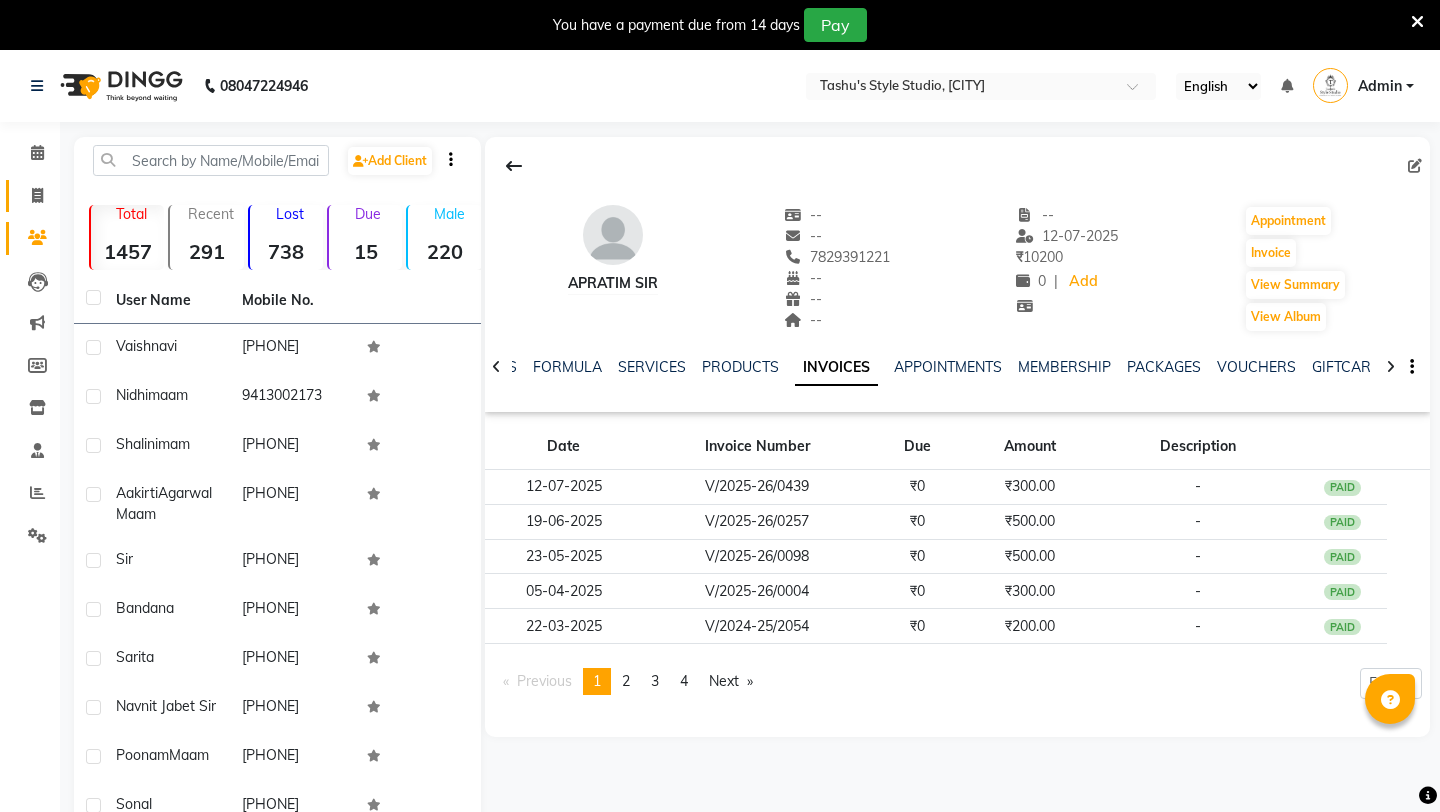 scroll, scrollTop: 0, scrollLeft: 0, axis: both 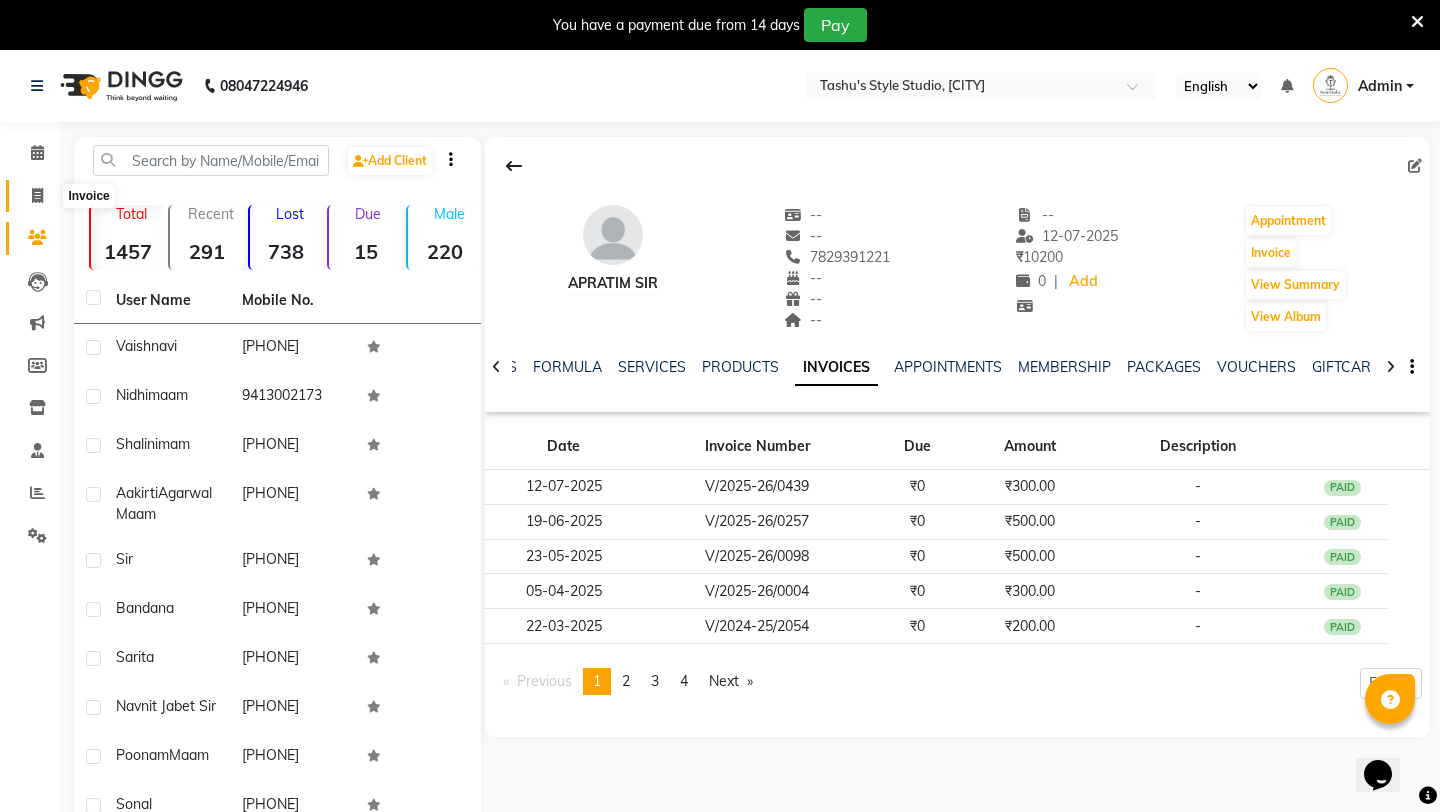 click 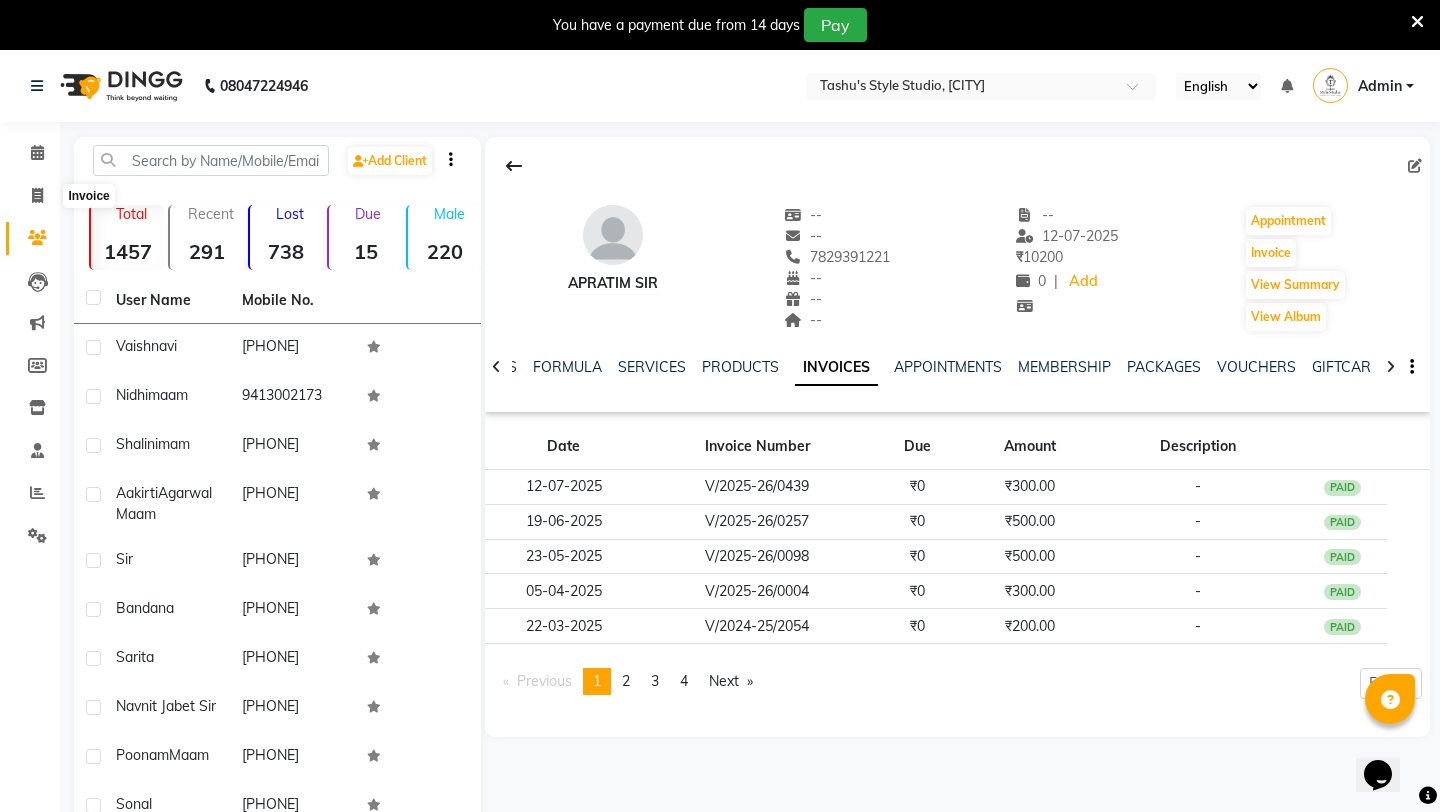 select on "service" 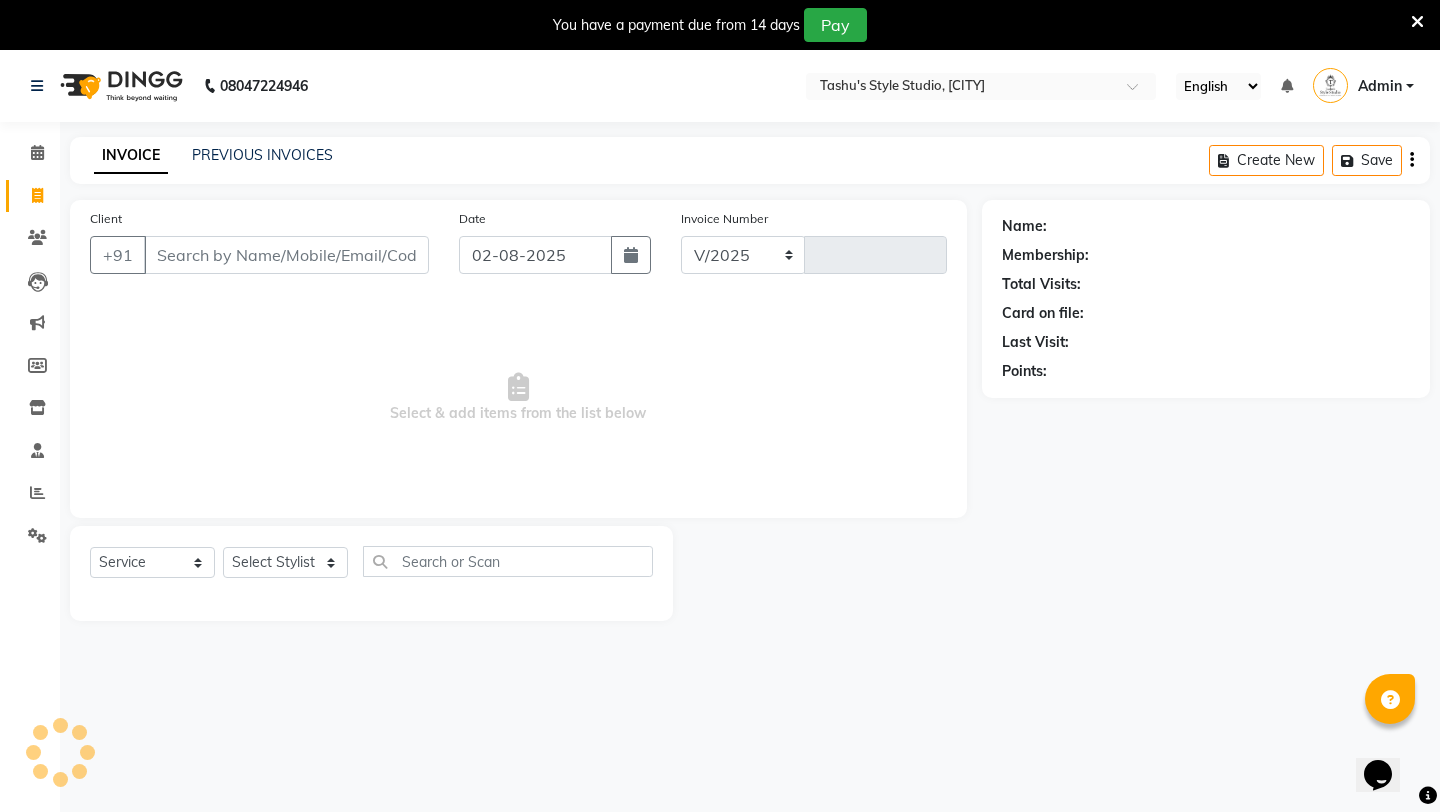 select on "5375" 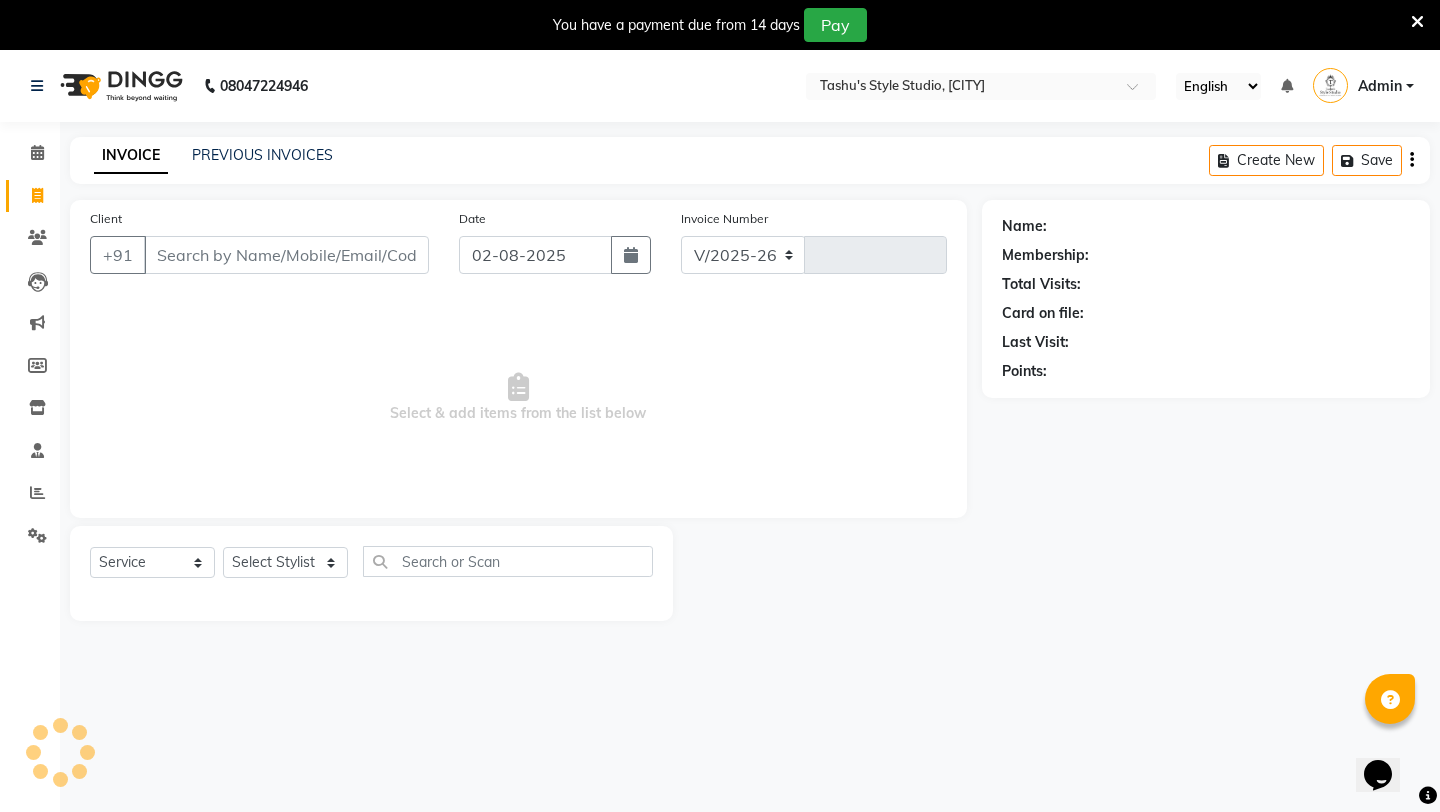 type on "0584" 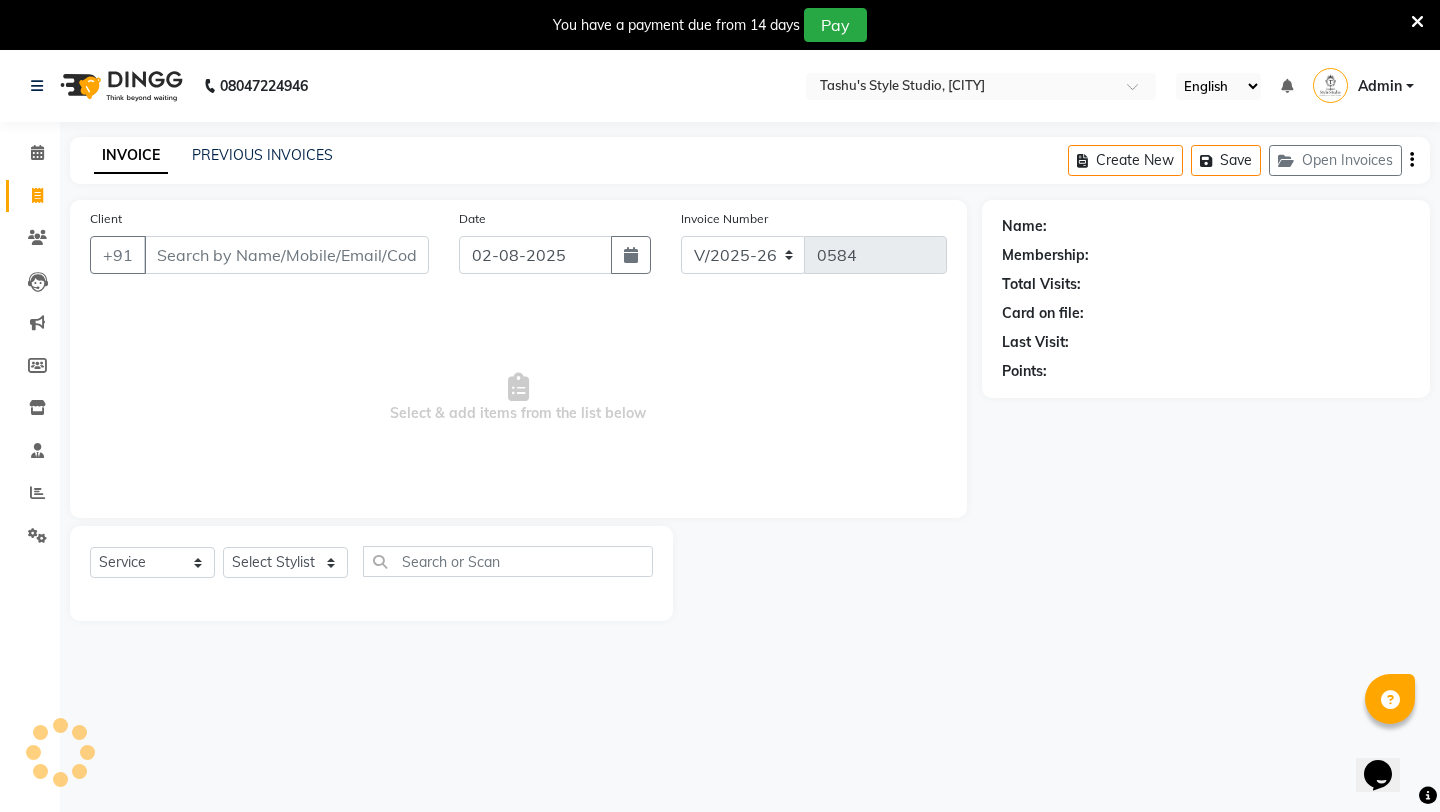 scroll, scrollTop: 50, scrollLeft: 0, axis: vertical 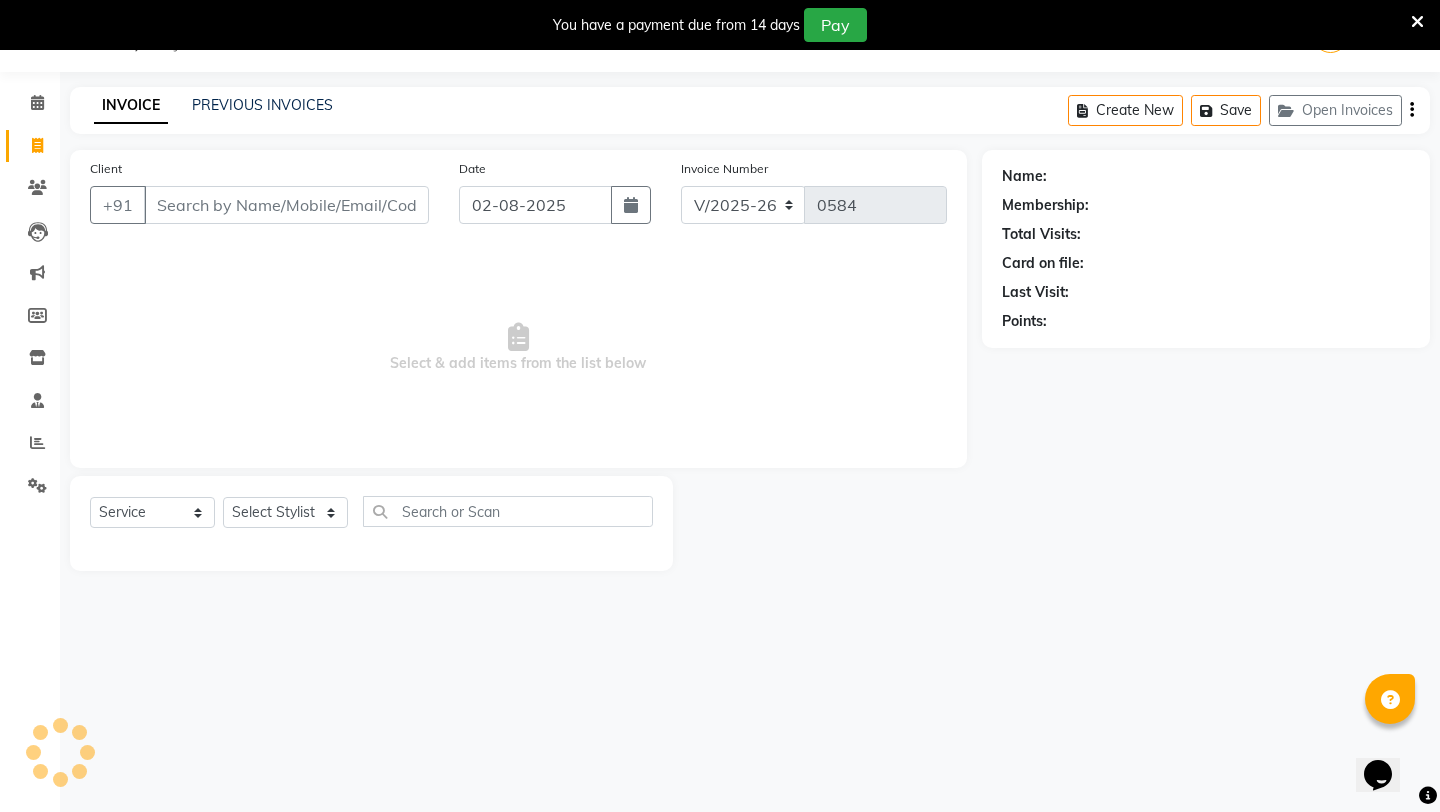 click on "Client" at bounding box center [286, 205] 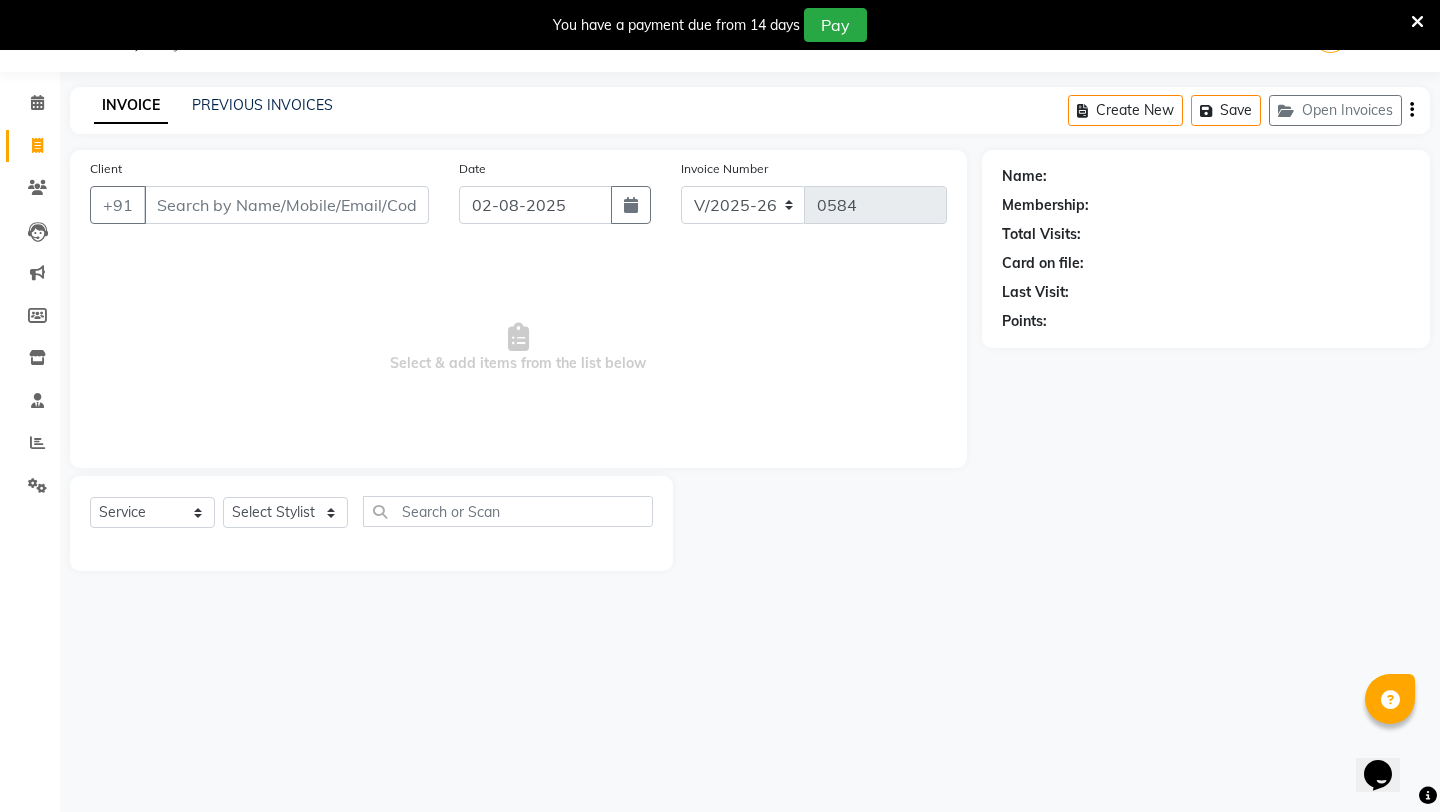 click on "Client" at bounding box center (286, 205) 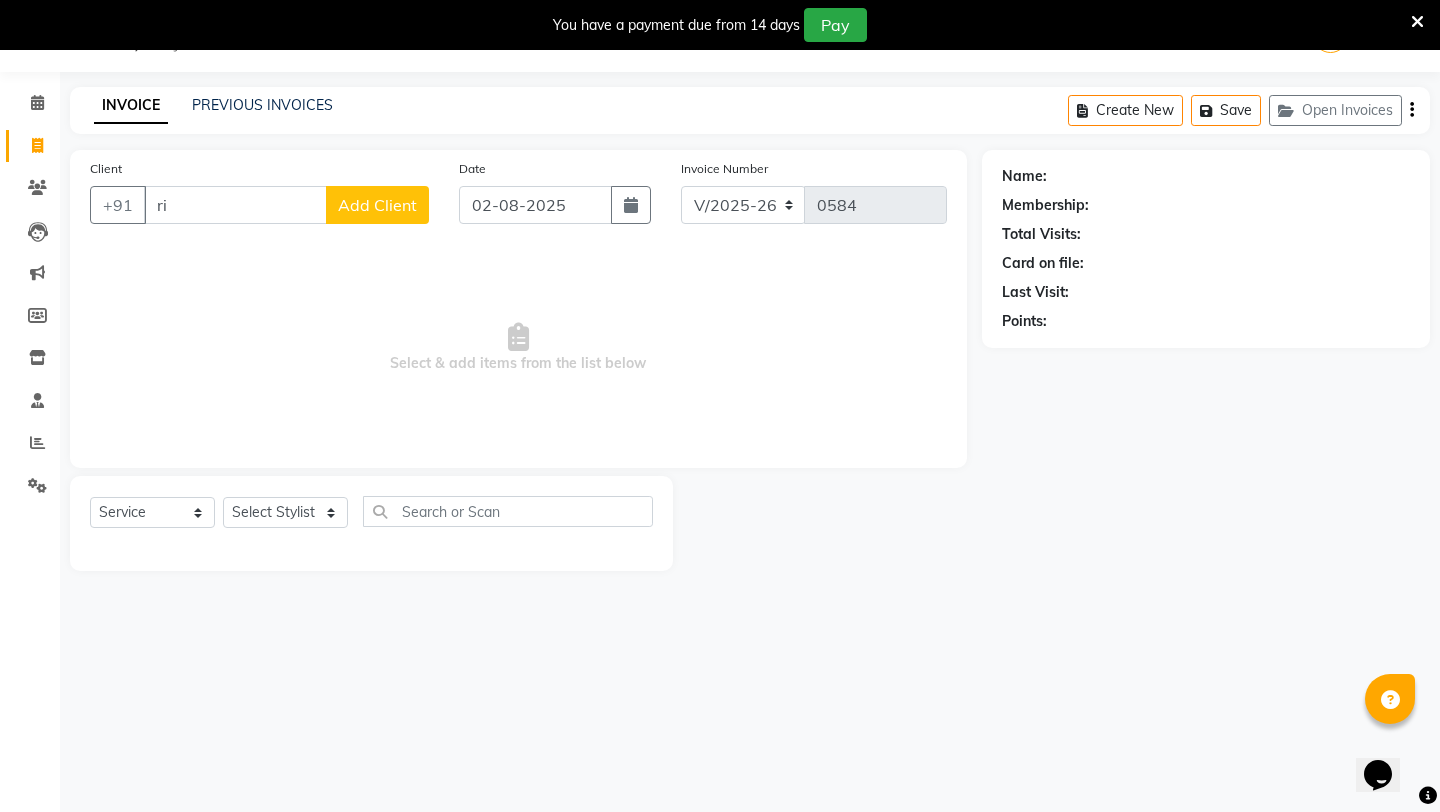 type on "r" 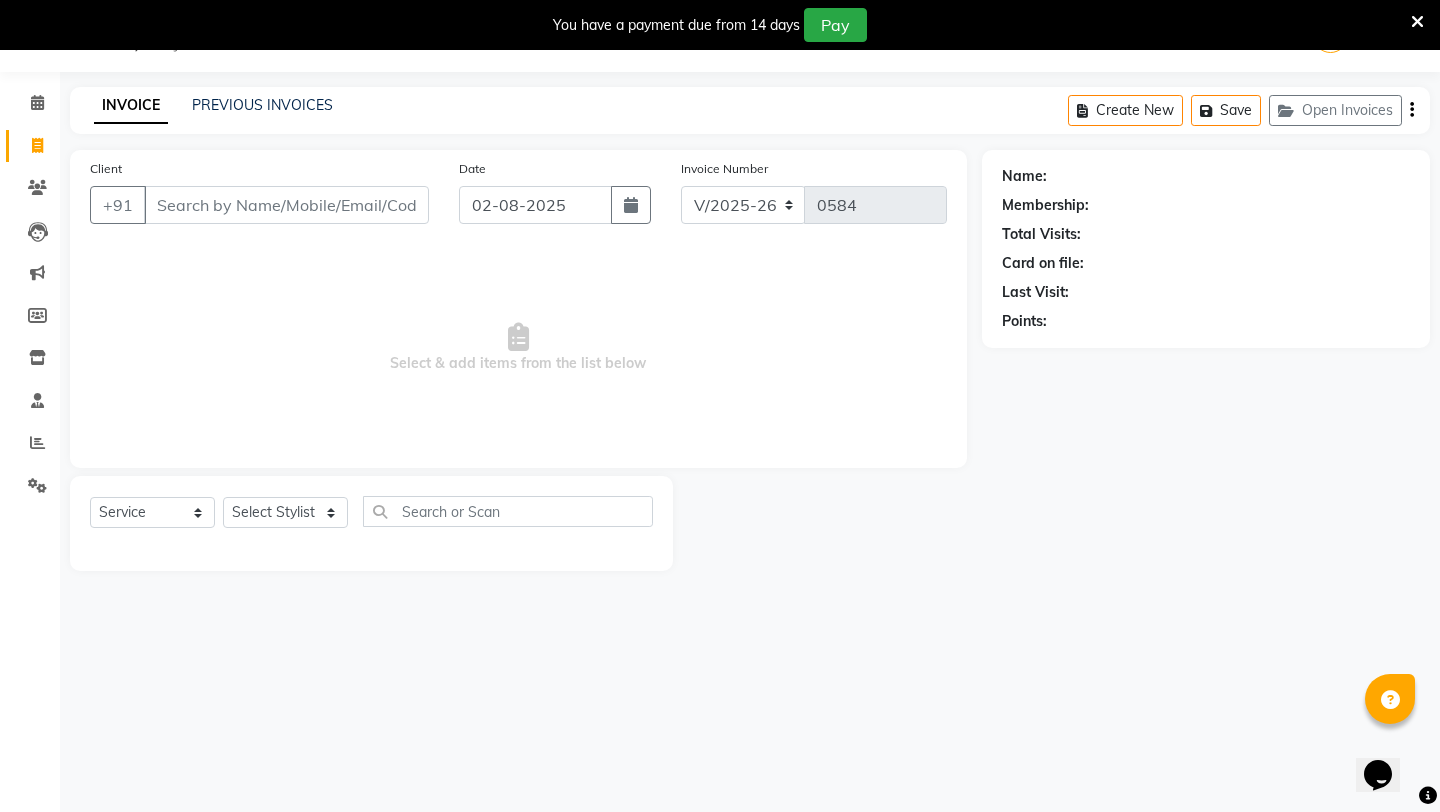 click on "Client" at bounding box center [286, 205] 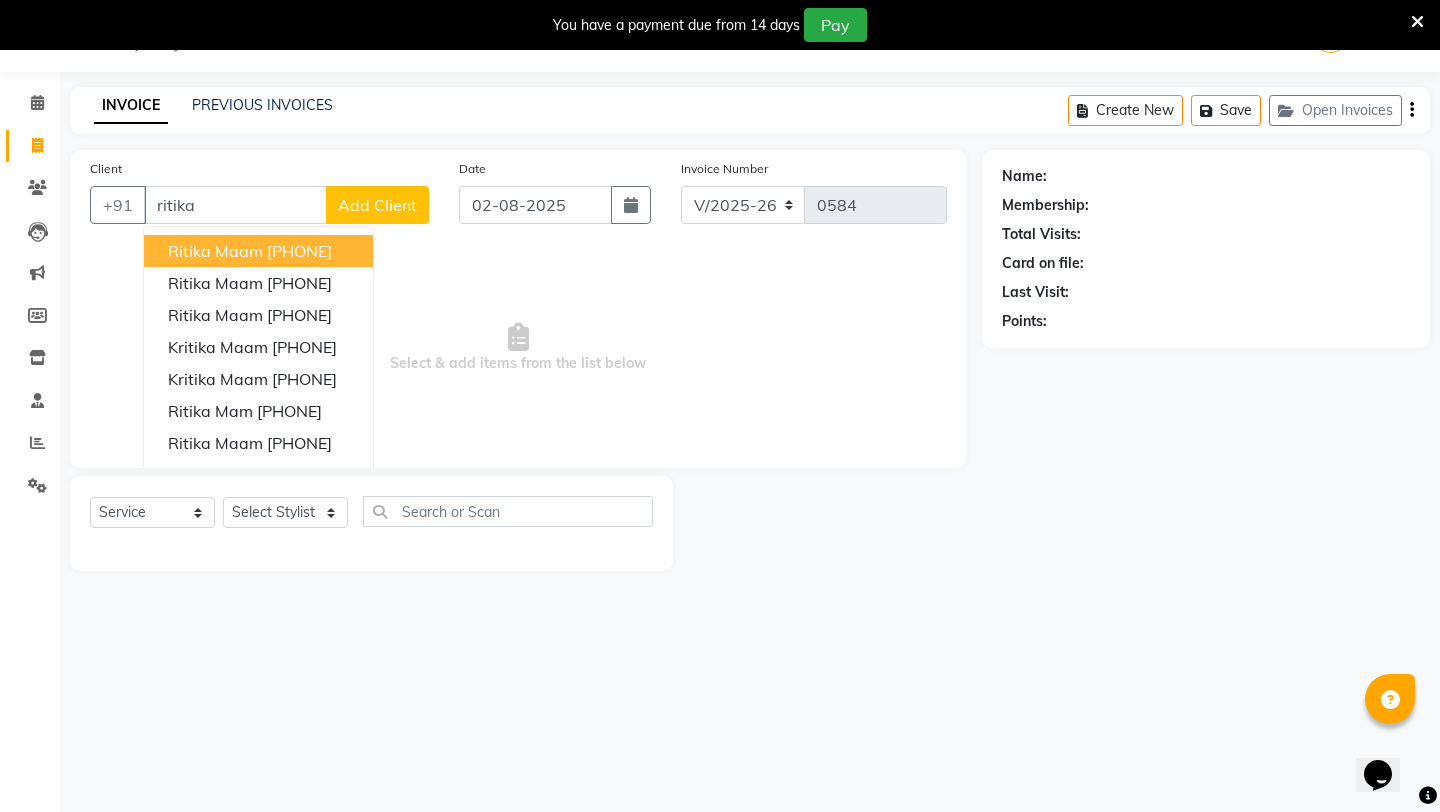 click on "Ritika Maam  [PHONE] Ritika Maam  [PHONE] ritika Maam  [PHONE] Kritika Maam  [PHONE] Kritika maam  [PHONE] ritika mam  [PHONE] Ritika Maam  [PHONE] Dr  kritika mam  [PHONE] Kritika maam  [PHONE] Ritika maam  [PHONE]" at bounding box center [258, 395] 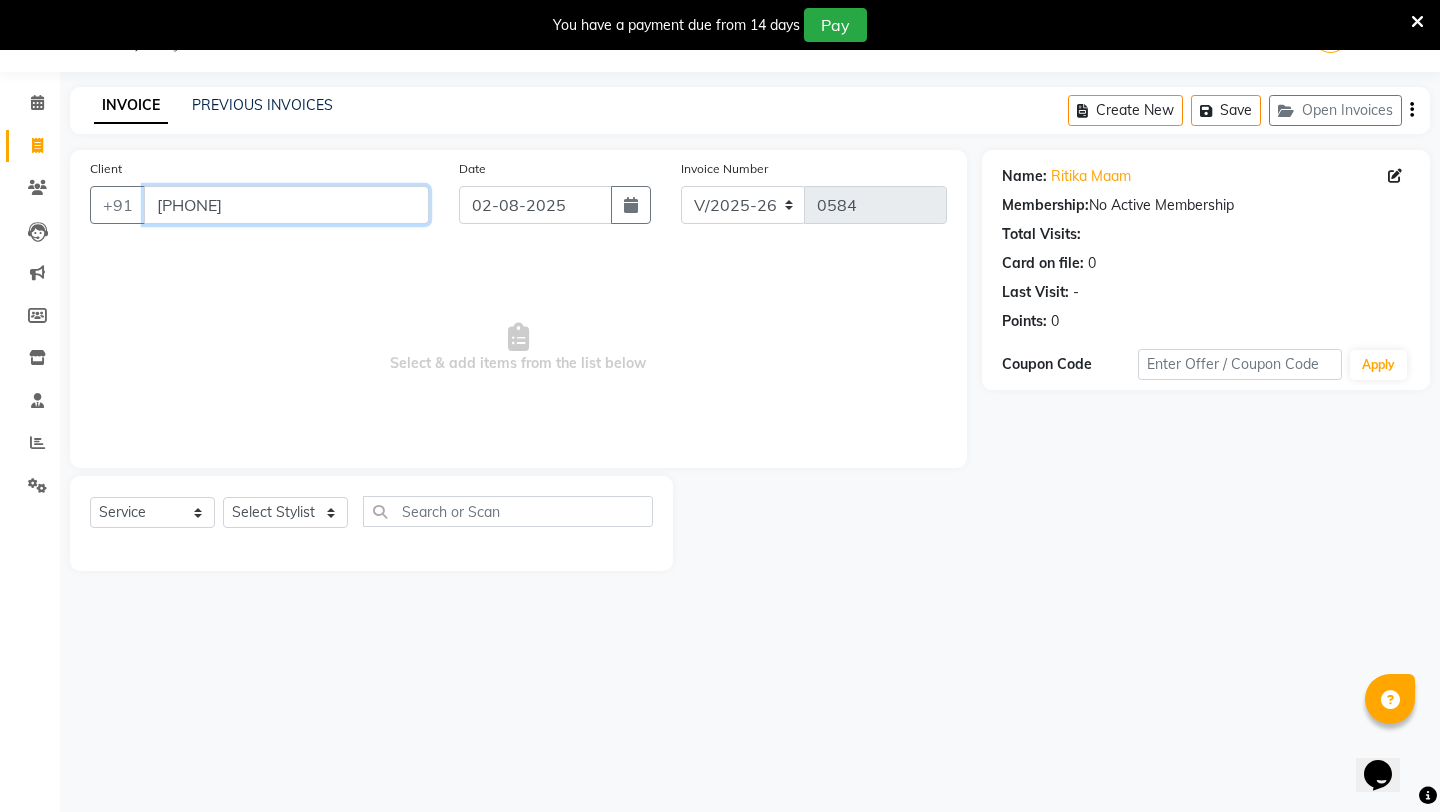 click on "[PHONE]" at bounding box center [286, 205] 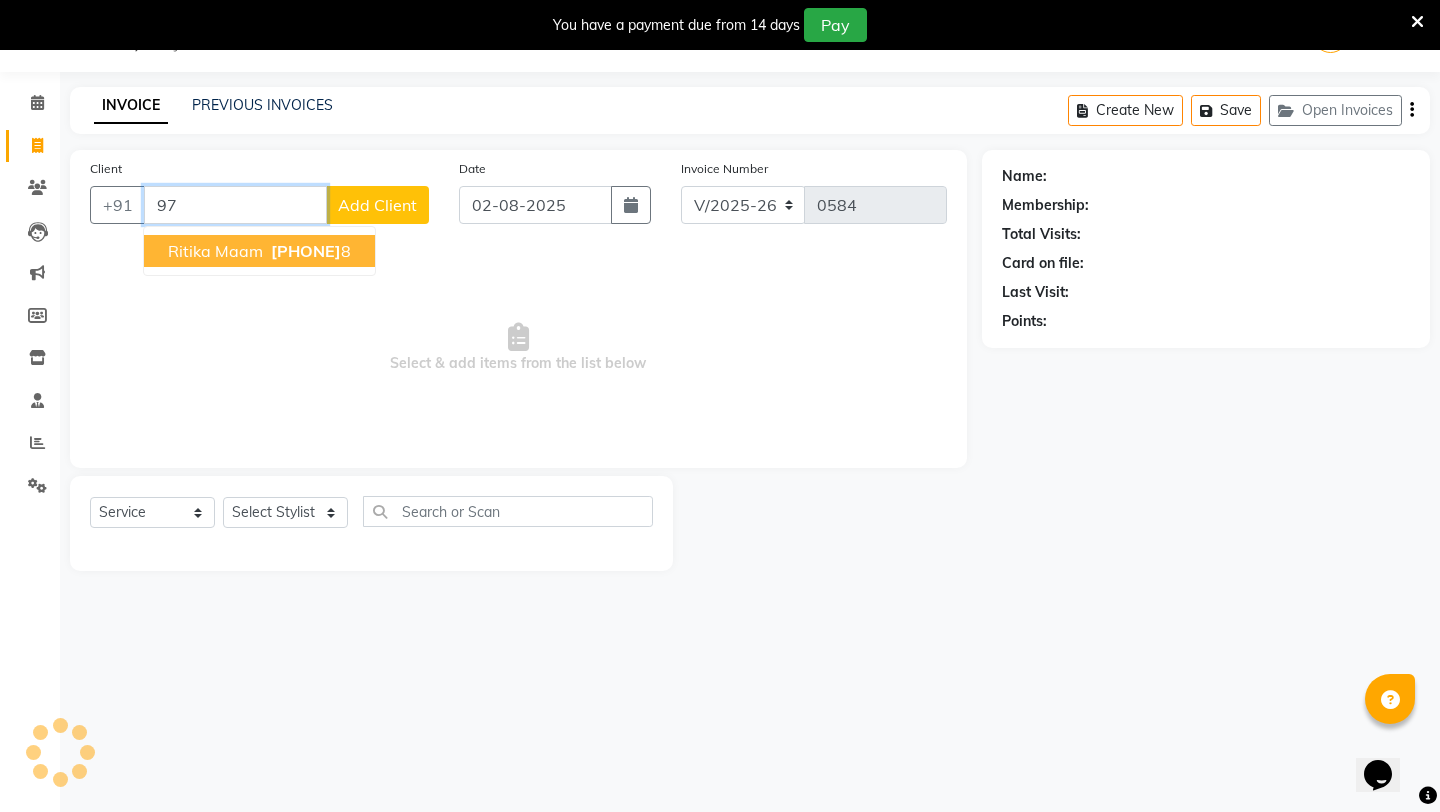 type on "9" 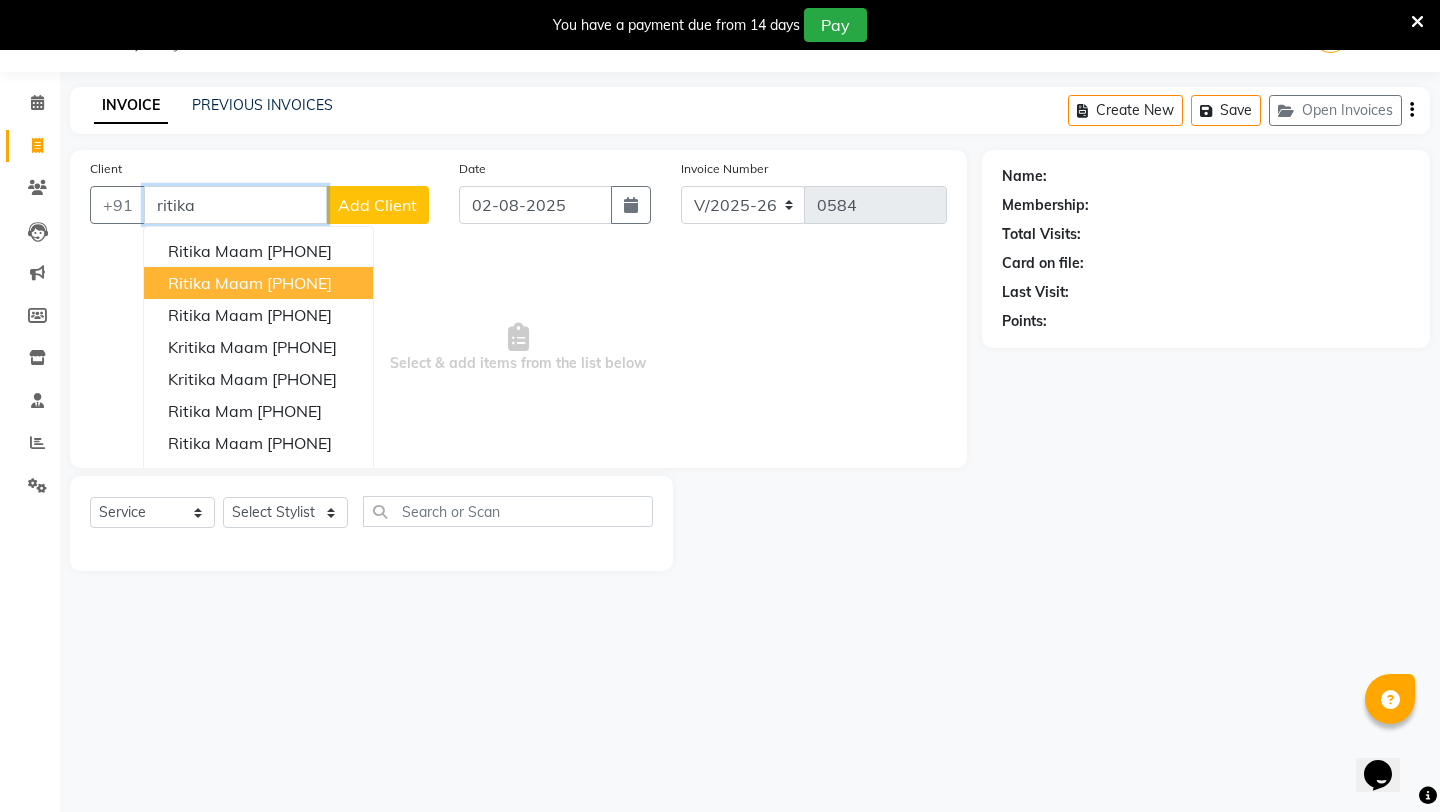 click on "[PHONE]" at bounding box center (299, 283) 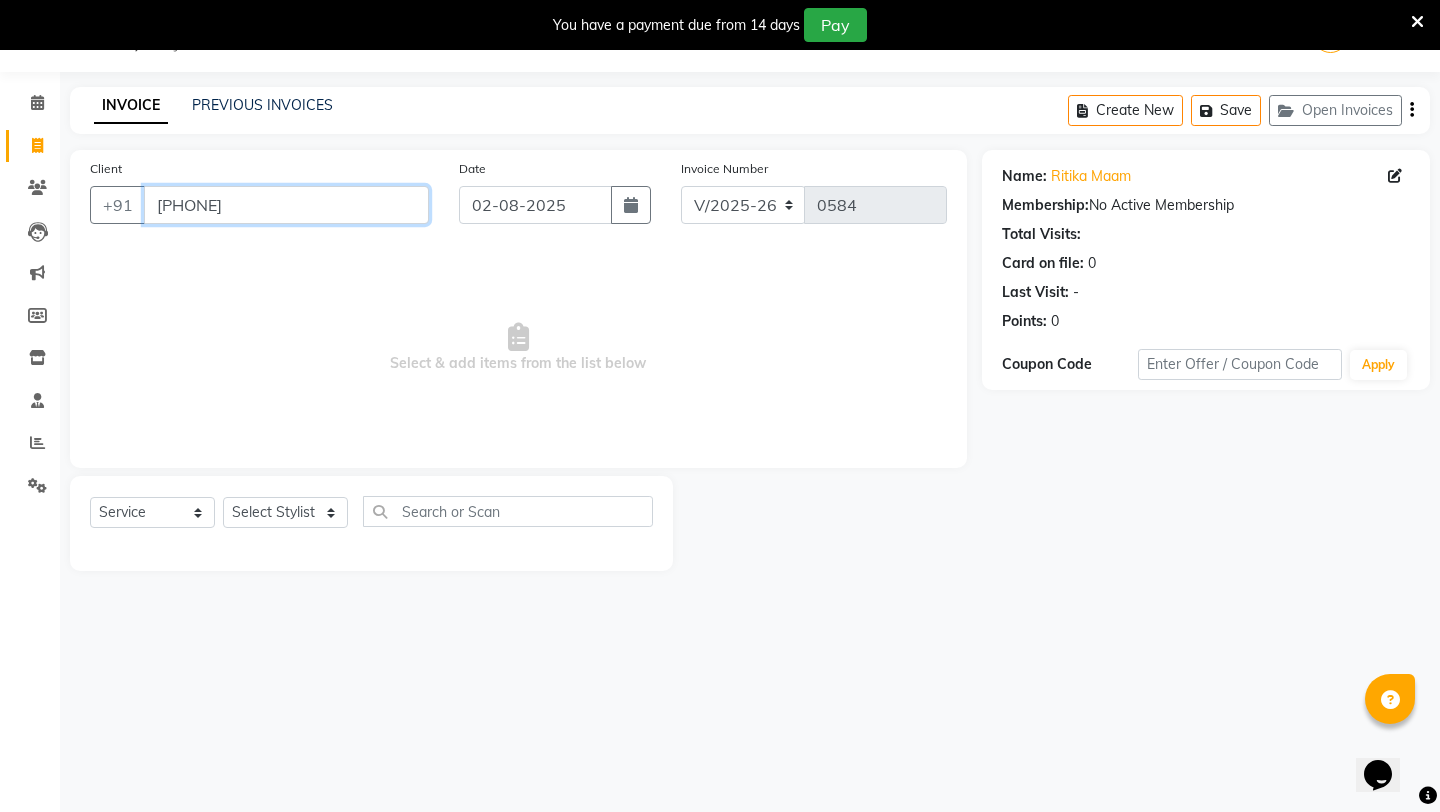 click on "[PHONE]" at bounding box center (286, 205) 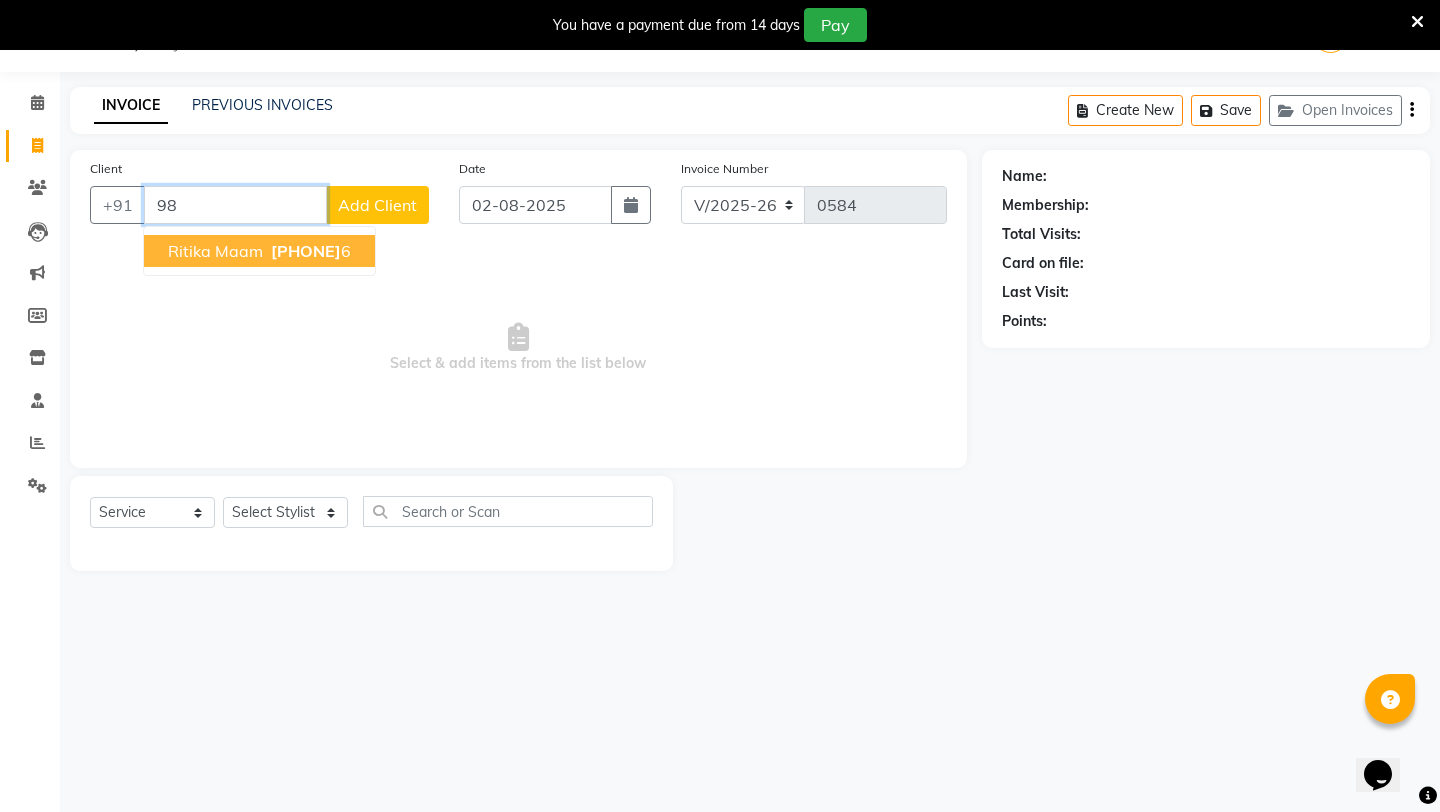 type on "9" 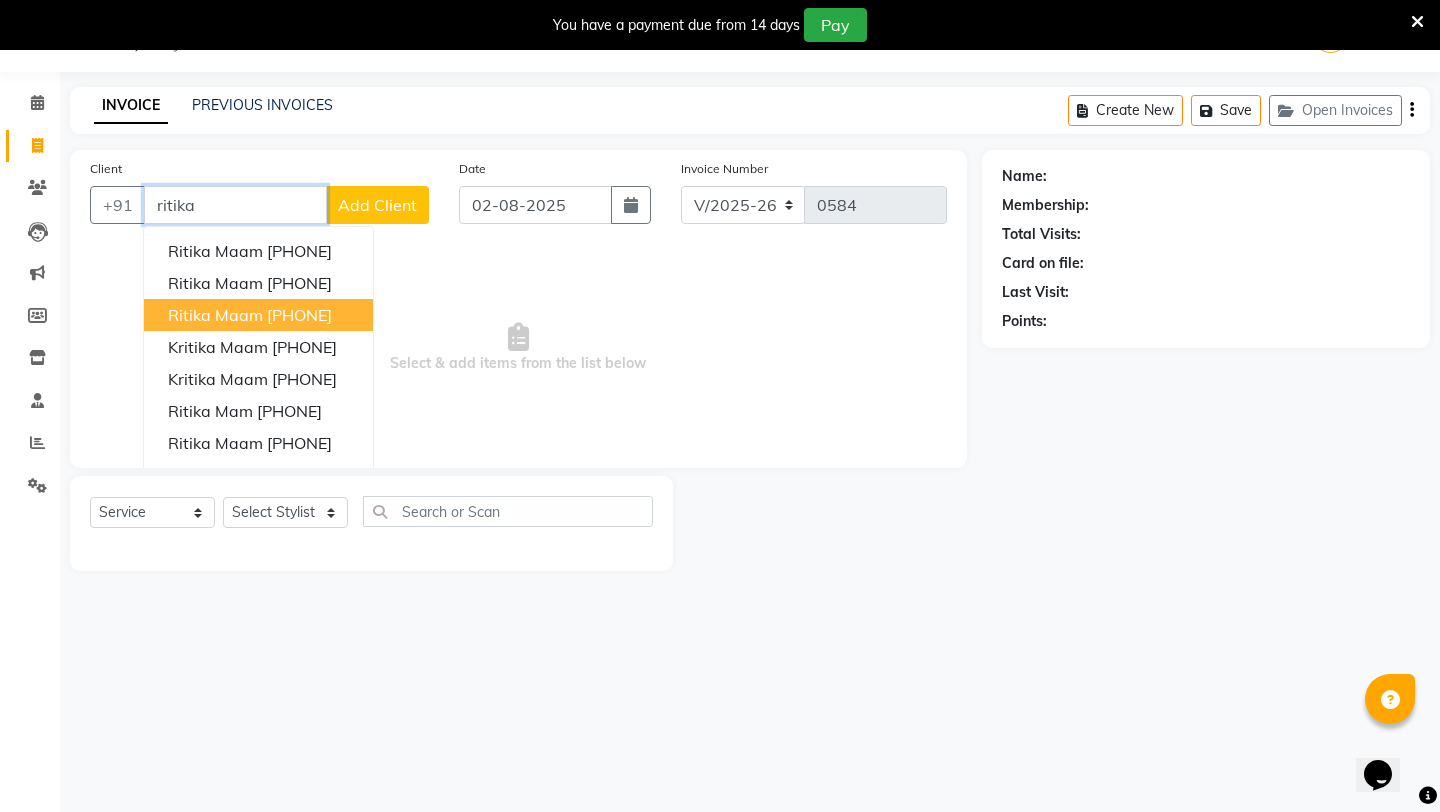 click on "ritika Maam" at bounding box center [215, 315] 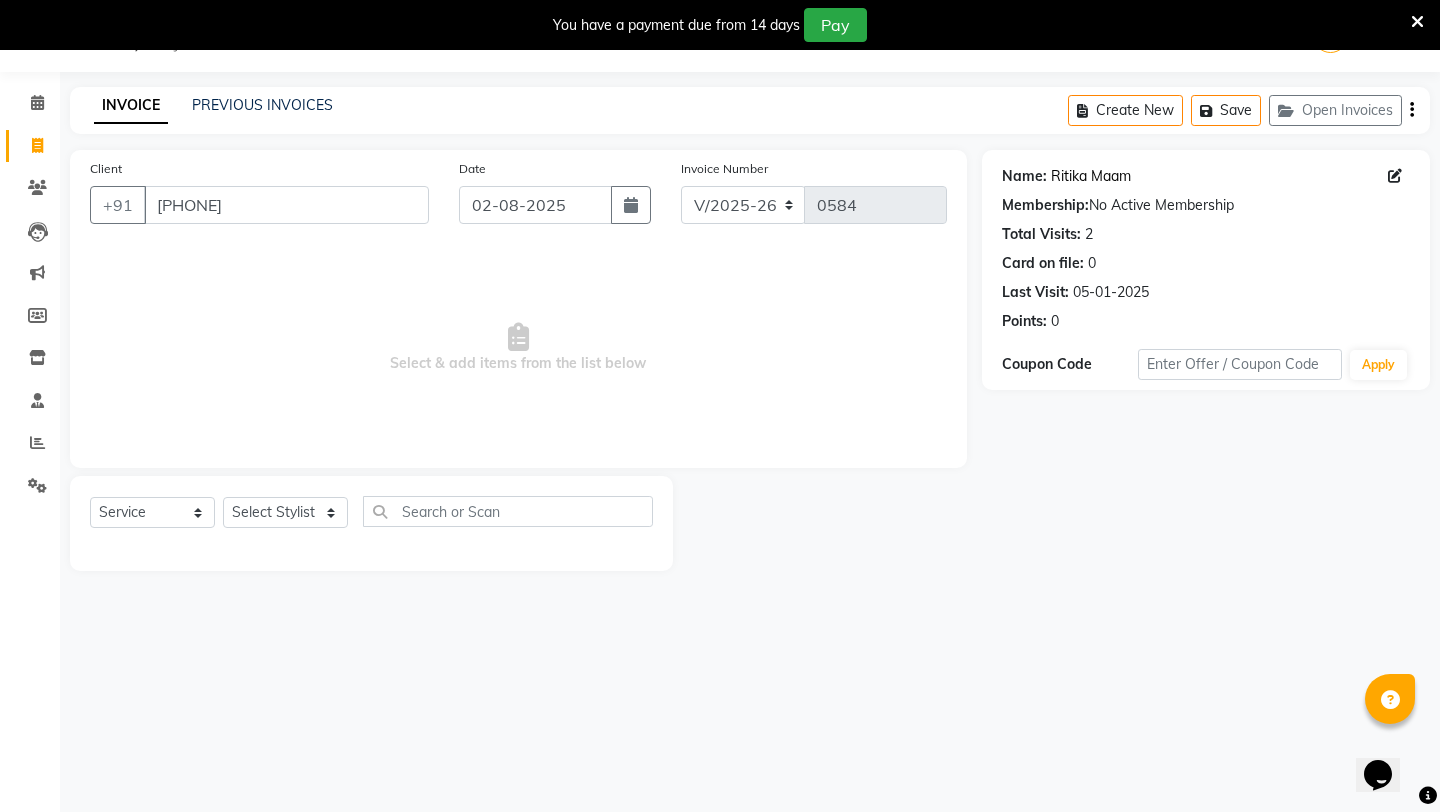 click on "Ritika Maam" 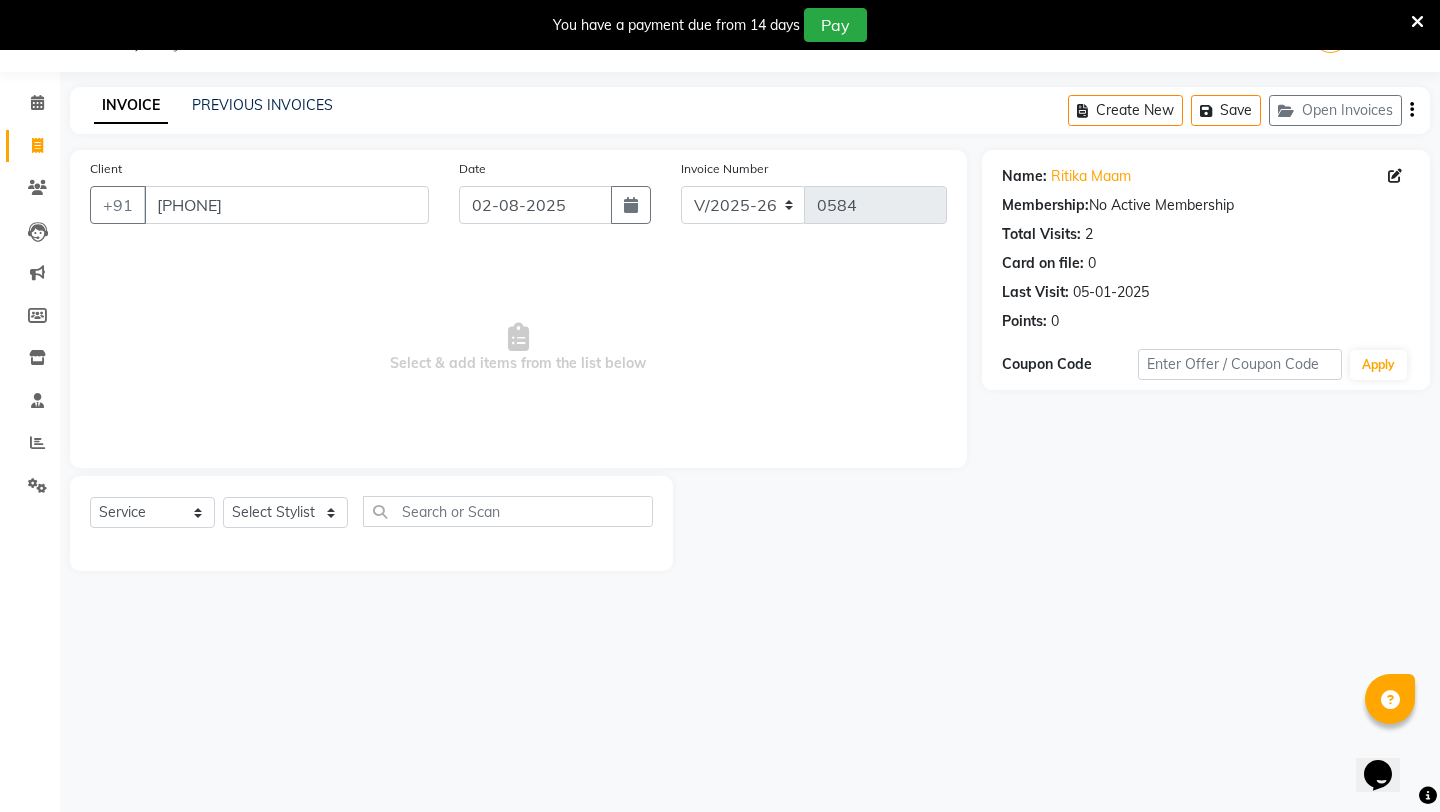 click at bounding box center [1417, 22] 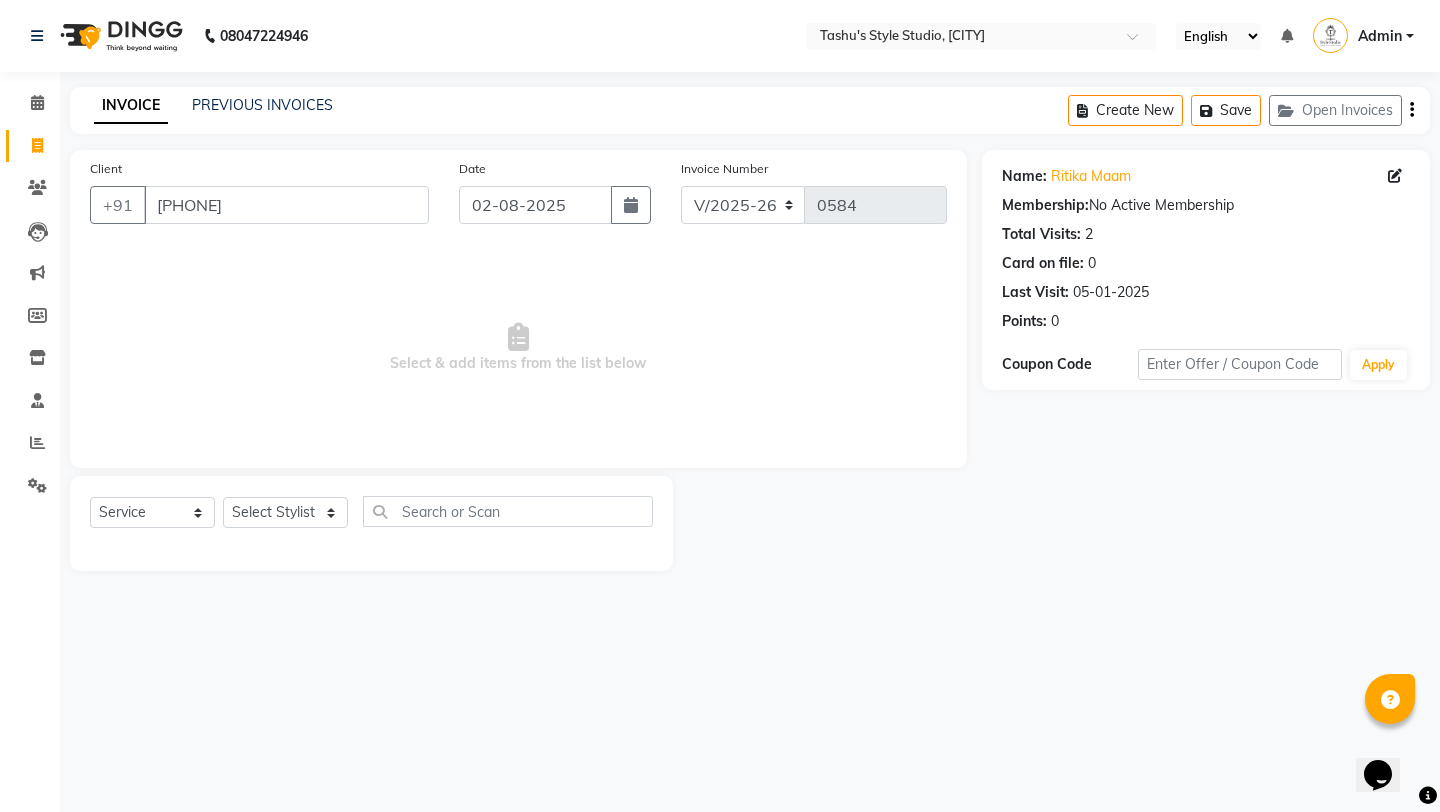 scroll, scrollTop: 0, scrollLeft: 0, axis: both 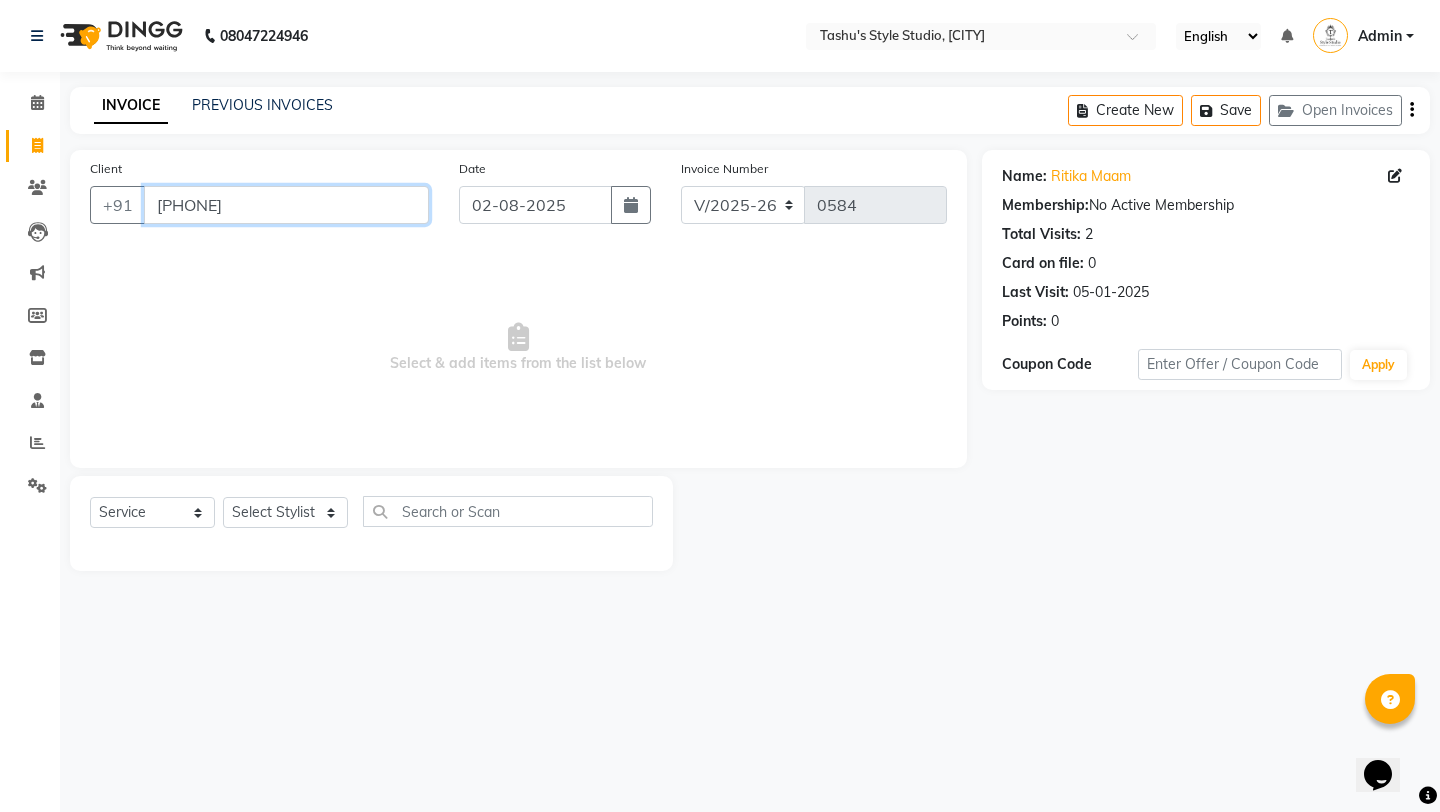 click on "[PHONE]" at bounding box center [286, 205] 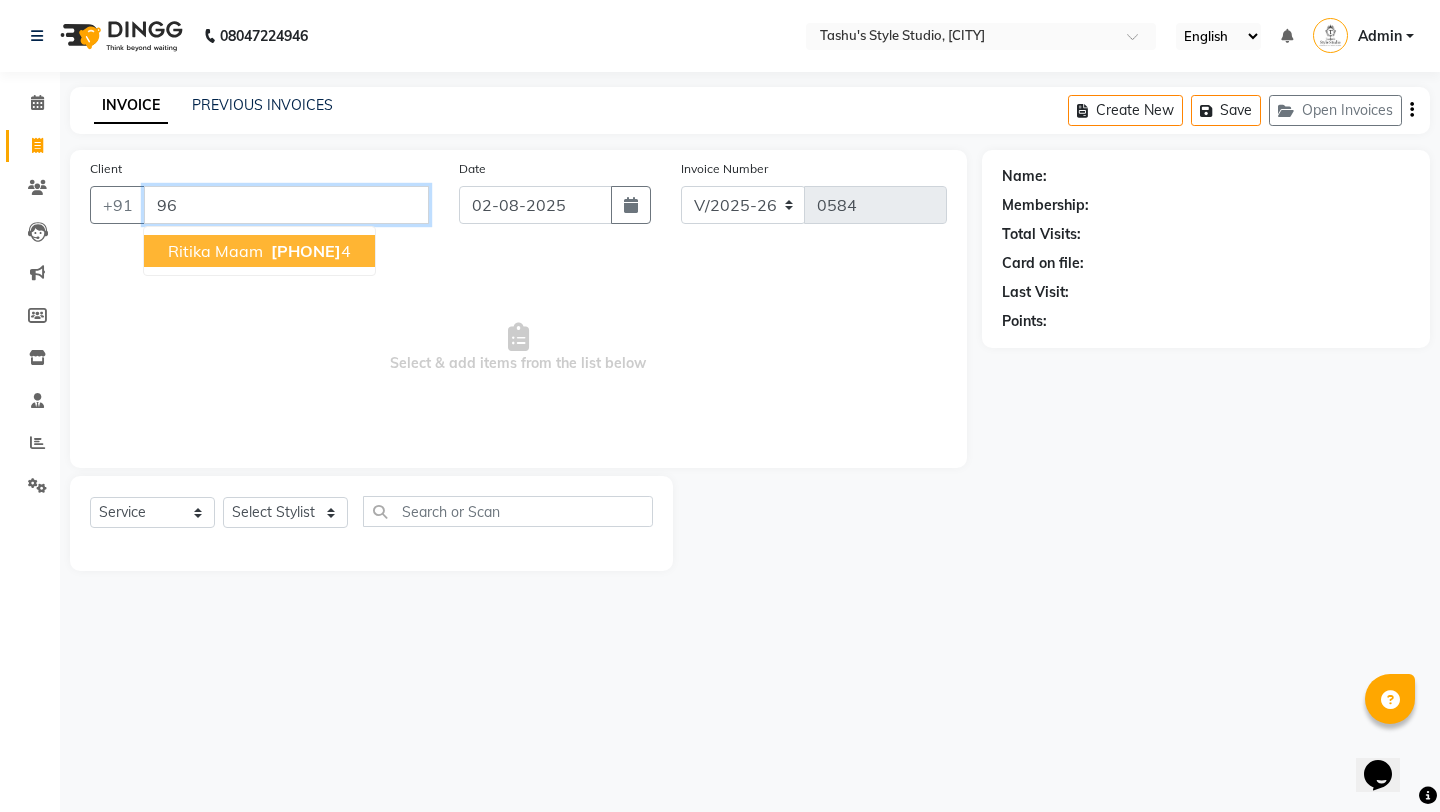 type on "9" 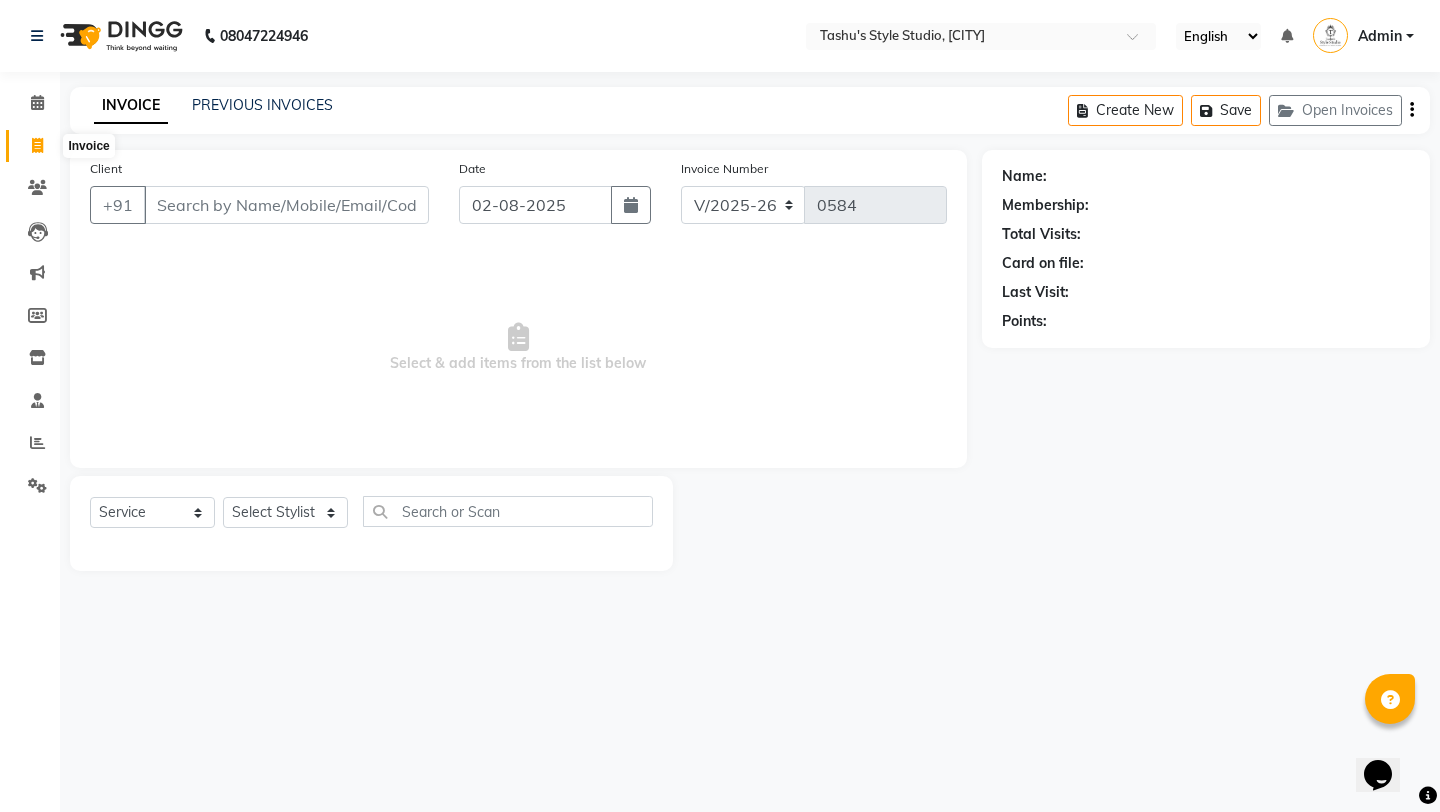 click 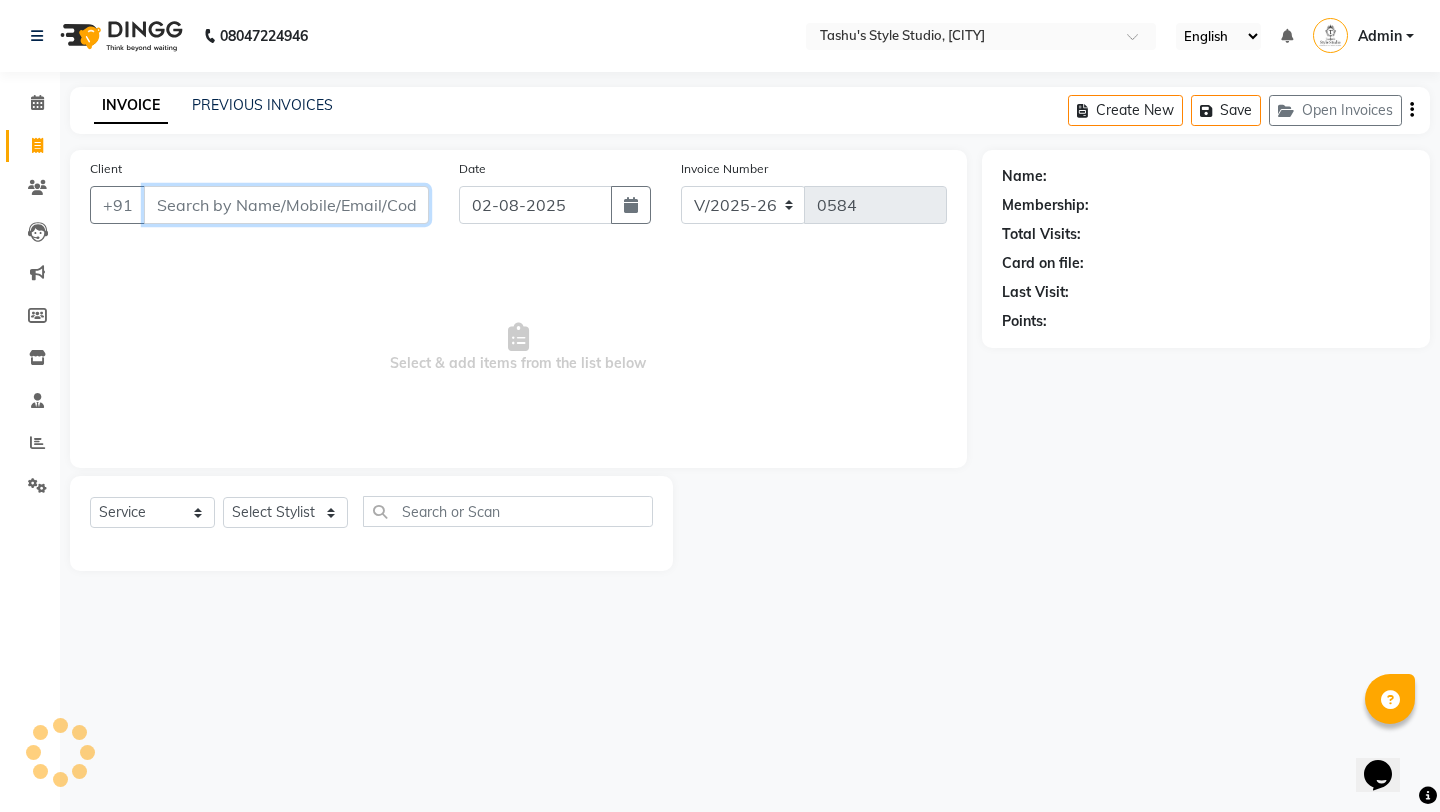 click on "Client" at bounding box center (286, 205) 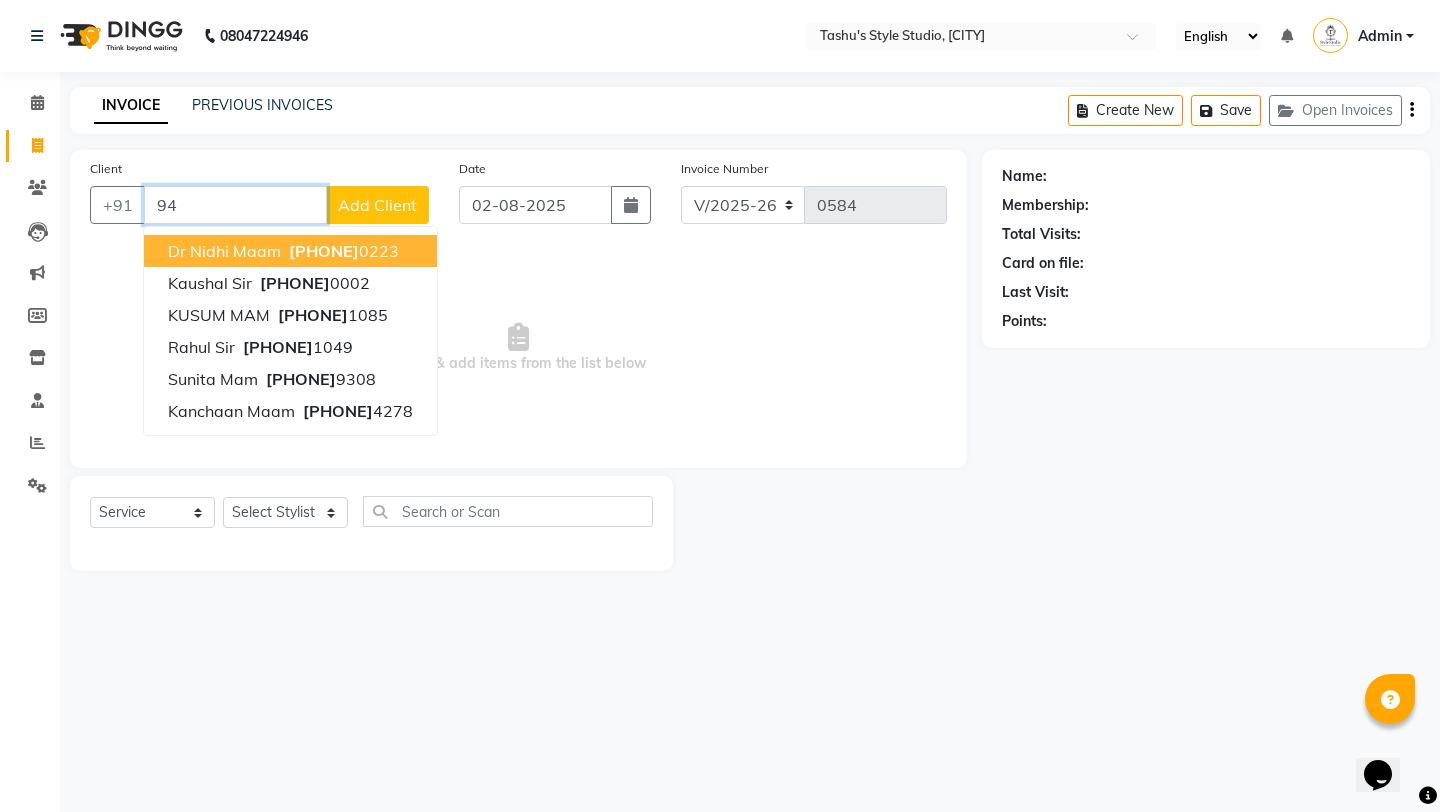 type on "9" 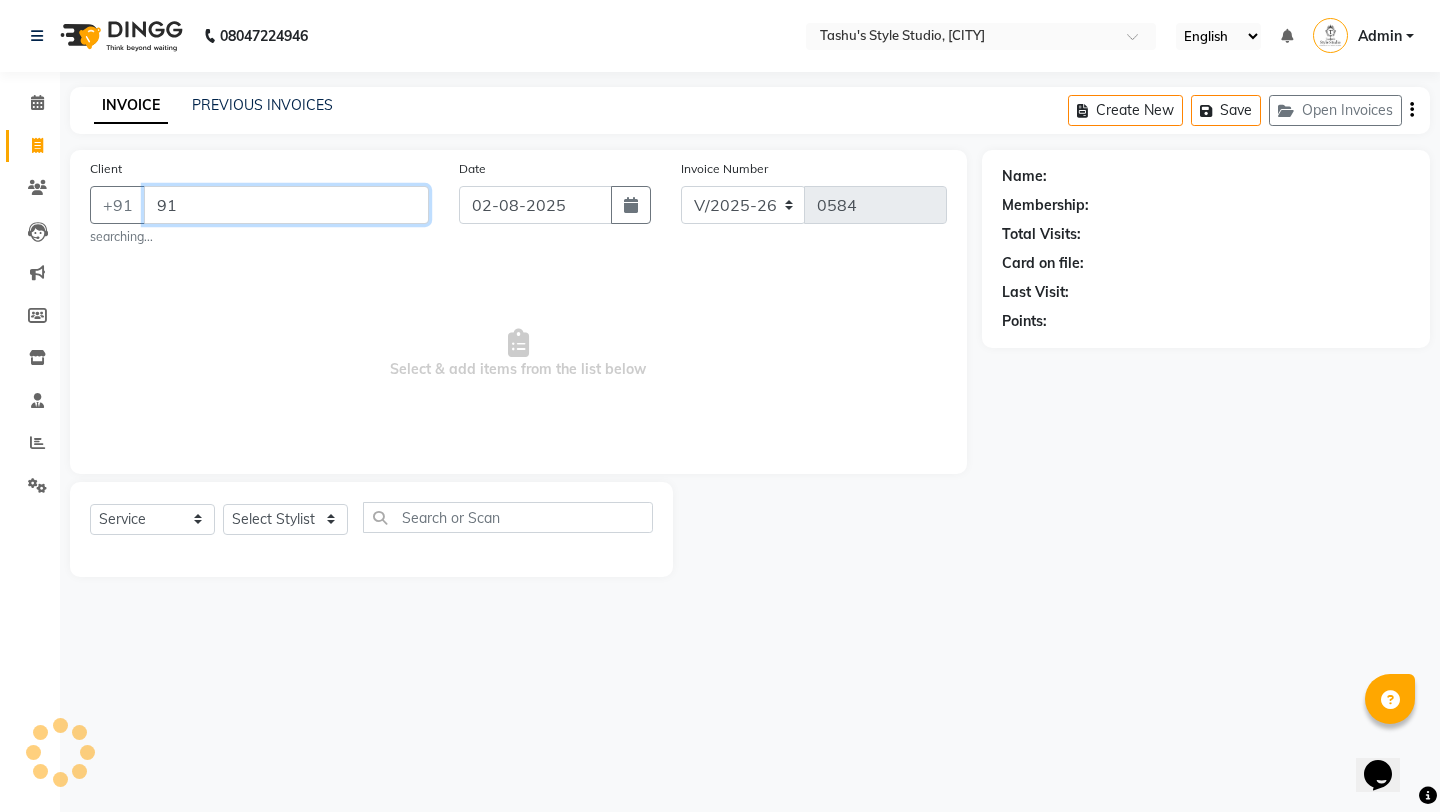 type on "9" 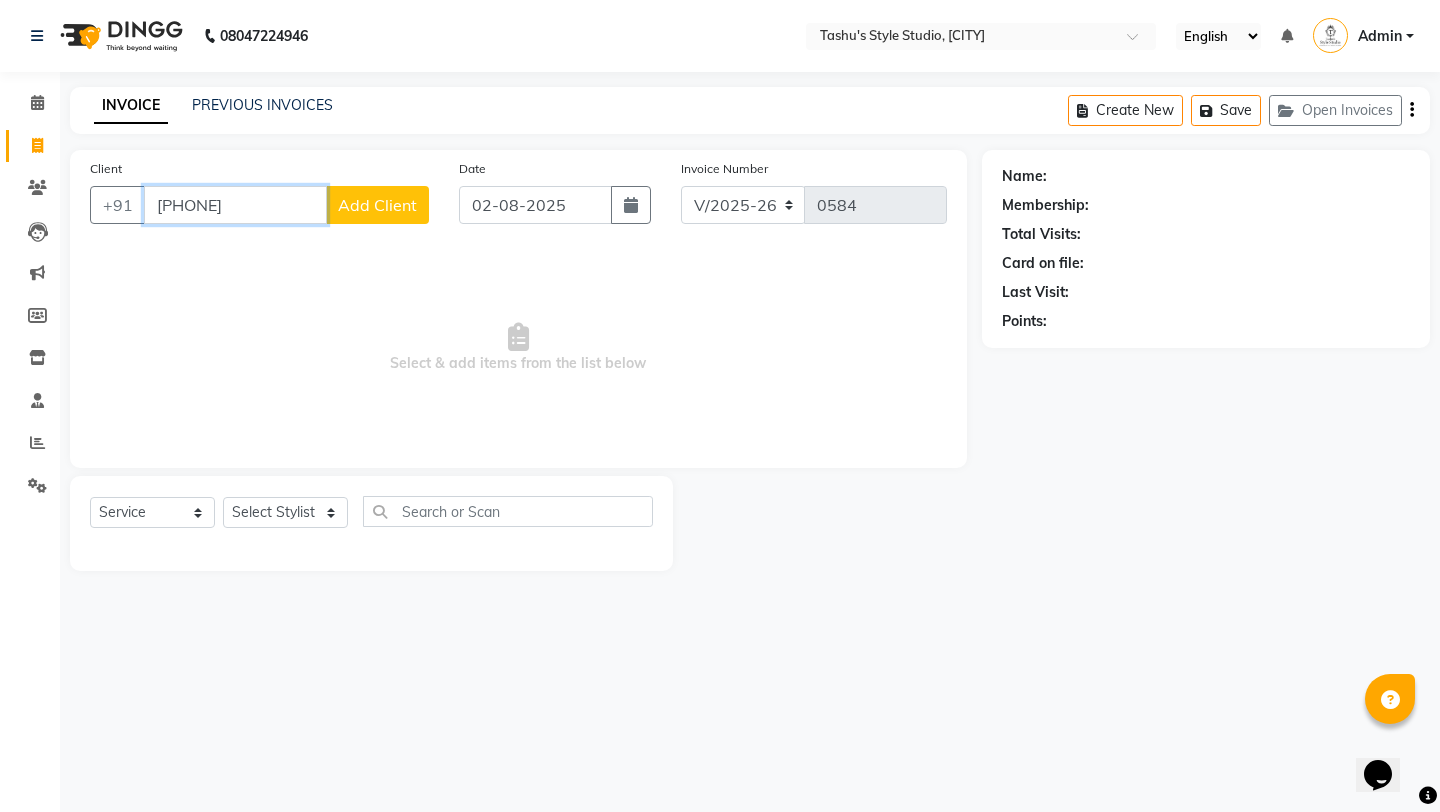 type on "[PHONE]" 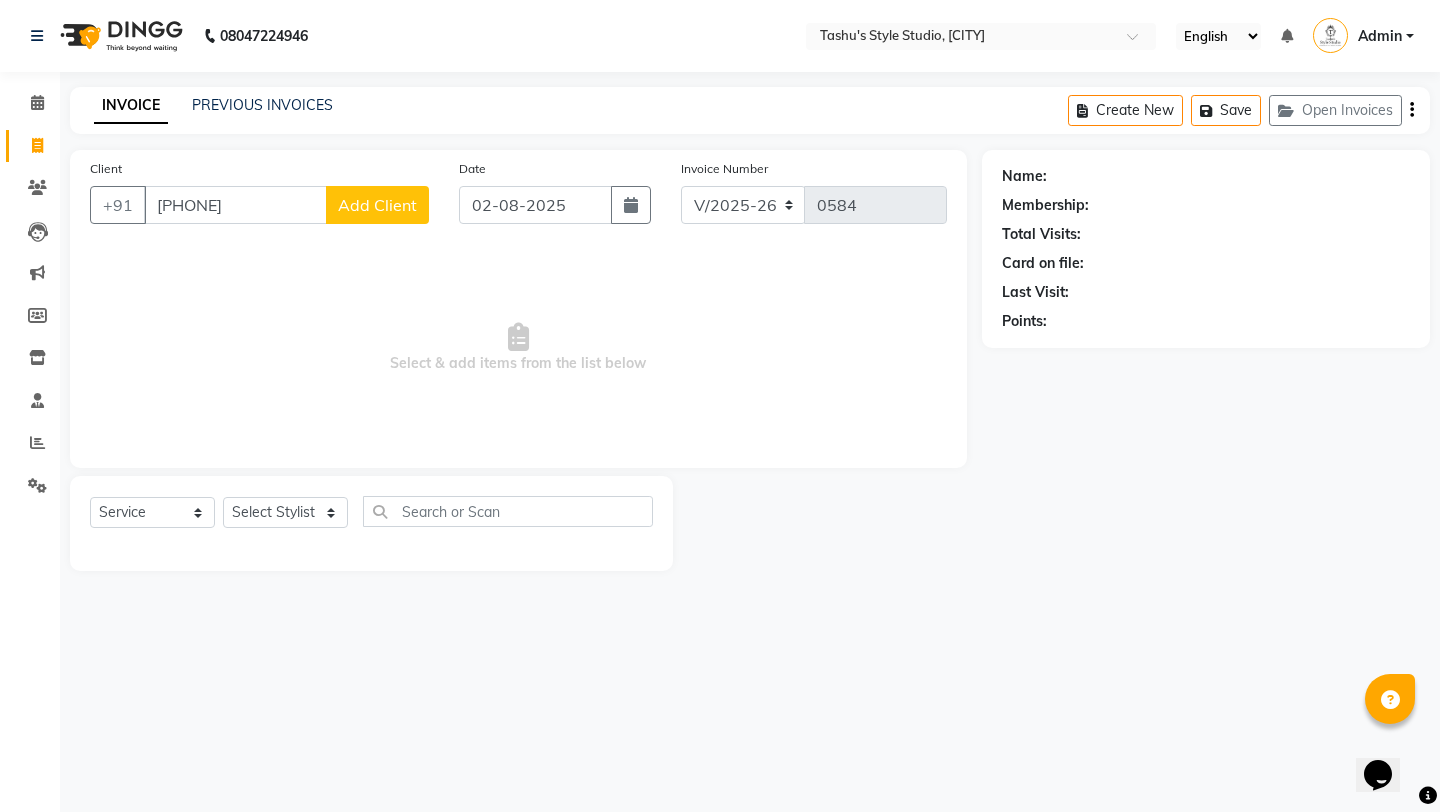 click on "Add Client" 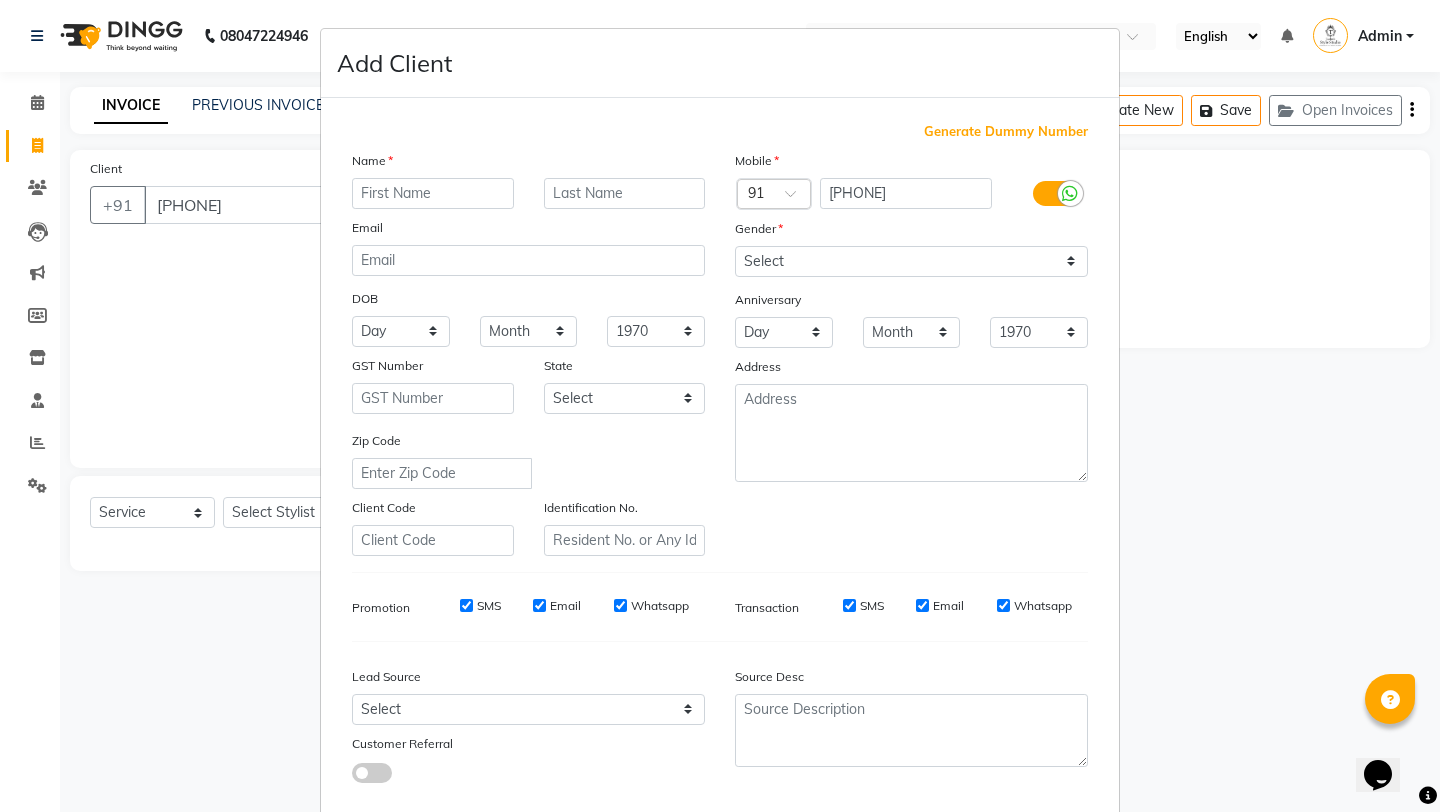 click at bounding box center (433, 193) 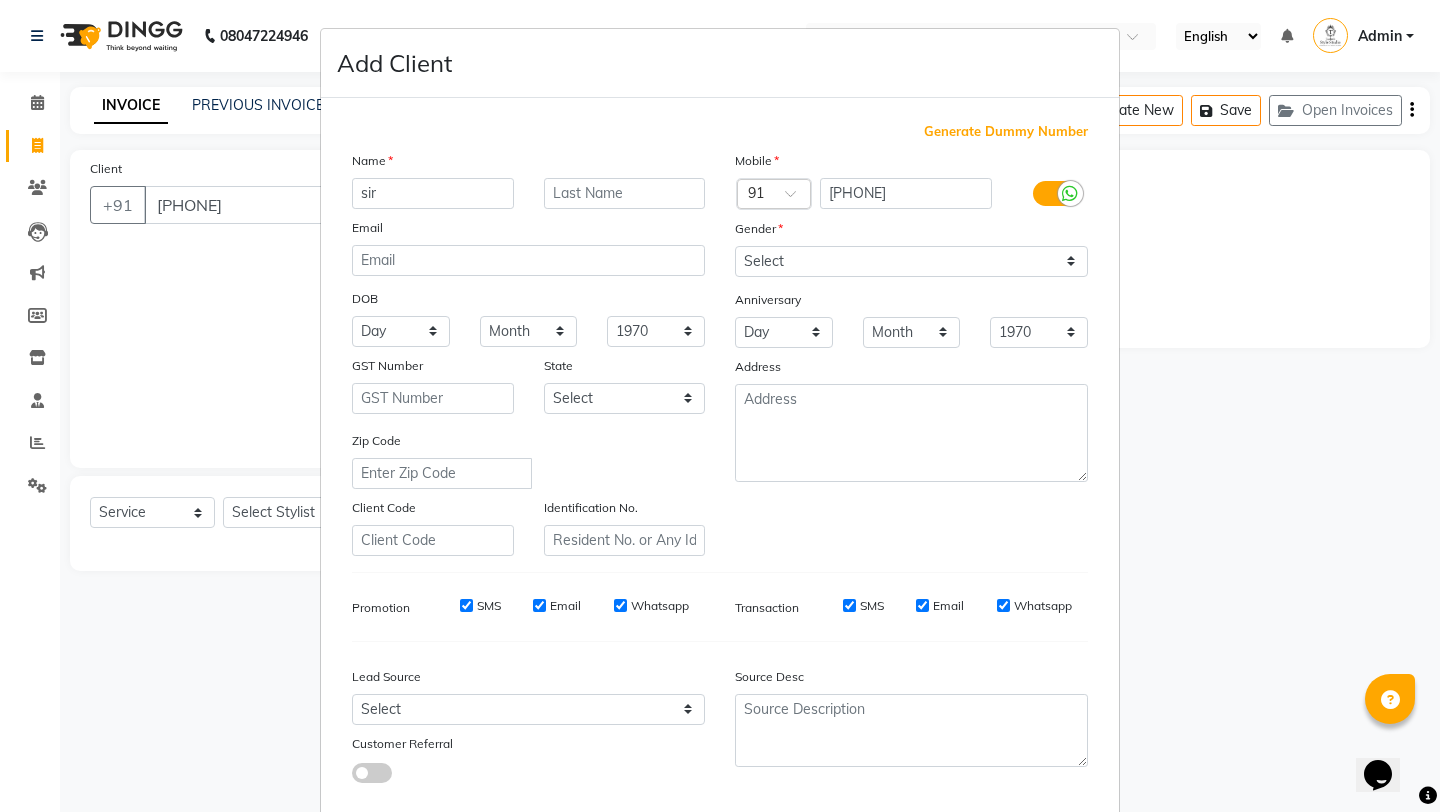 type on "sir" 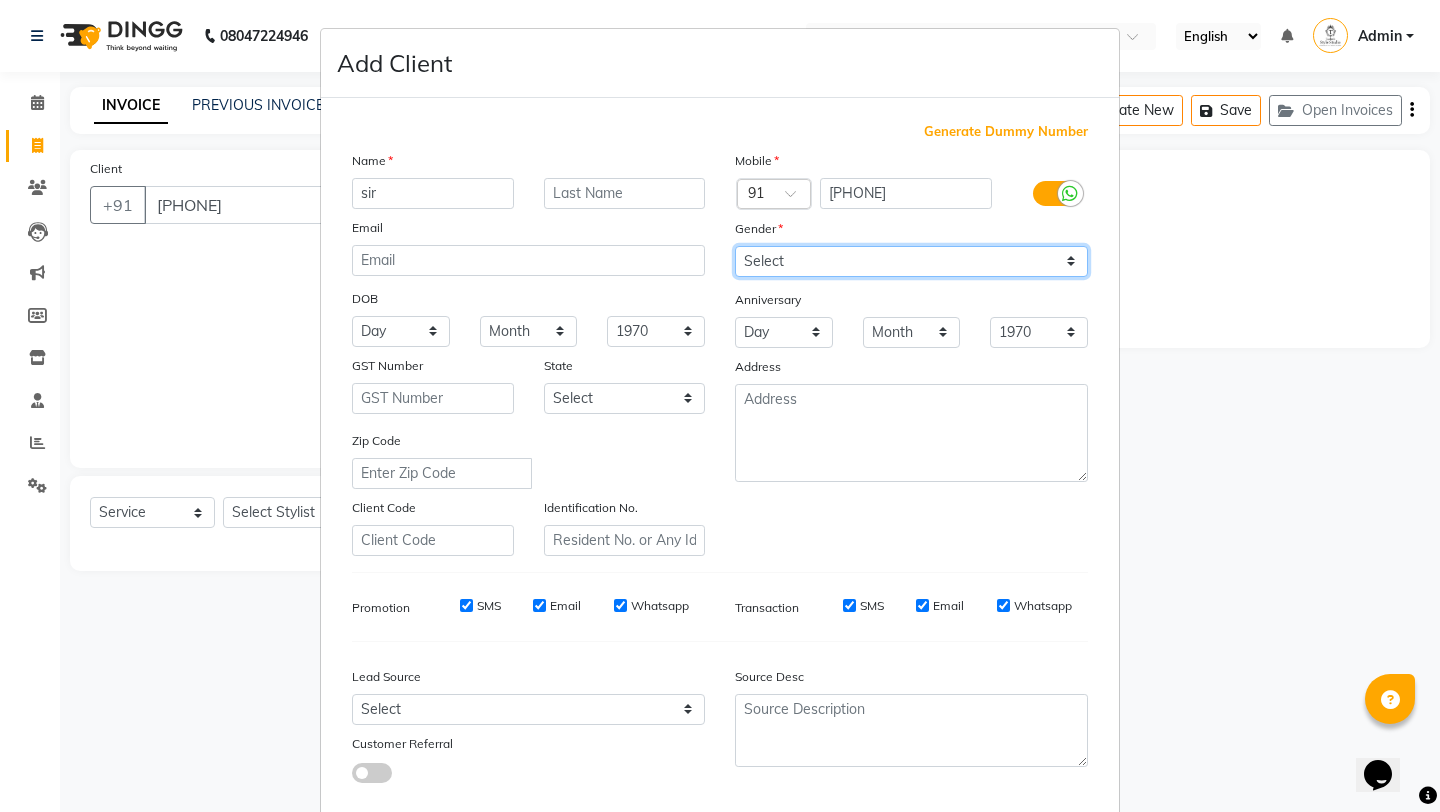 click on "Select Male Female Other Prefer Not To Say" at bounding box center (911, 261) 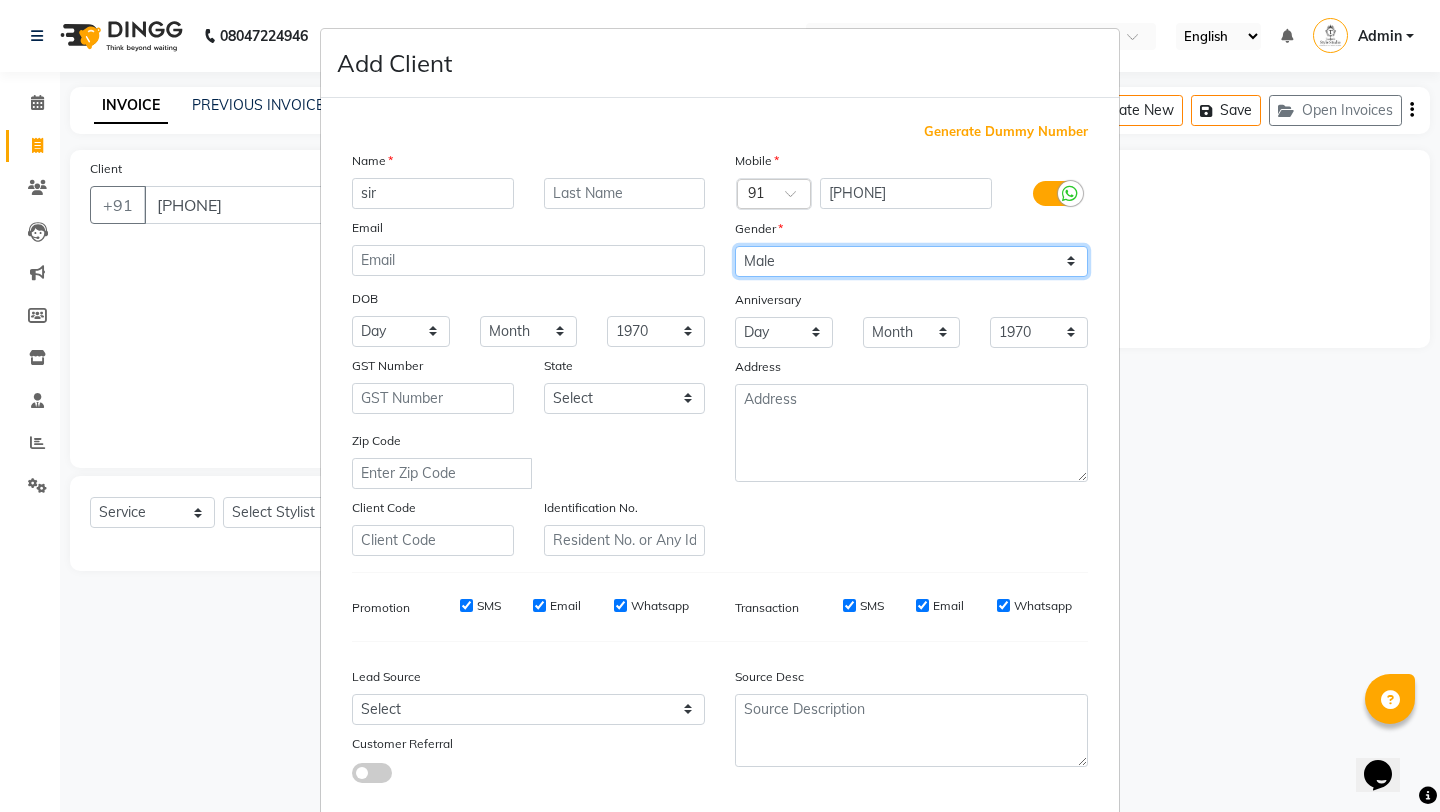 scroll, scrollTop: 111, scrollLeft: 0, axis: vertical 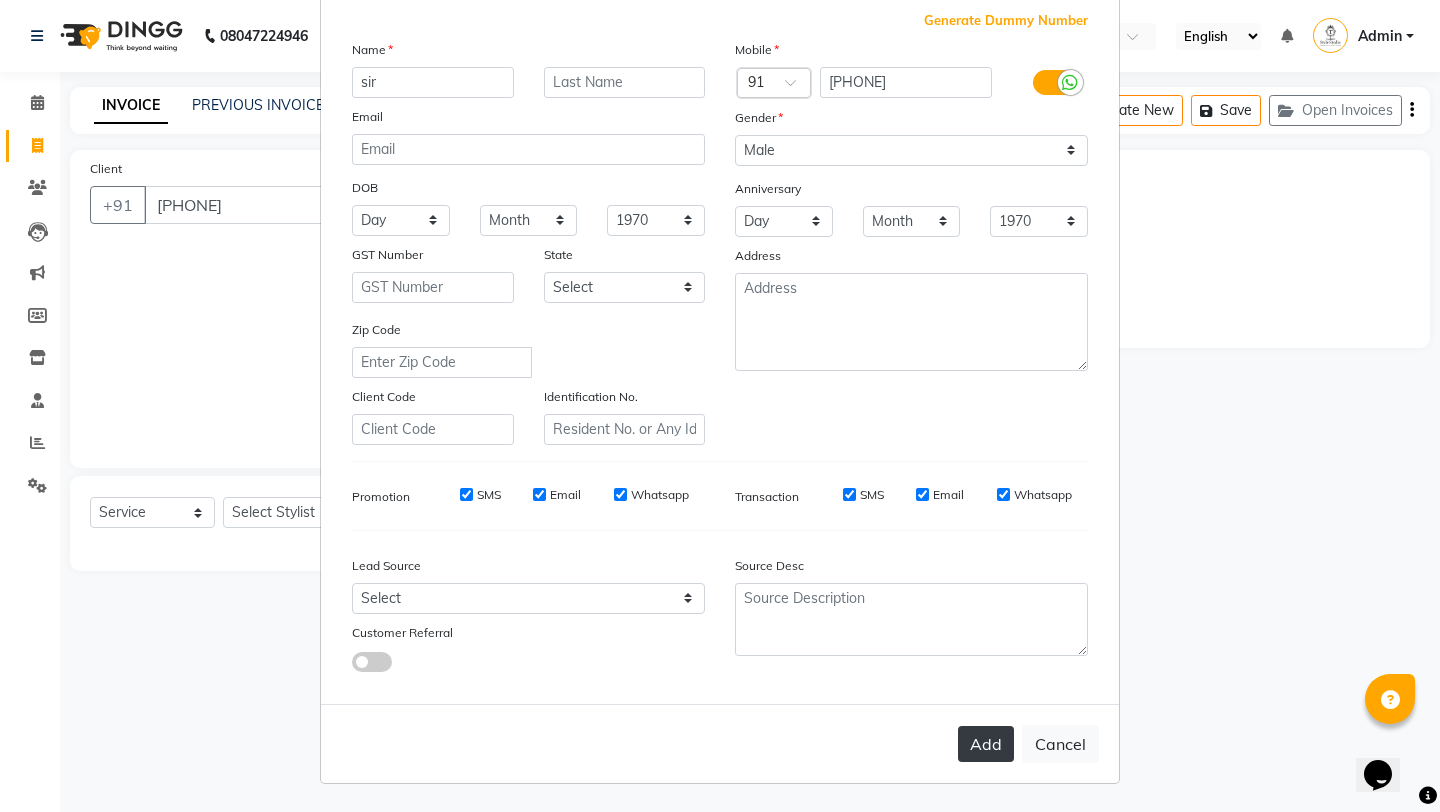 click on "Add" at bounding box center [986, 744] 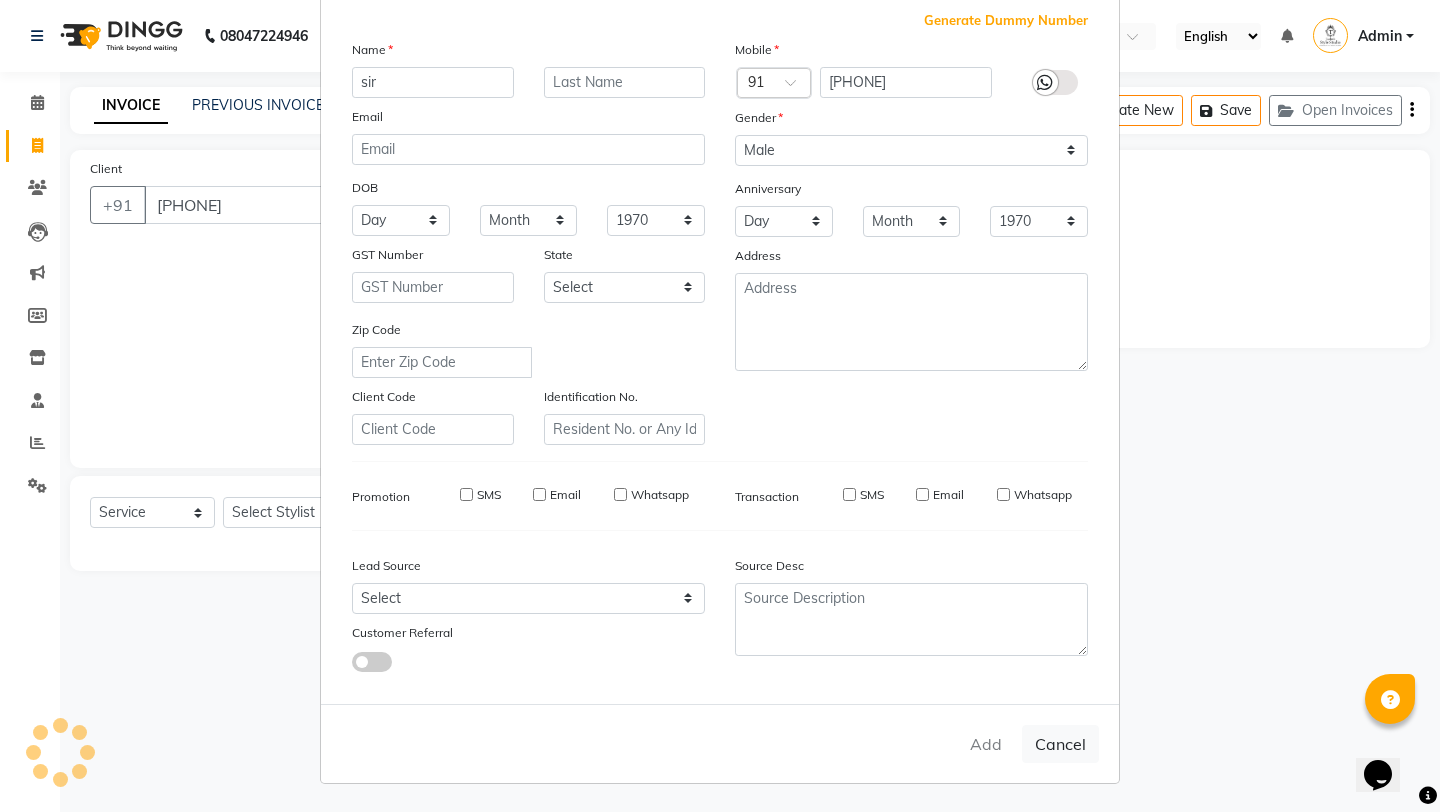 type 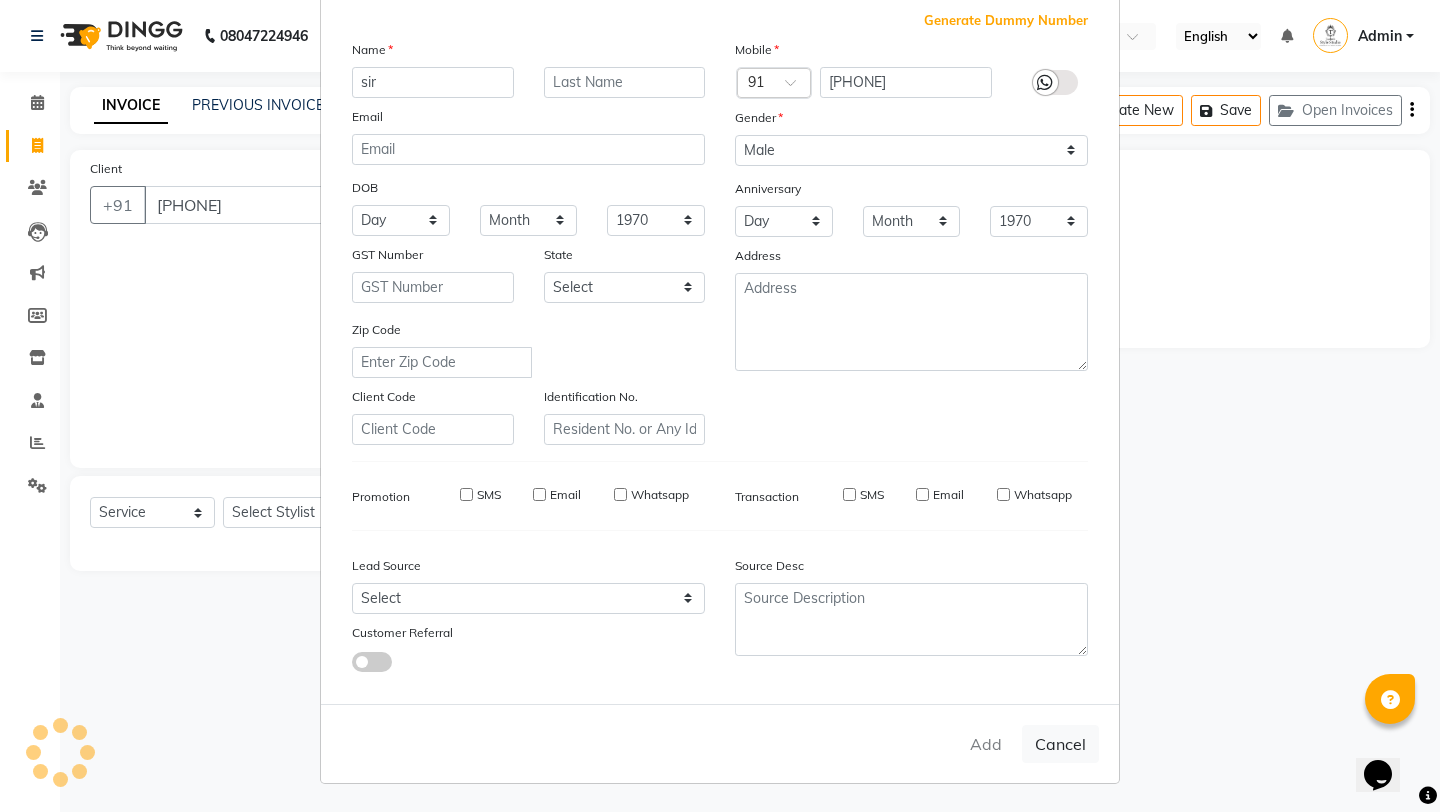 select 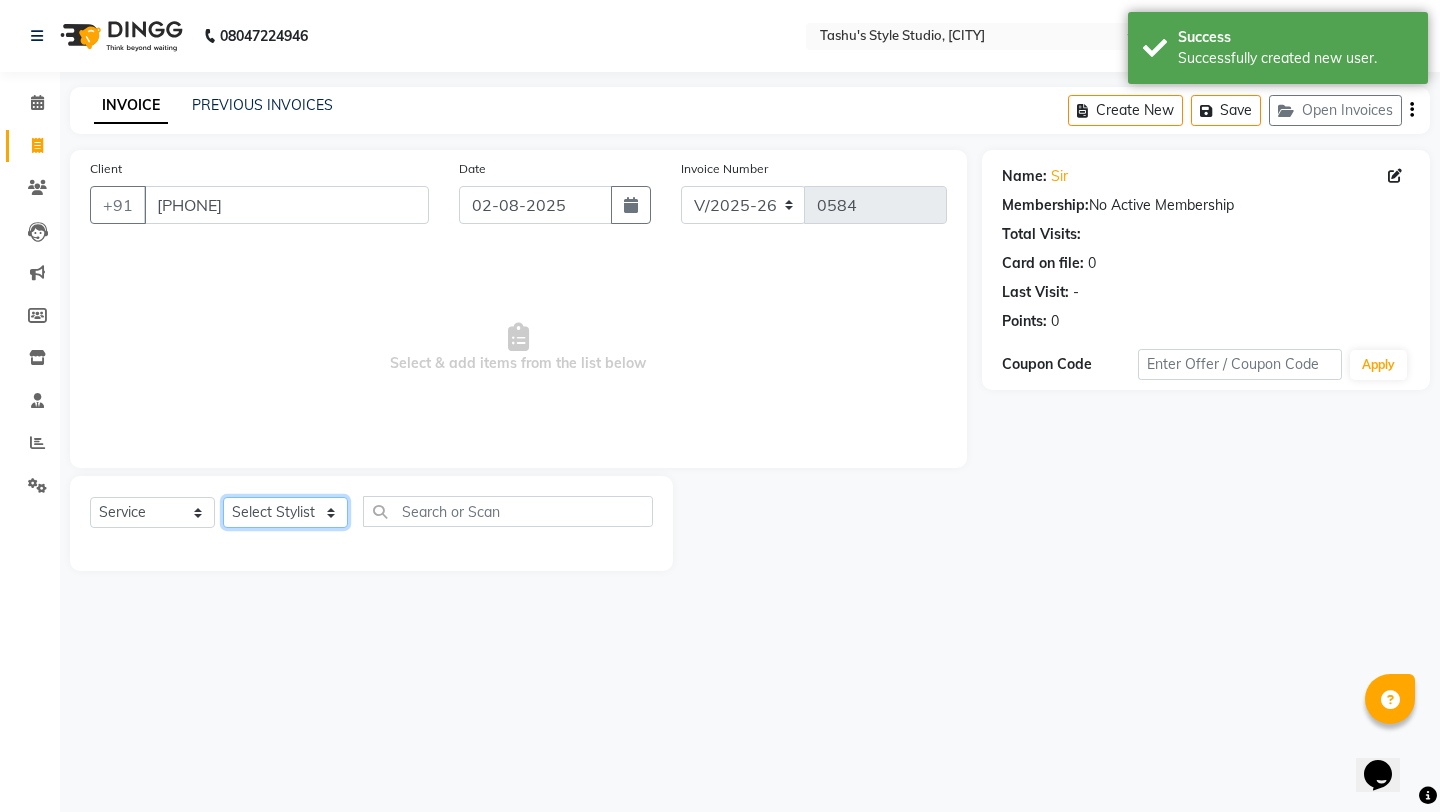 click on "Select Stylist Arpita  AUNTY  bandana manoj Prajul sahil SARITA  shivraj  style studio" 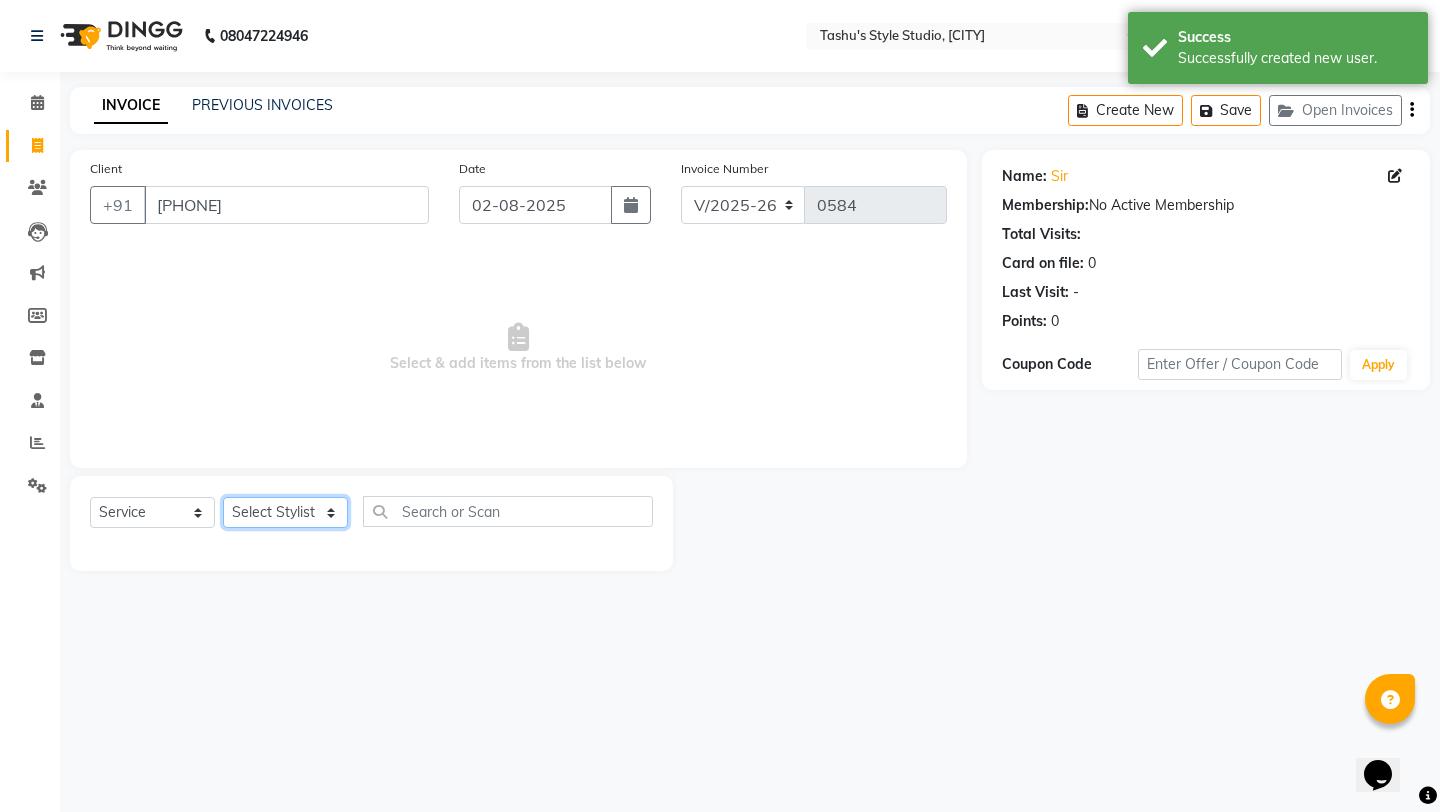 select on "35724" 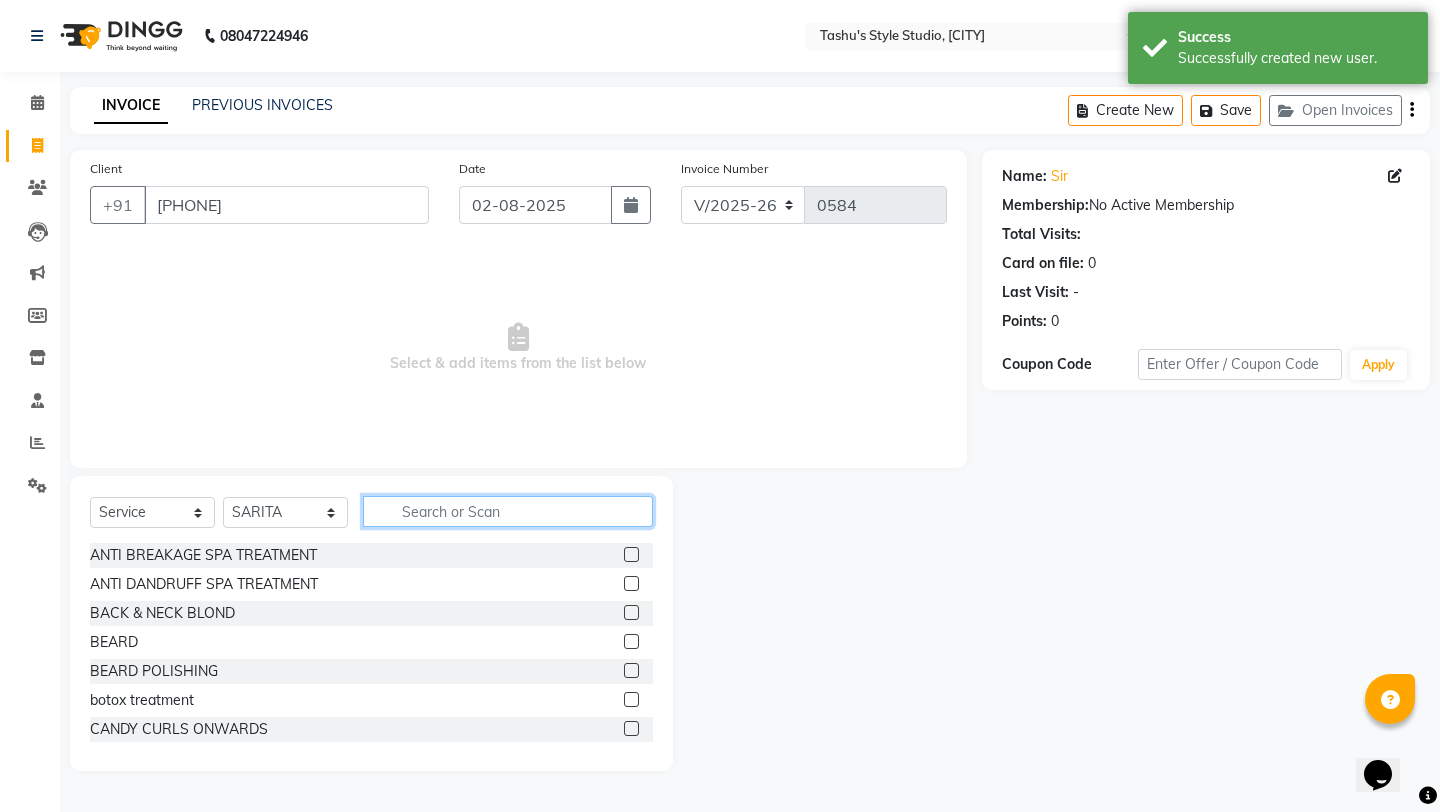 click 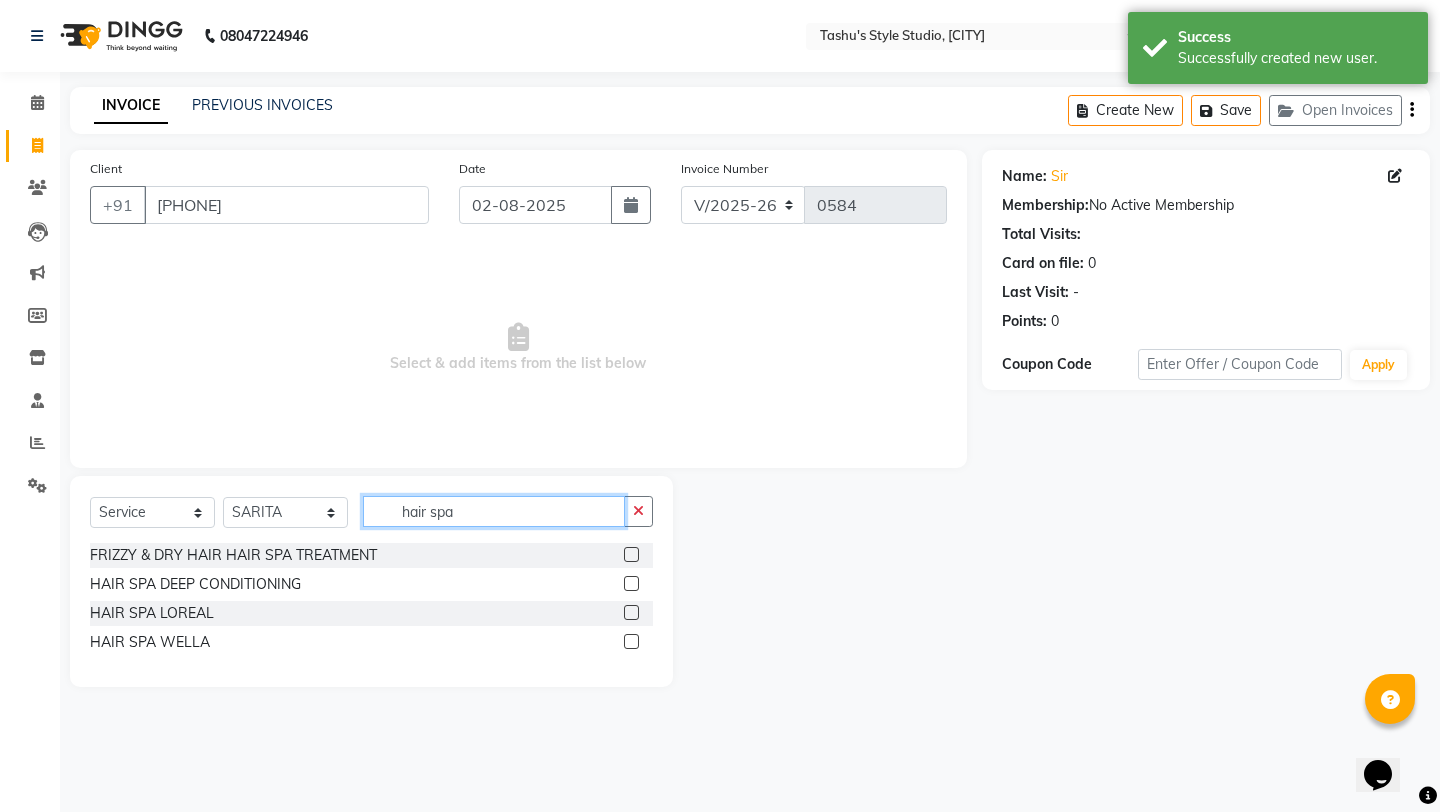 type on "hair spa" 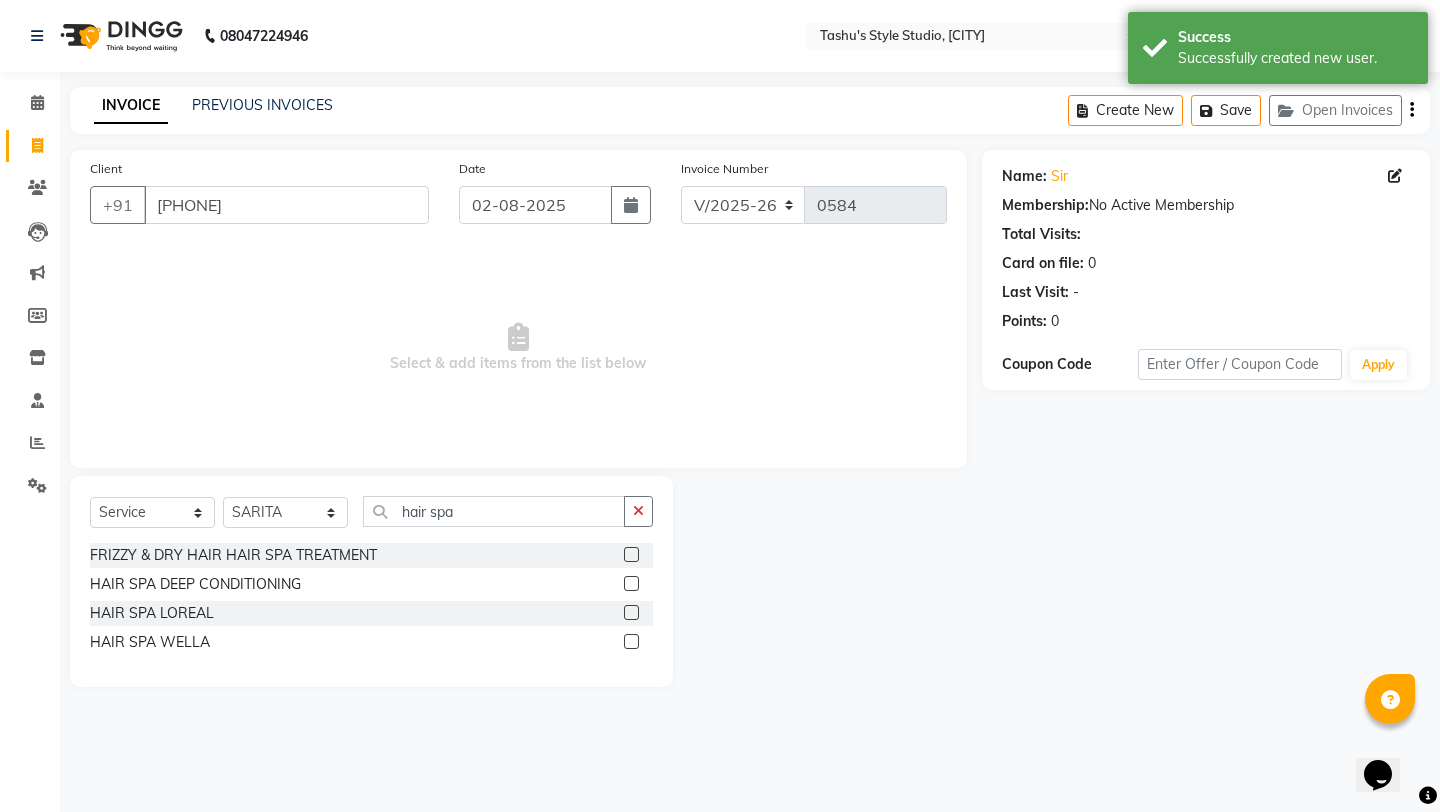 click 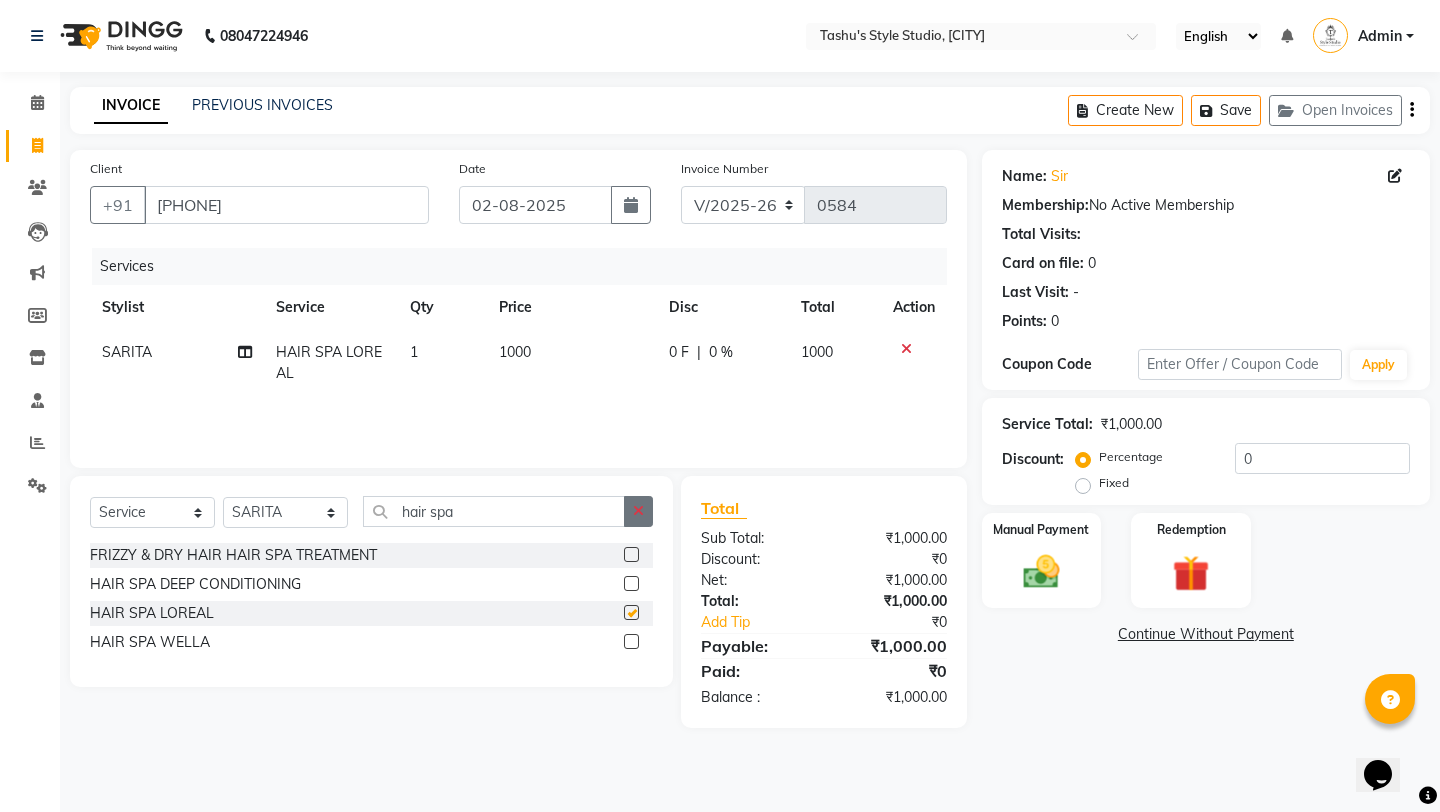 checkbox on "false" 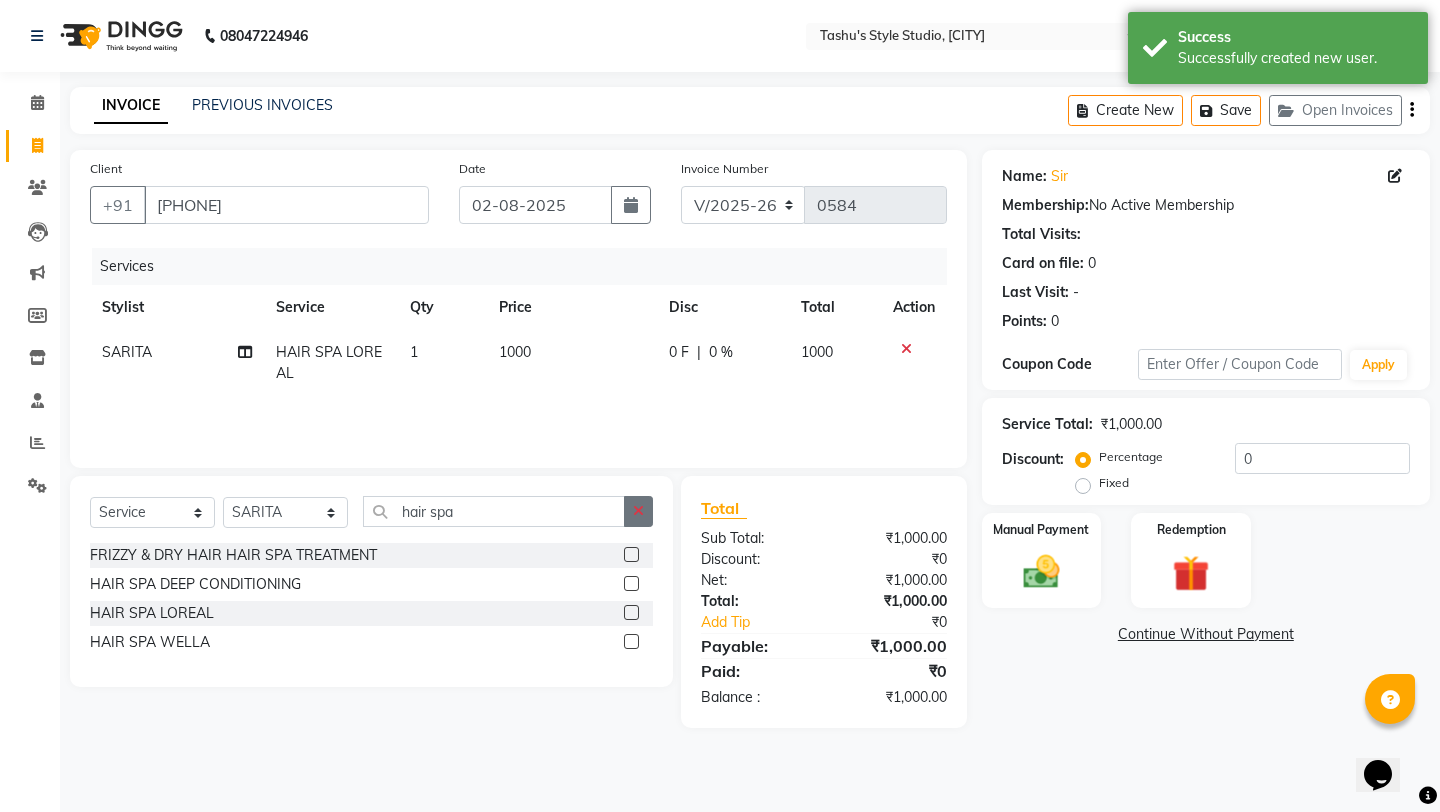 click 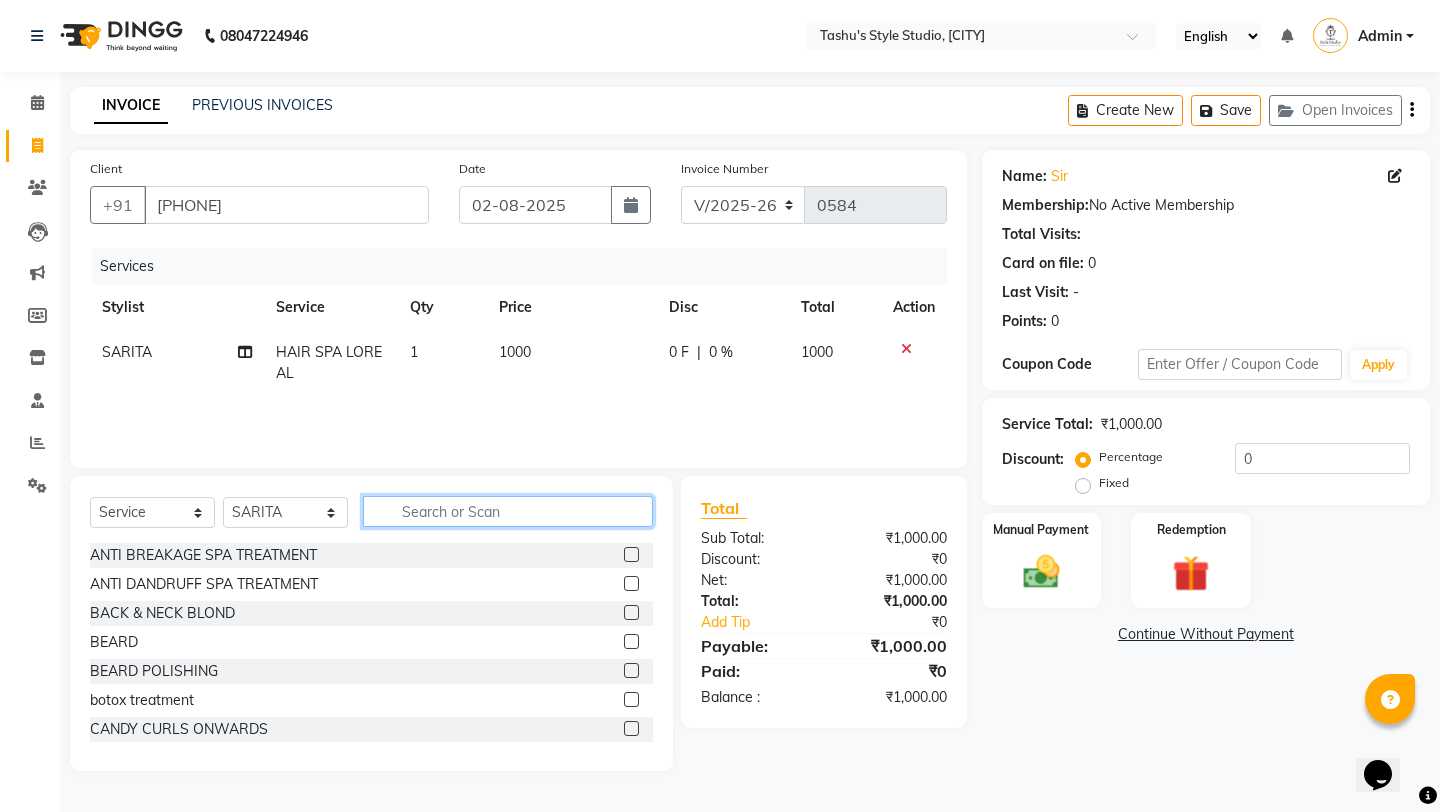 click 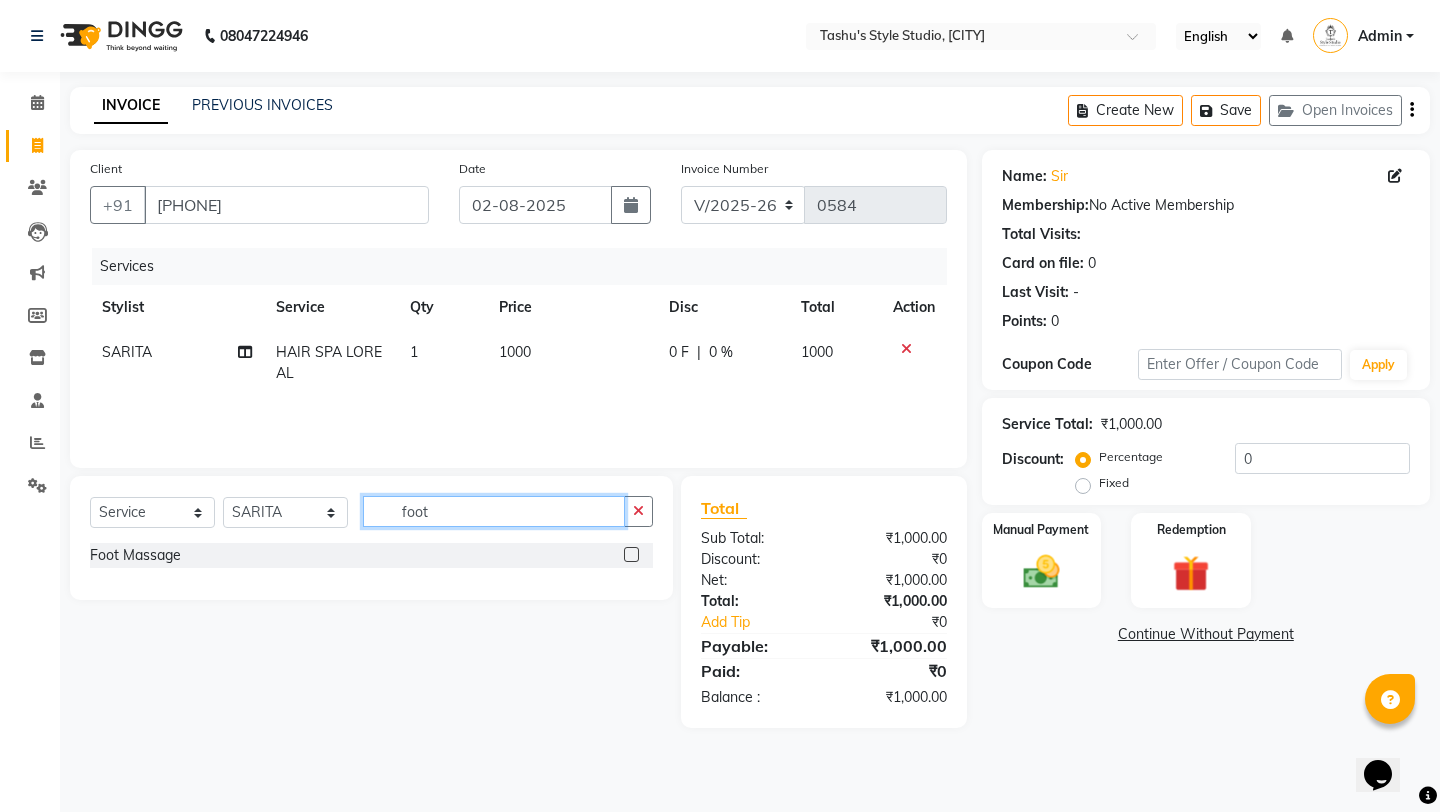 type on "foot" 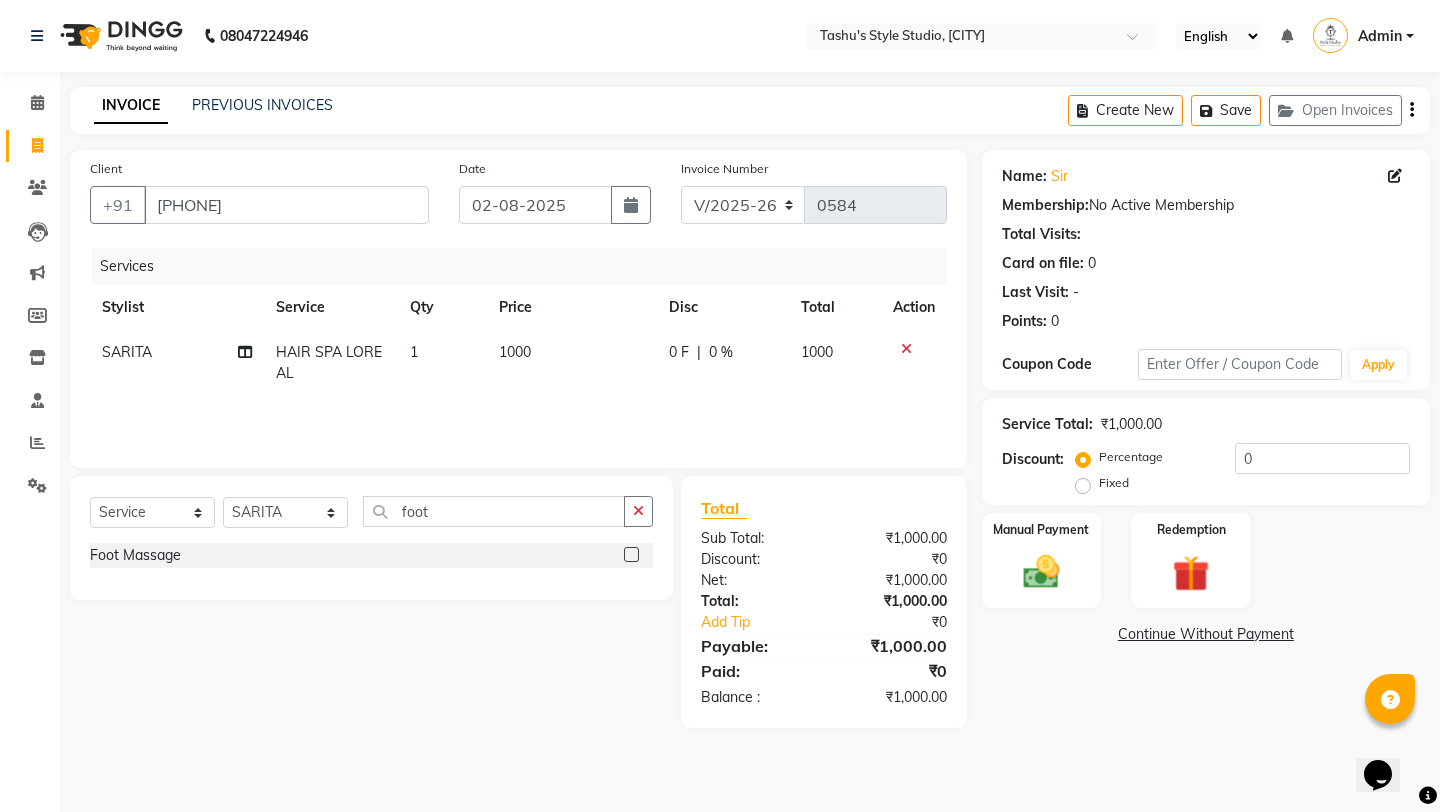 click 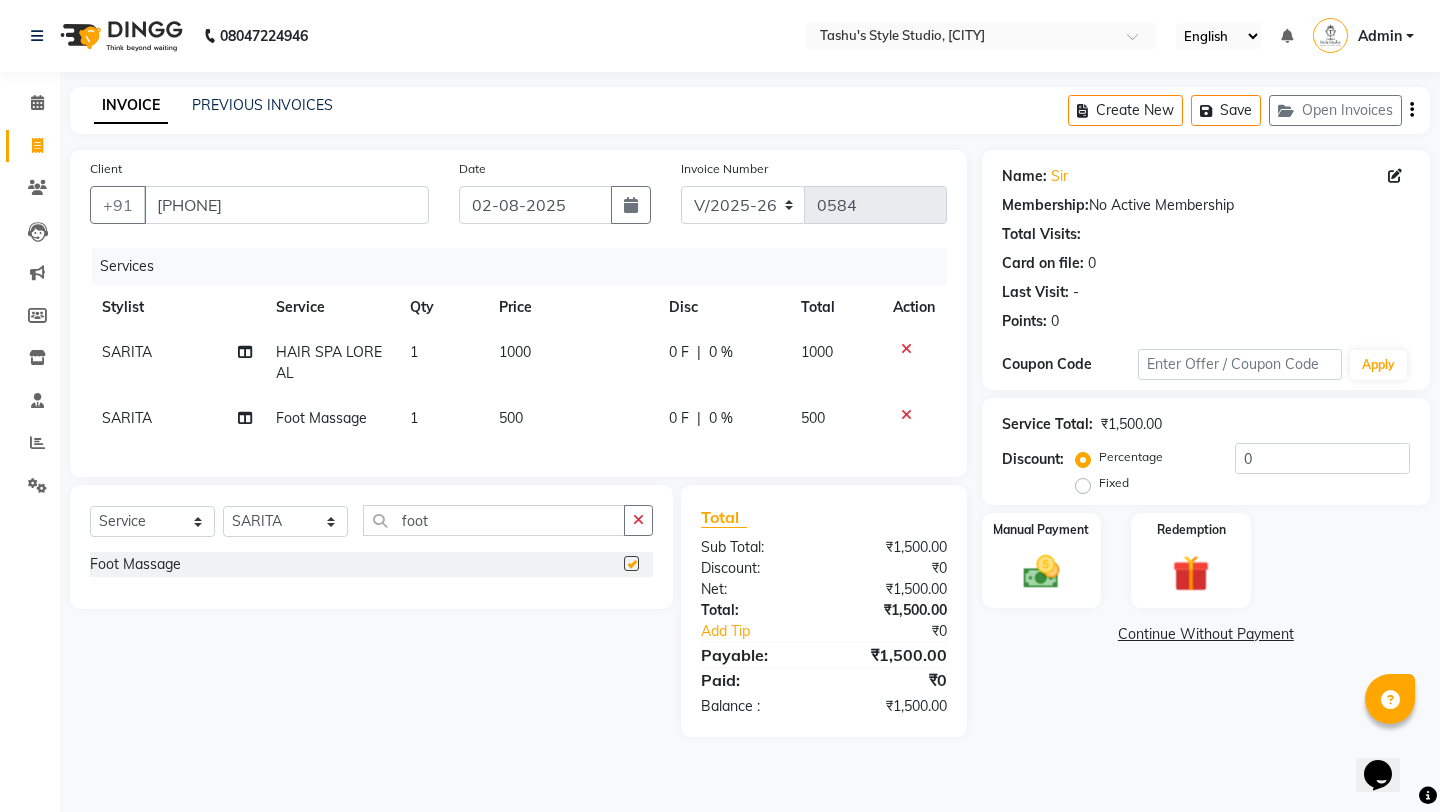 checkbox on "false" 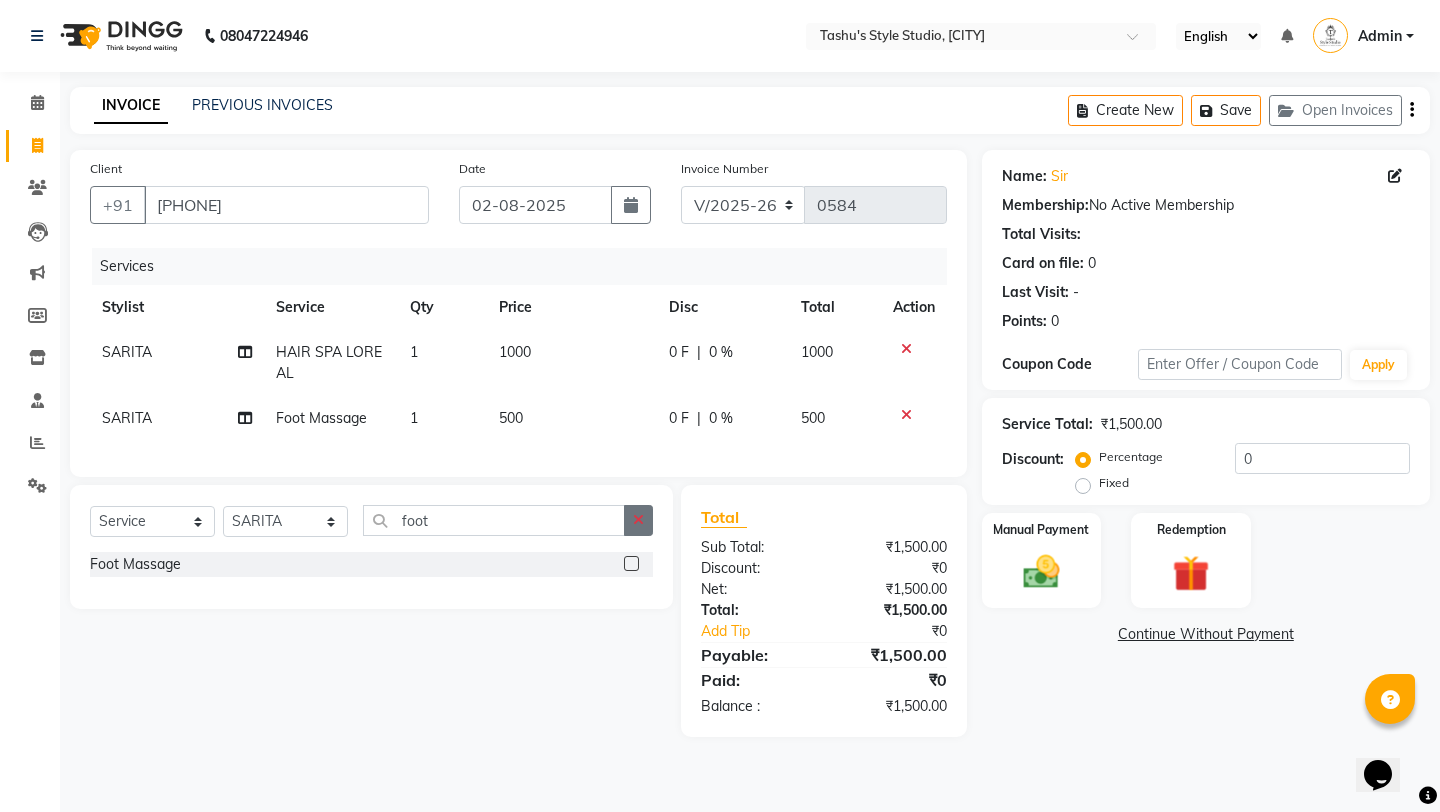 click 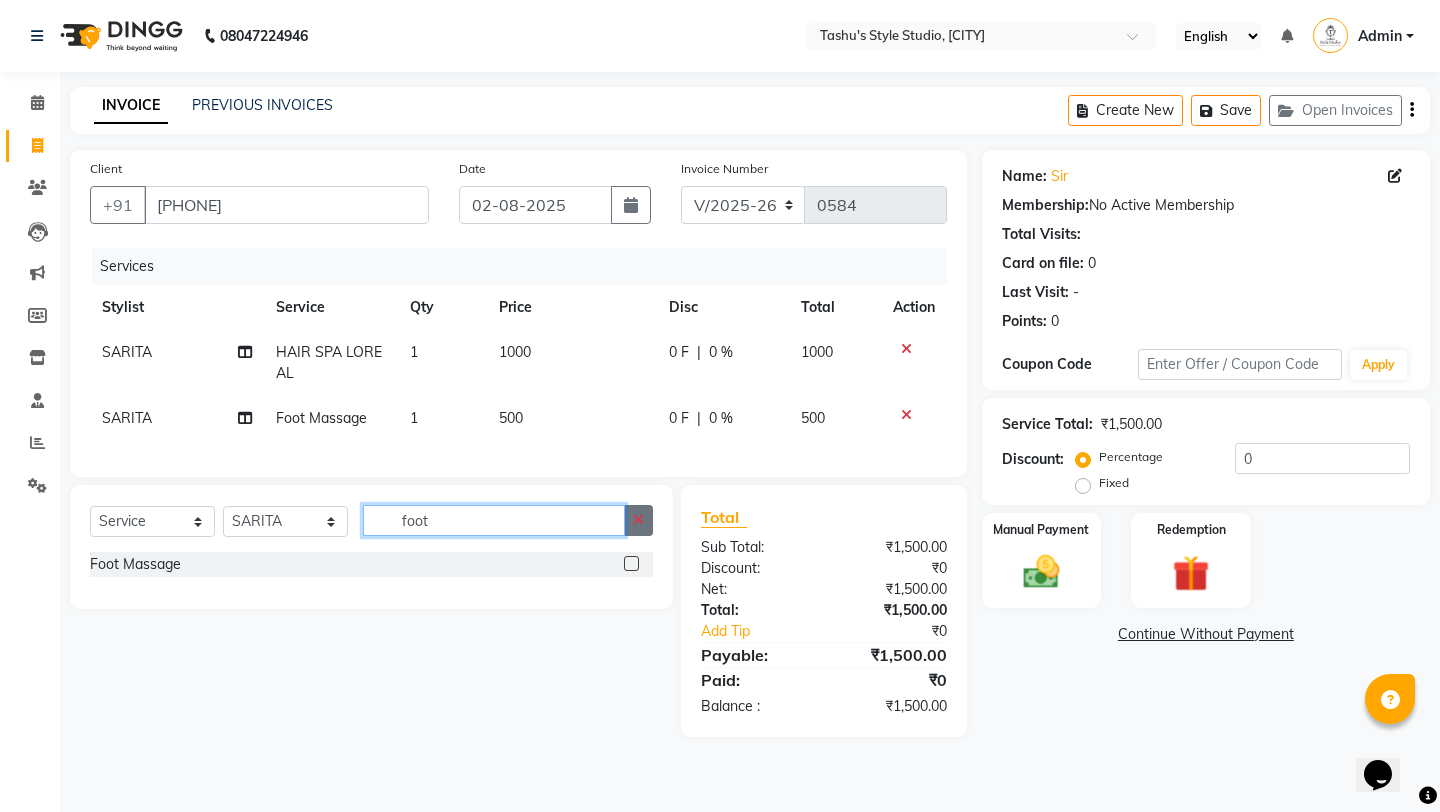 type 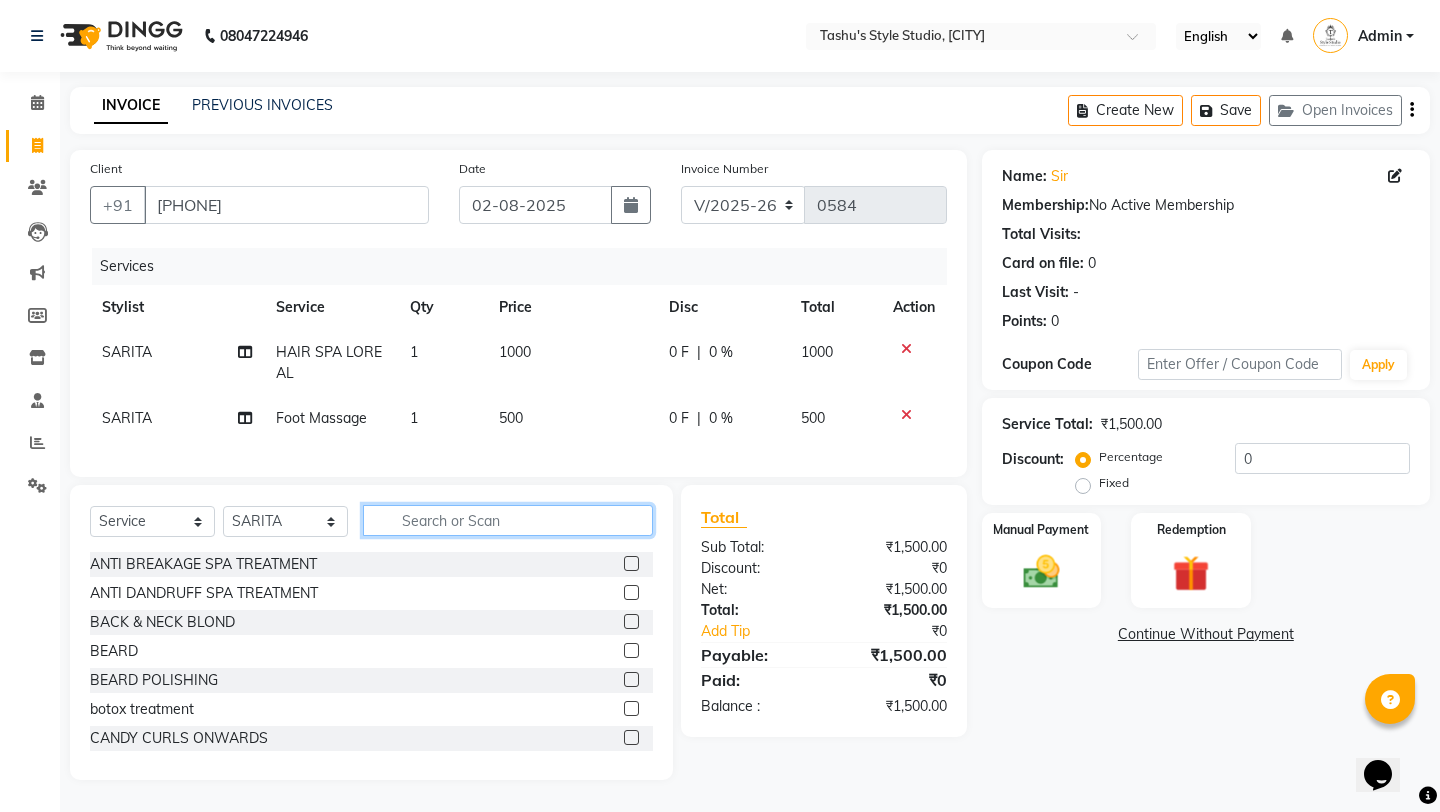 click 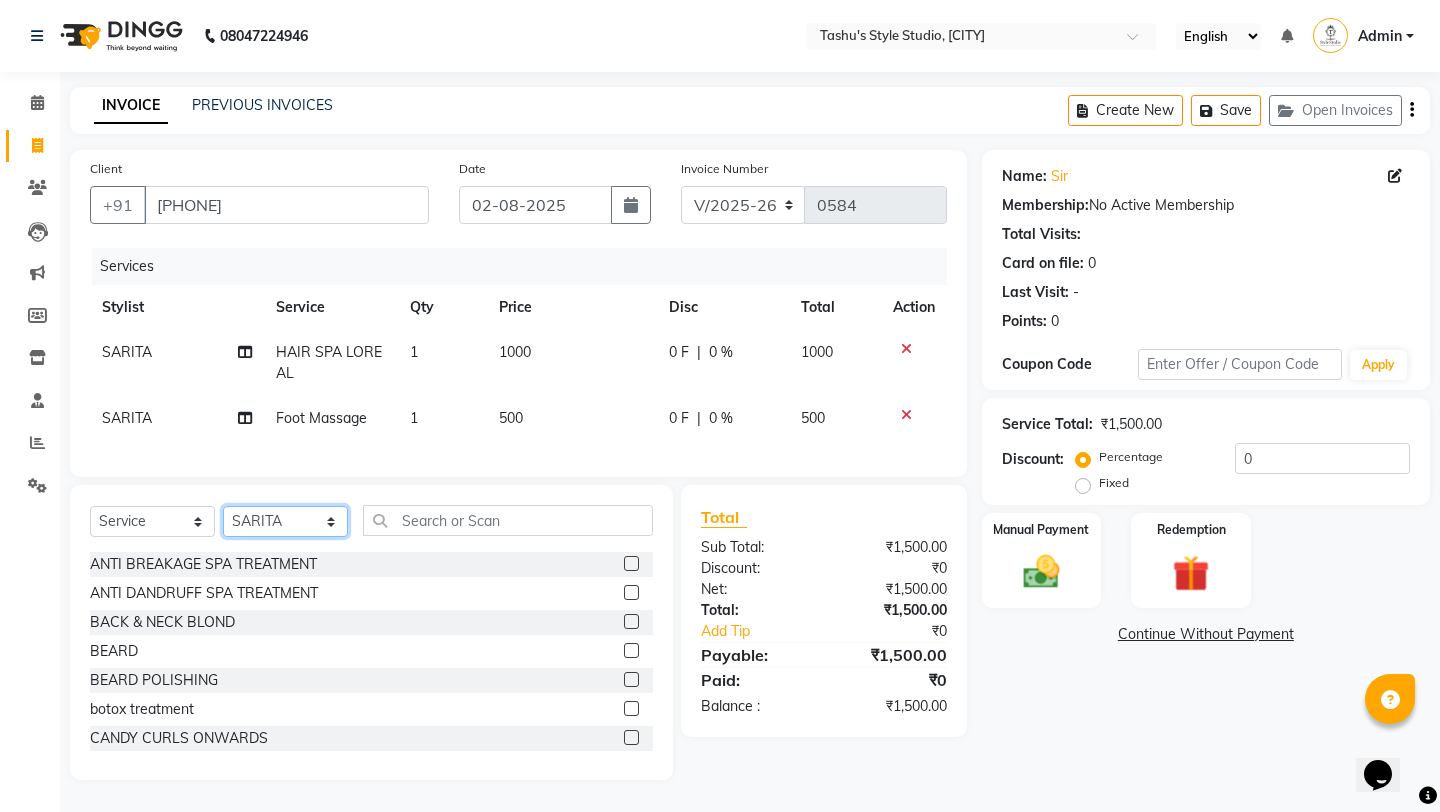 click on "Select Stylist Arpita  AUNTY  bandana manoj Prajul sahil SARITA  shivraj  style studio" 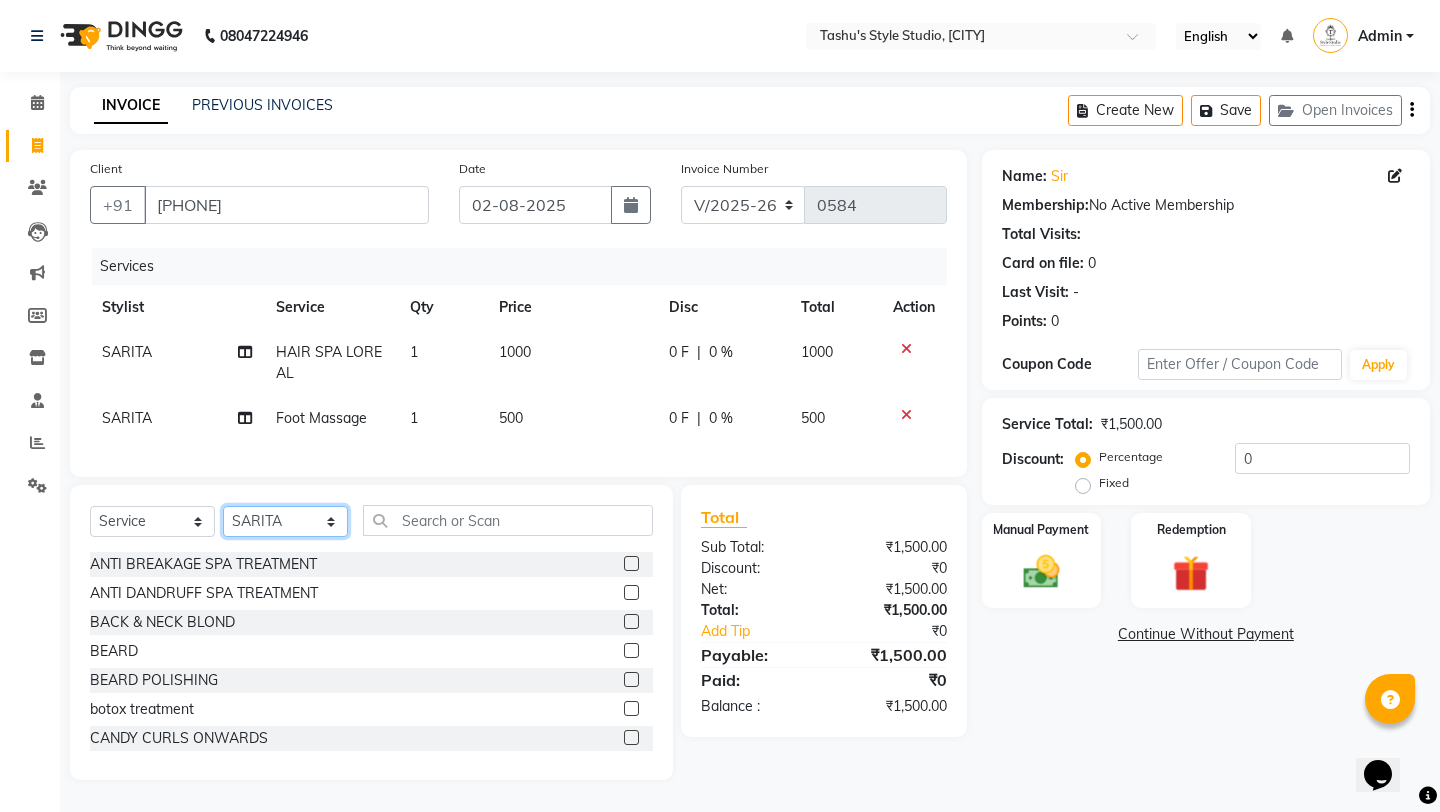 select on "79407" 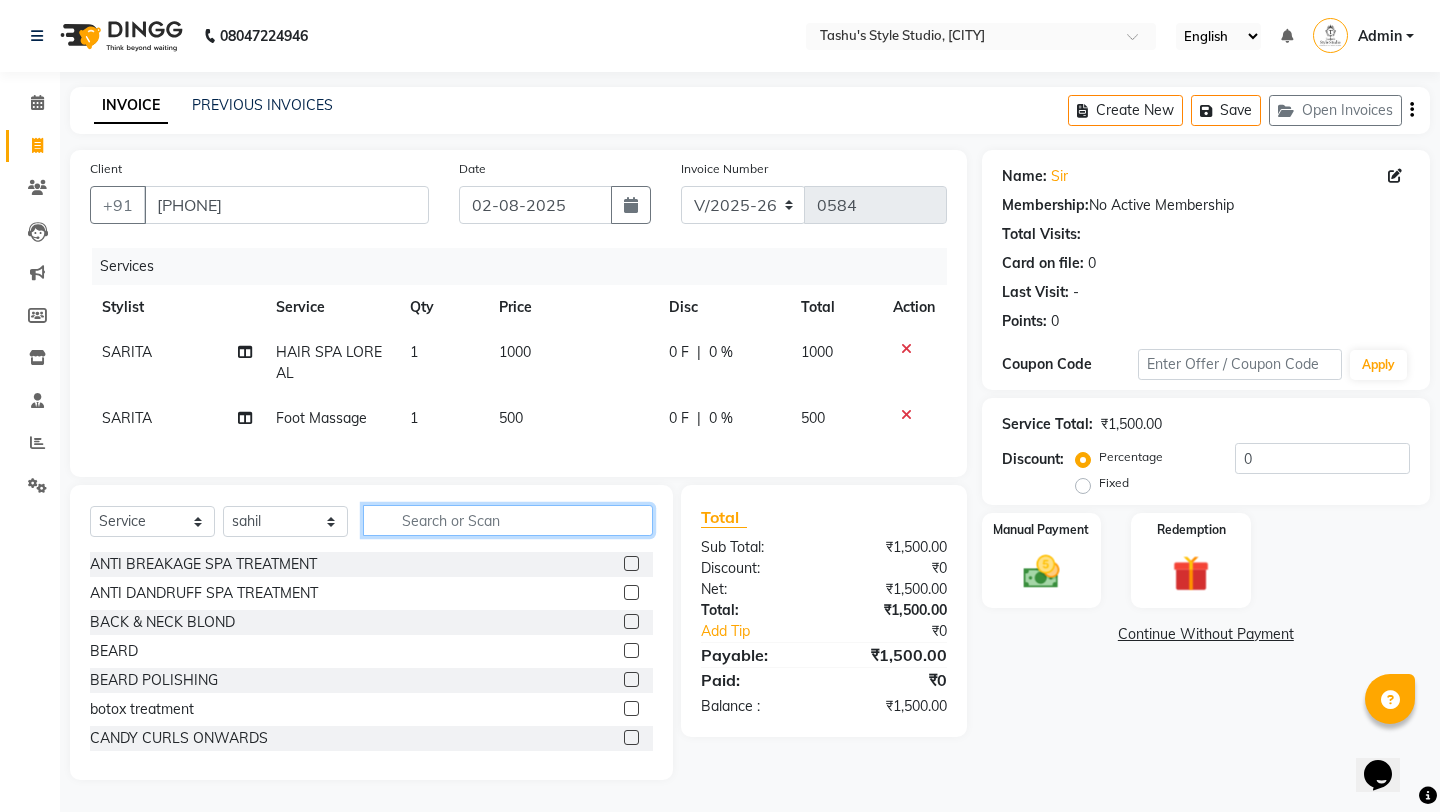click 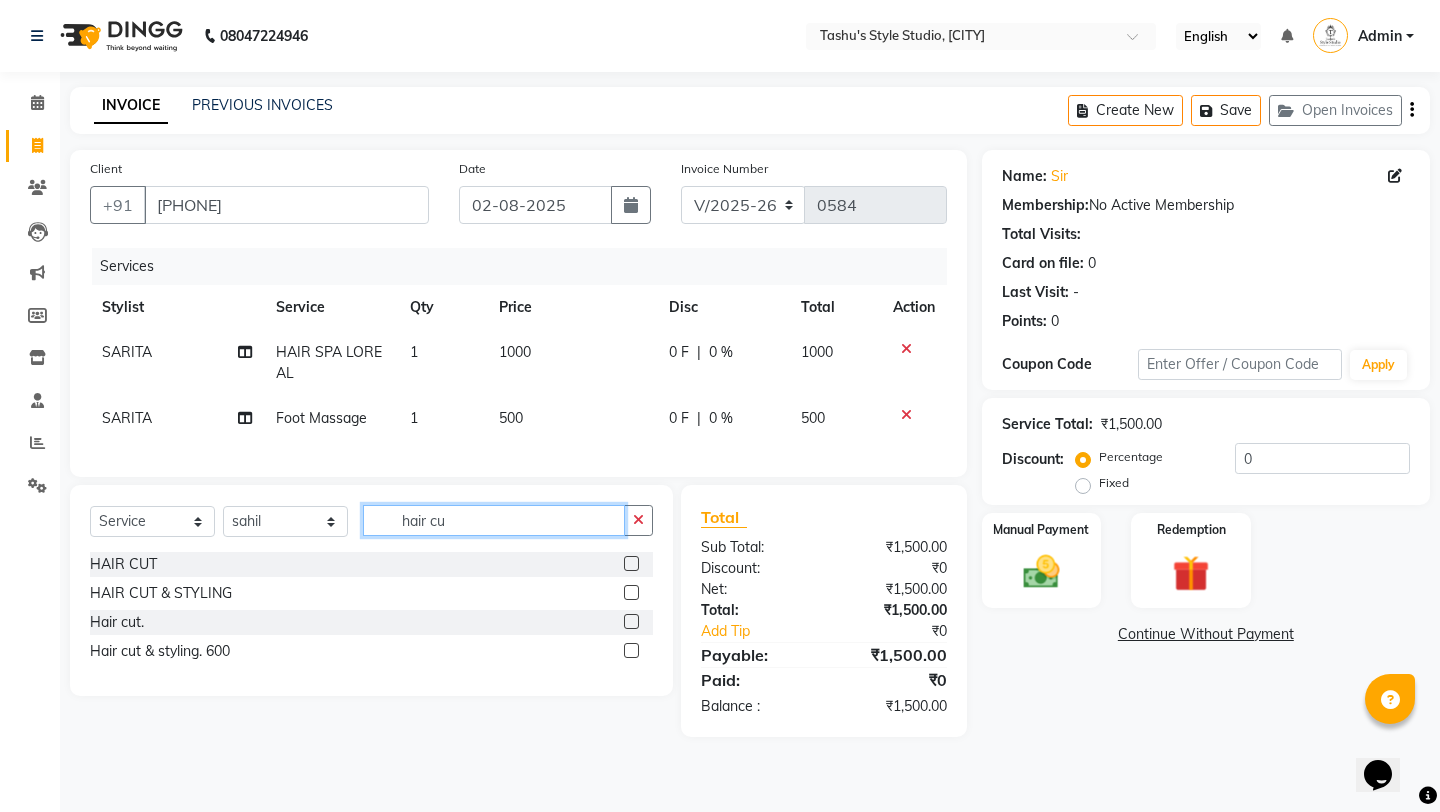 type on "hair cu" 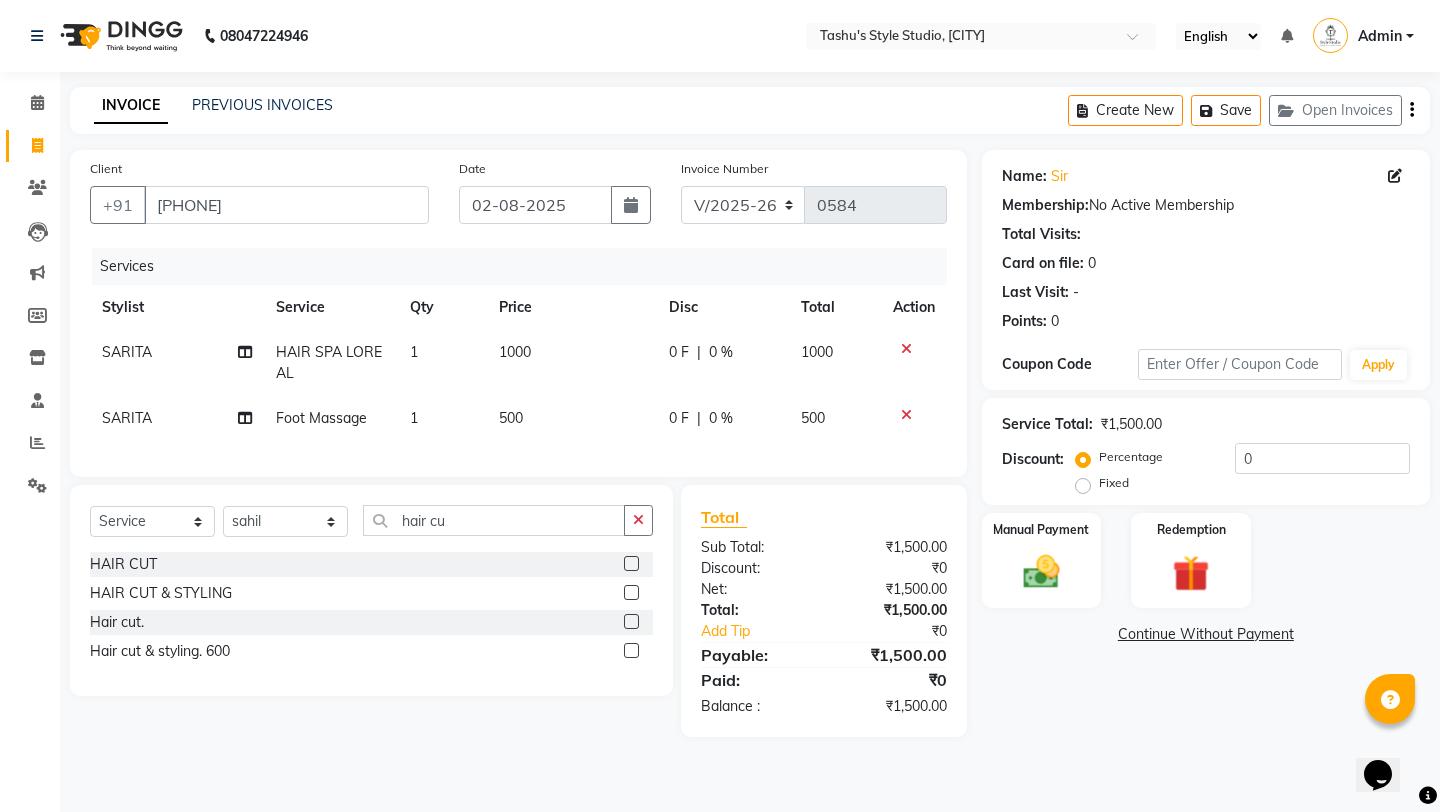 click 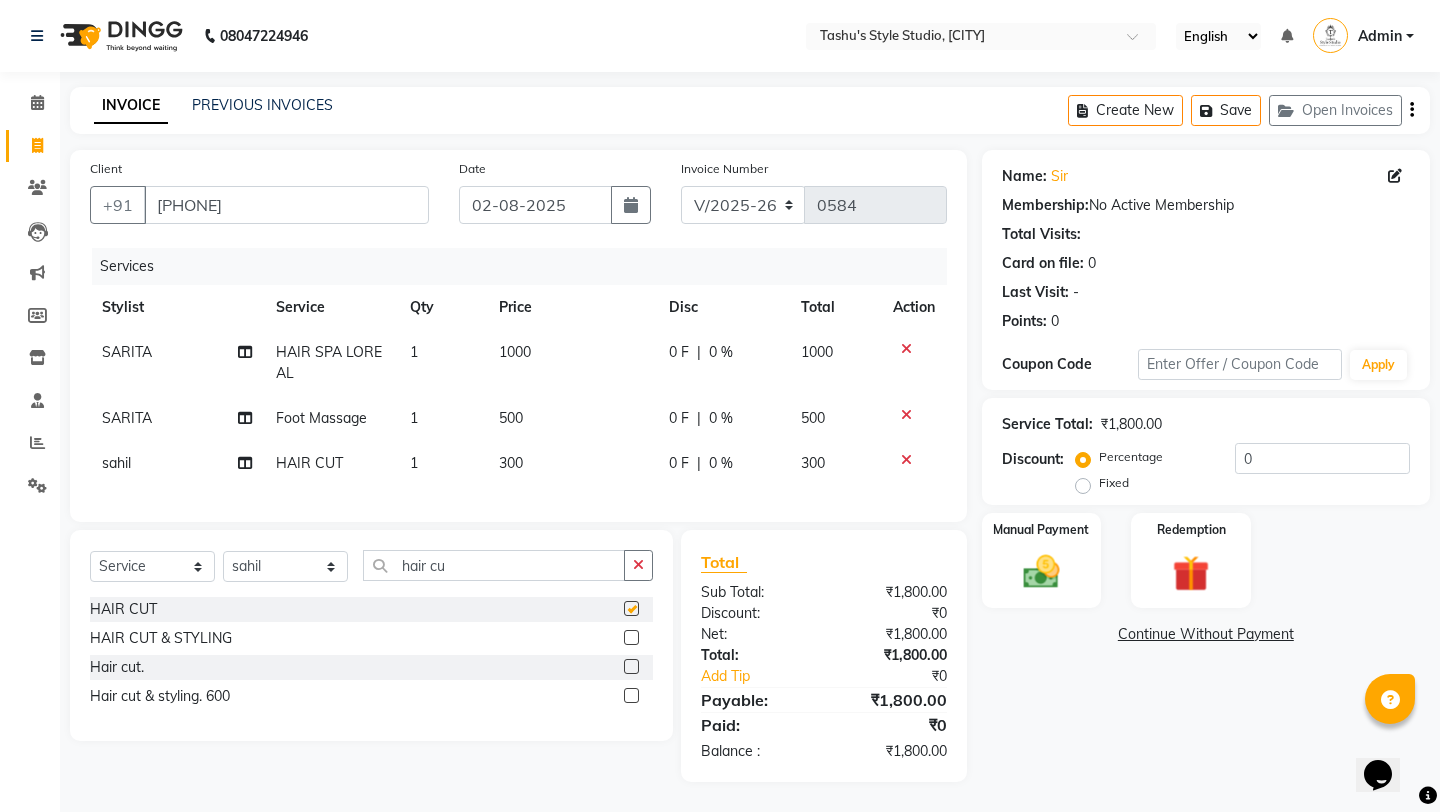 checkbox on "false" 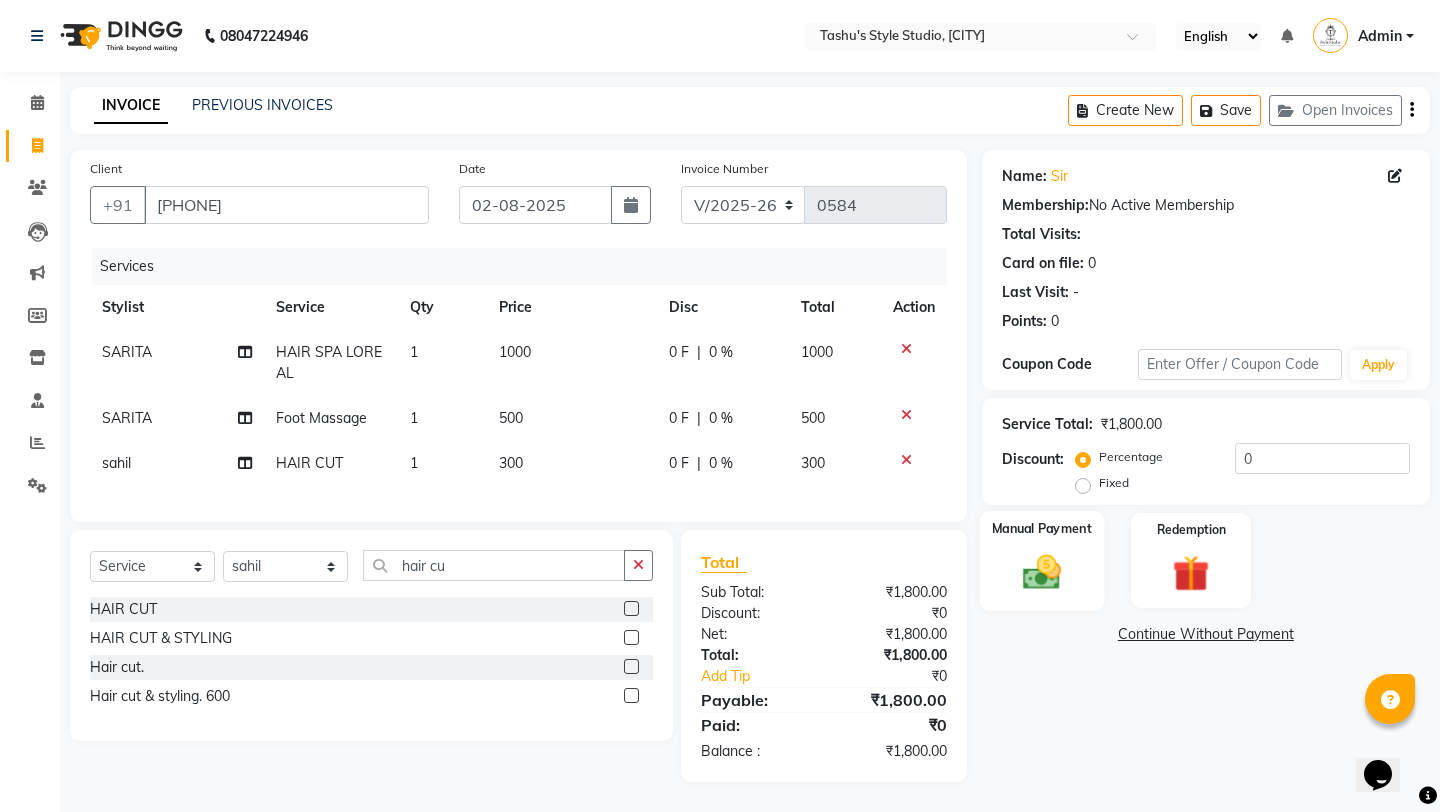 click 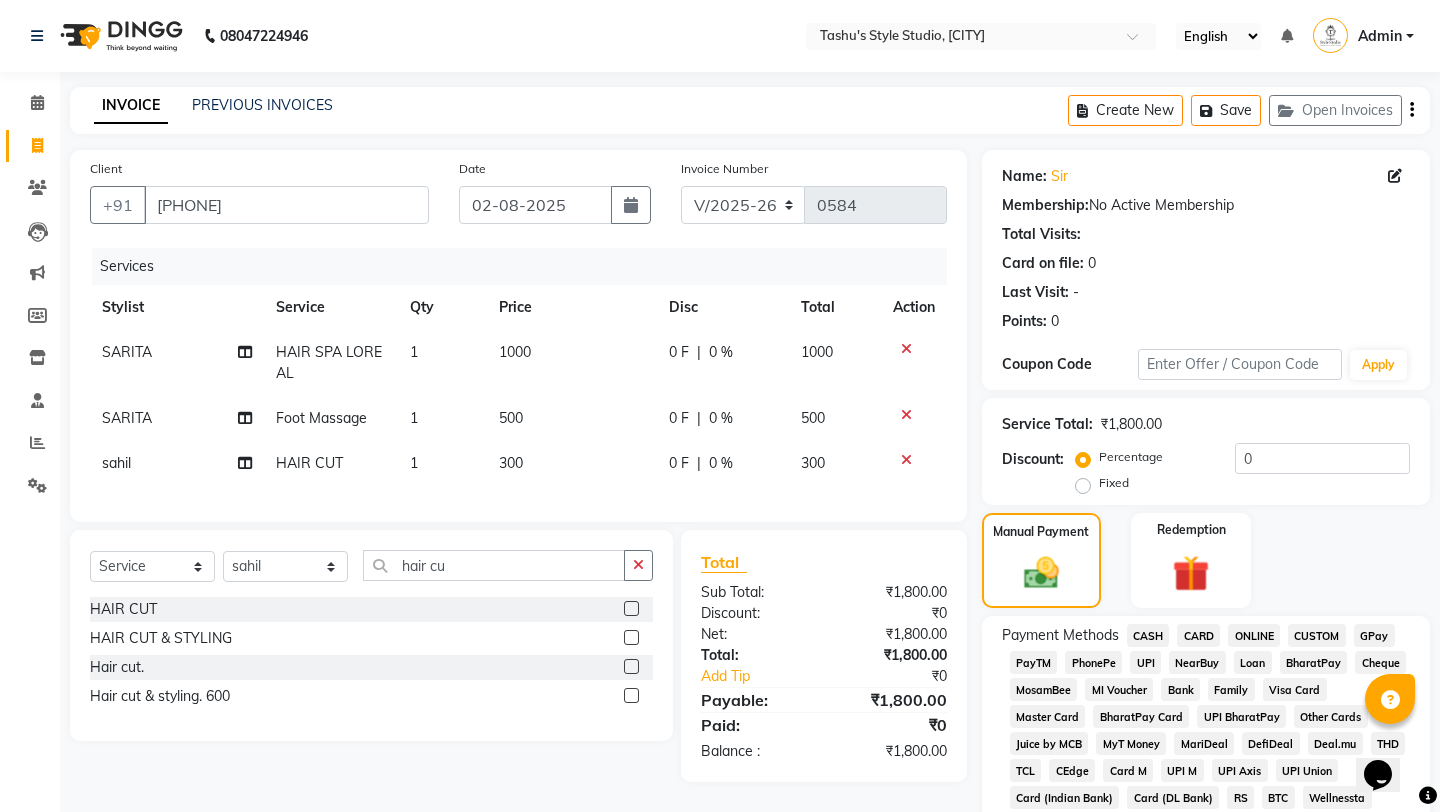 click on "CASH" 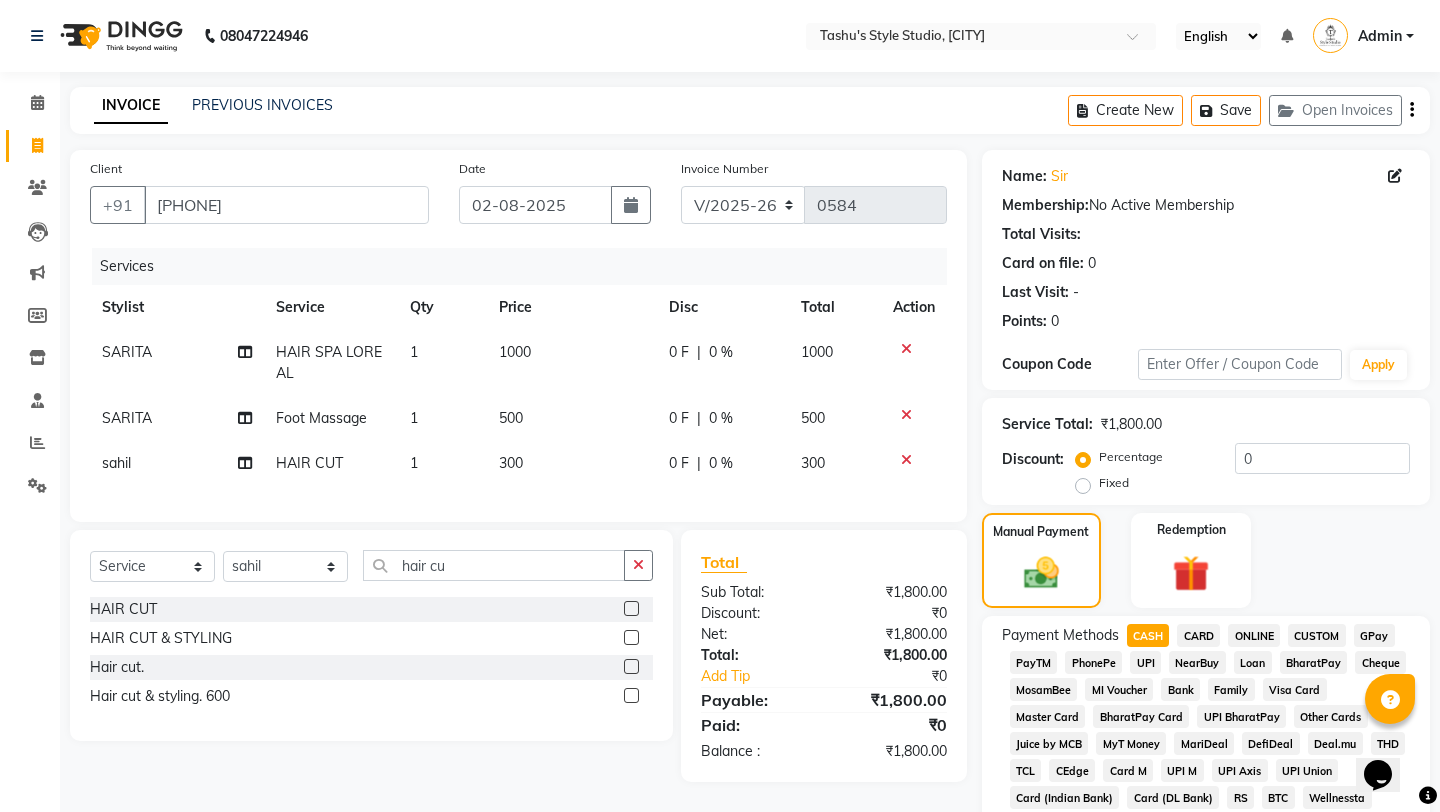 scroll, scrollTop: 645, scrollLeft: 0, axis: vertical 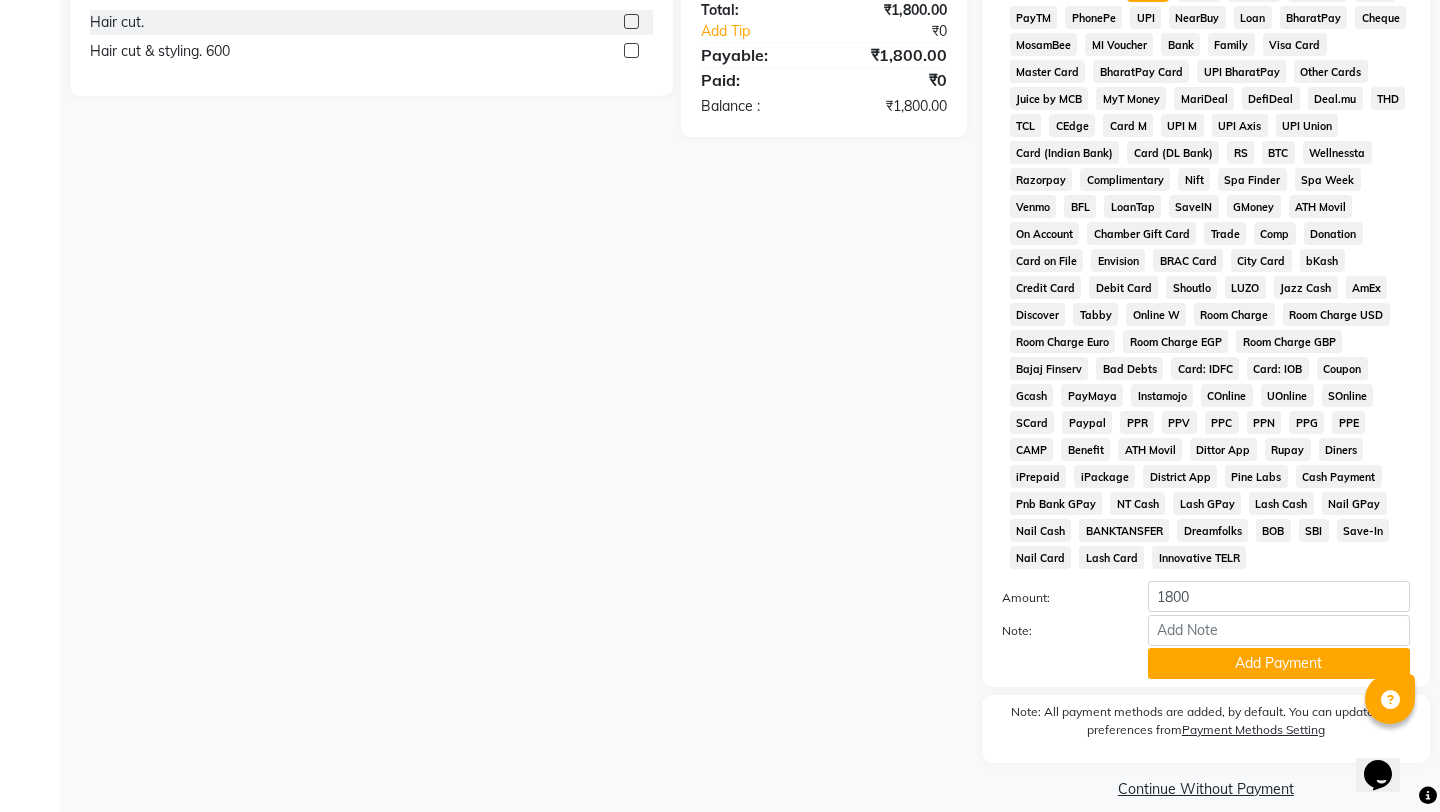 click on "Note:" 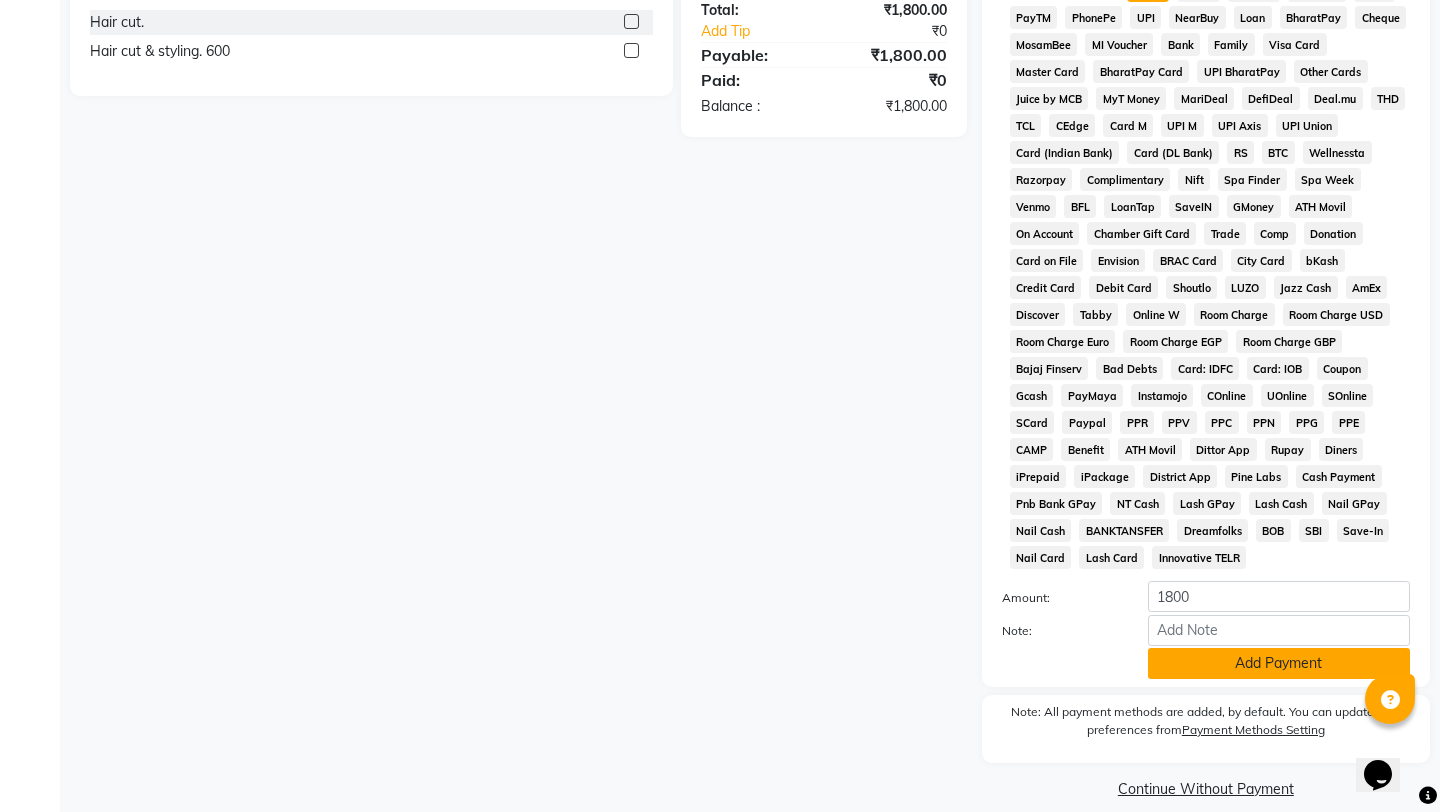 click on "Add Payment" 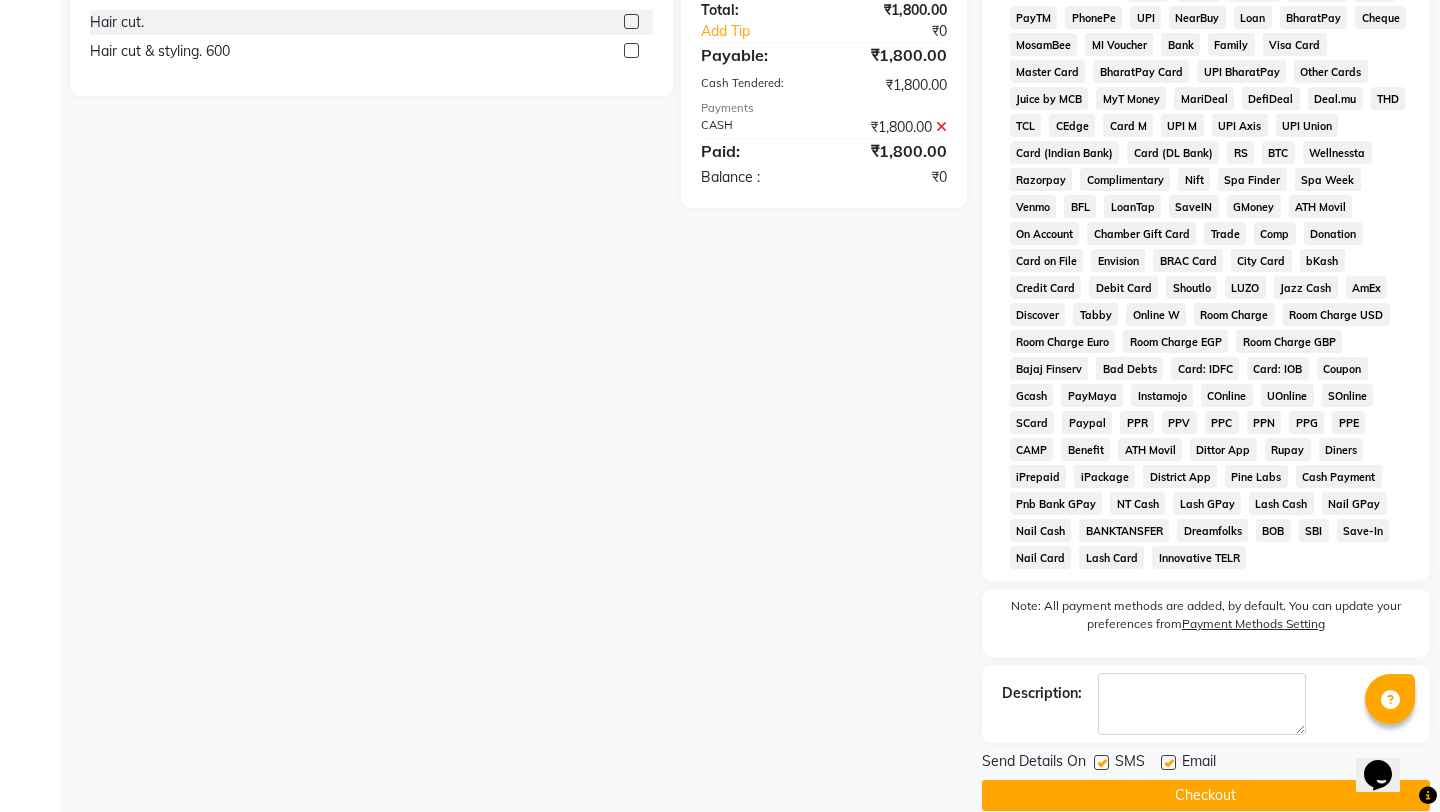 click on "Email" 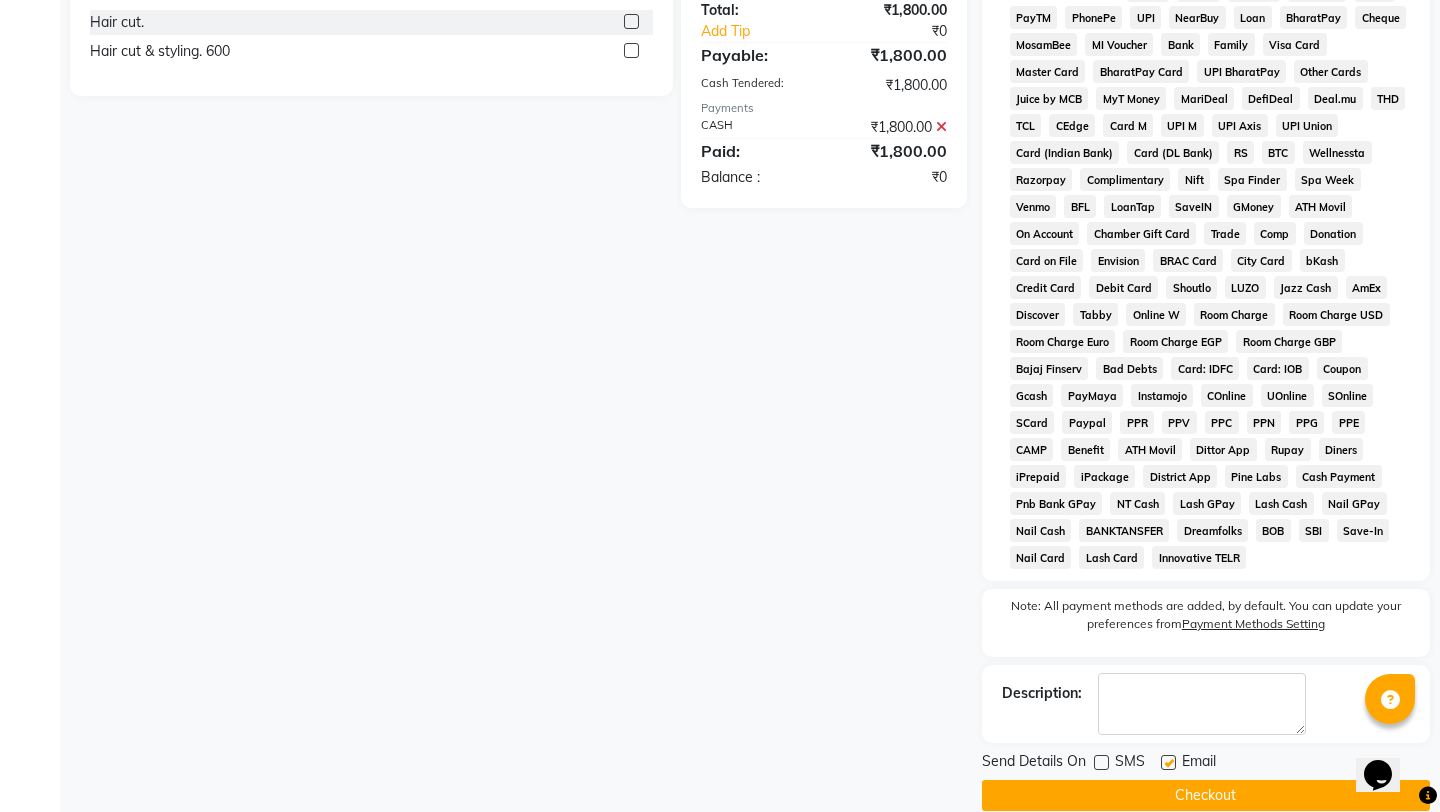 click 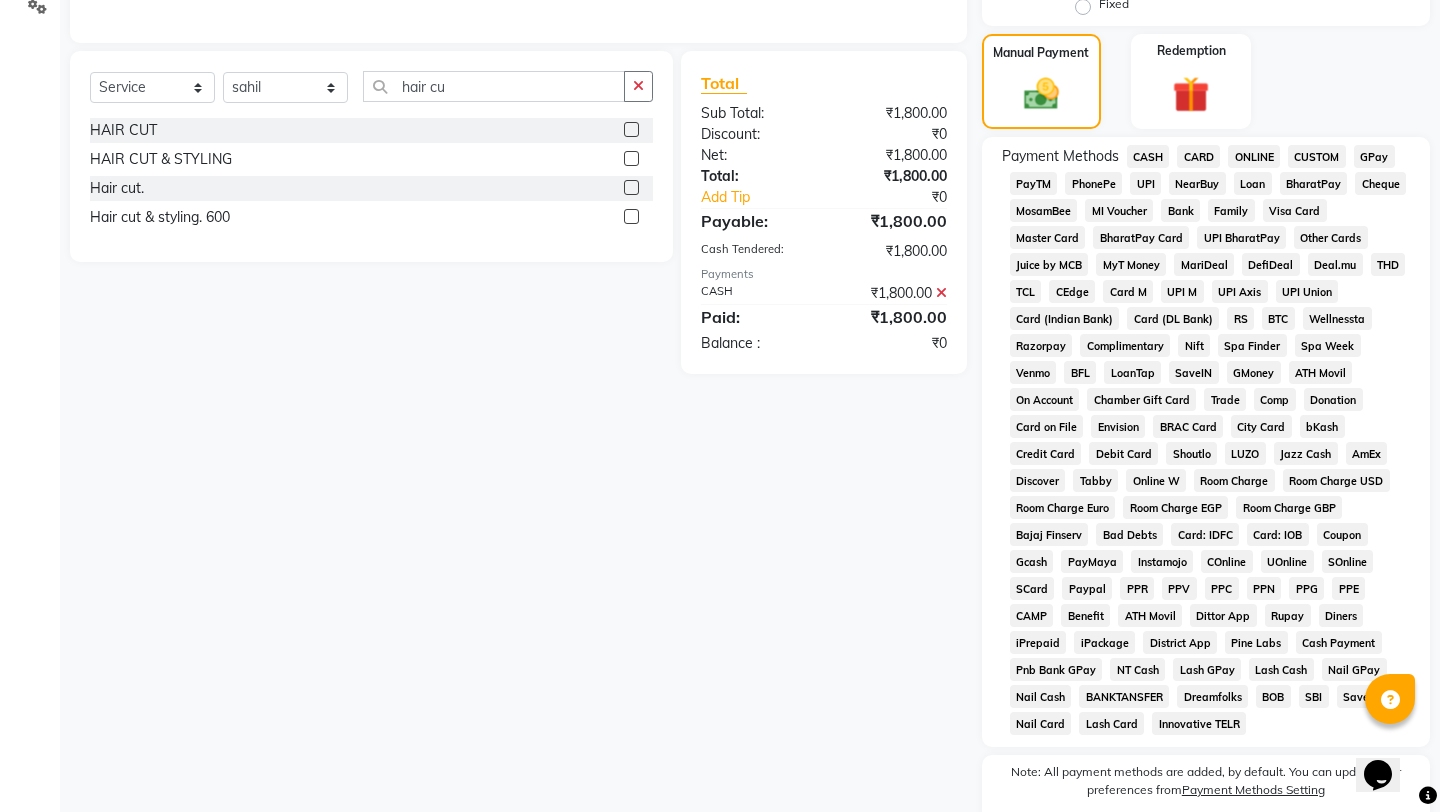 scroll, scrollTop: 652, scrollLeft: 0, axis: vertical 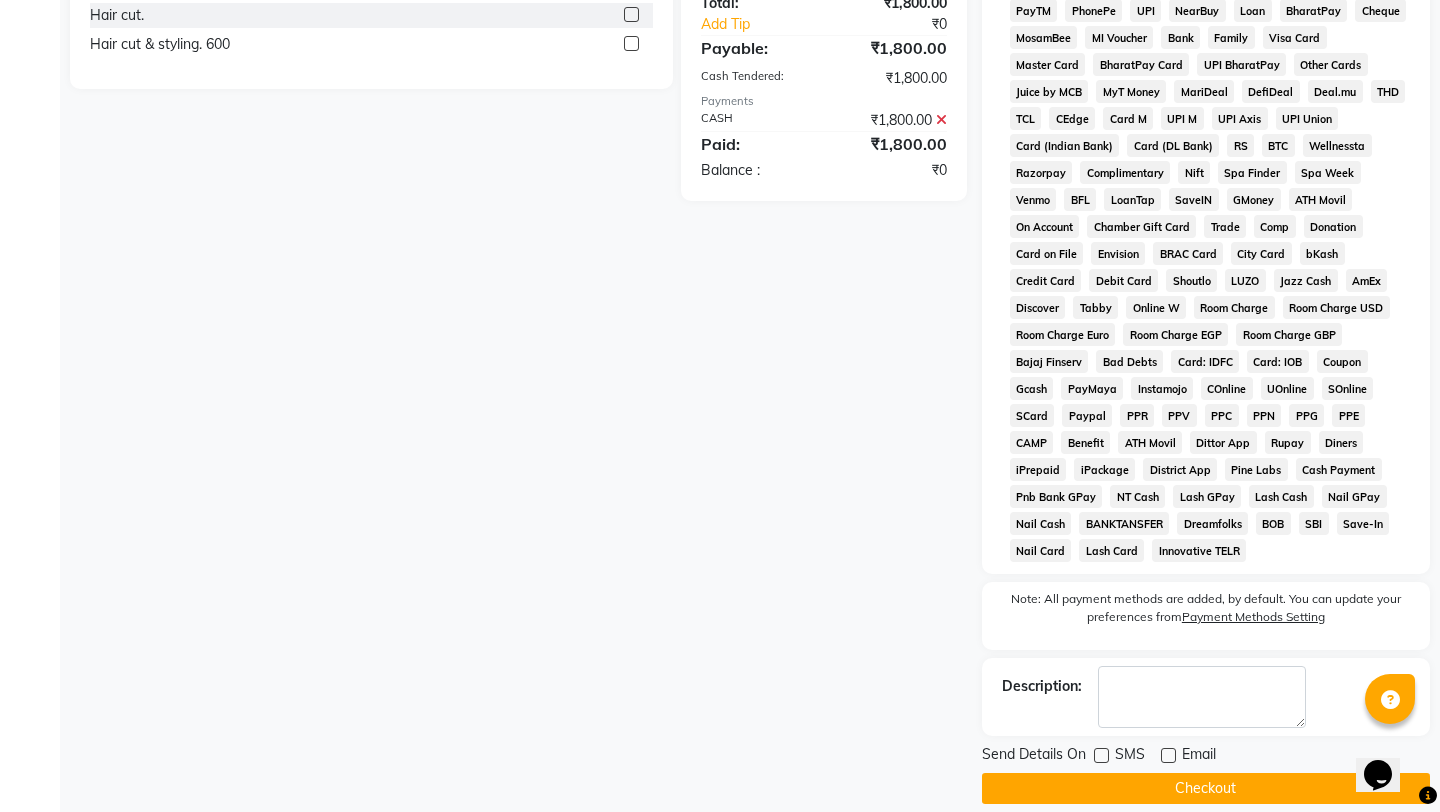 click on "Checkout" 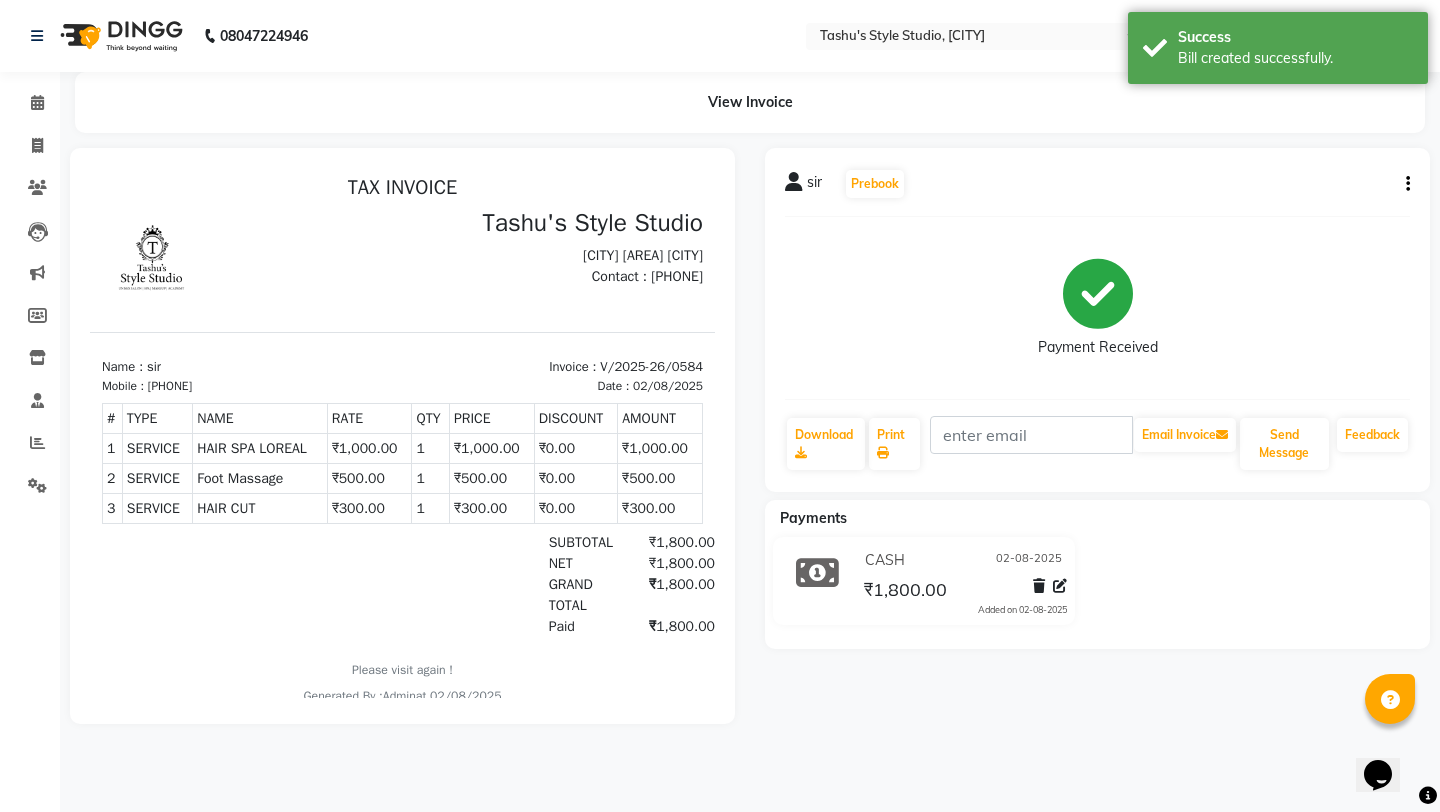 scroll, scrollTop: 0, scrollLeft: 0, axis: both 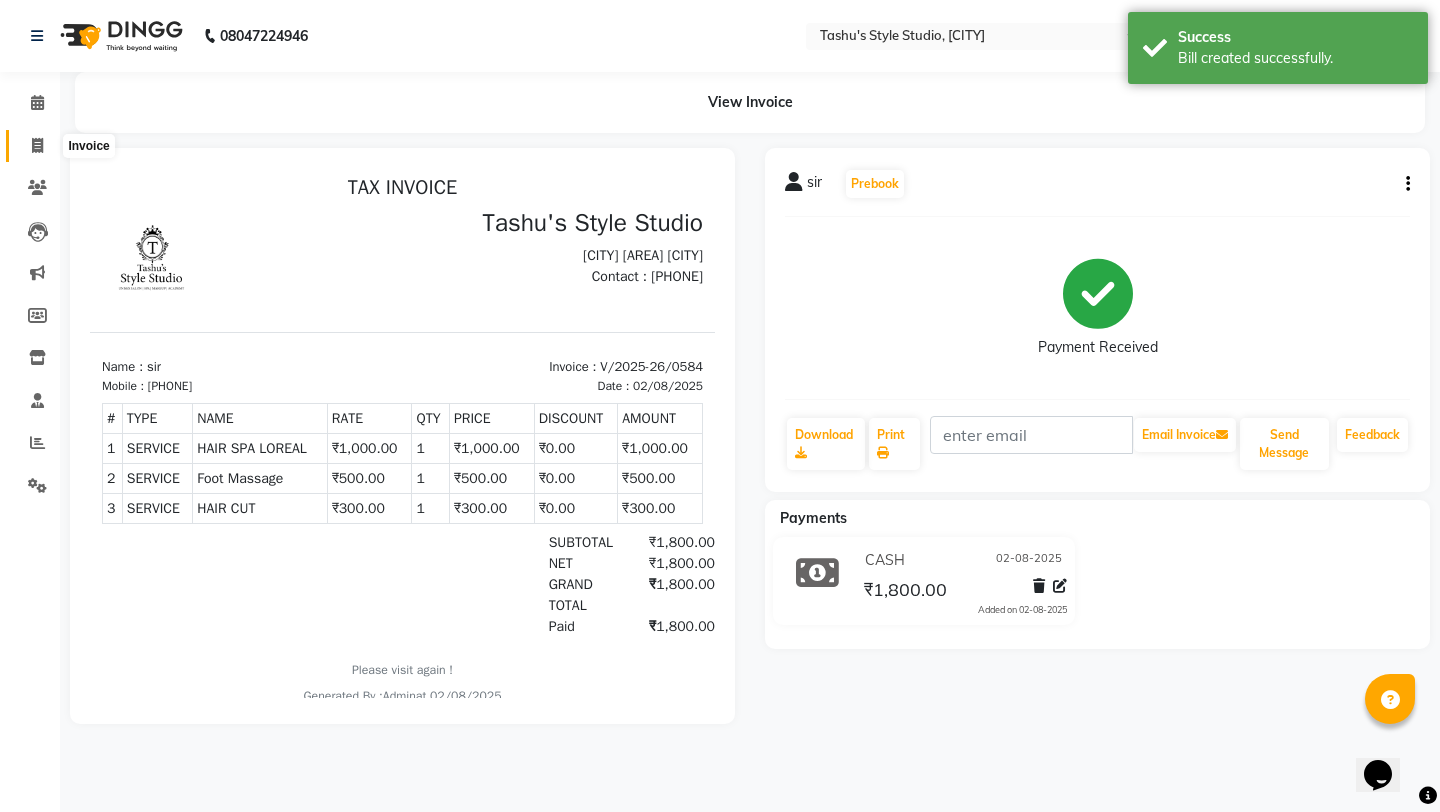click 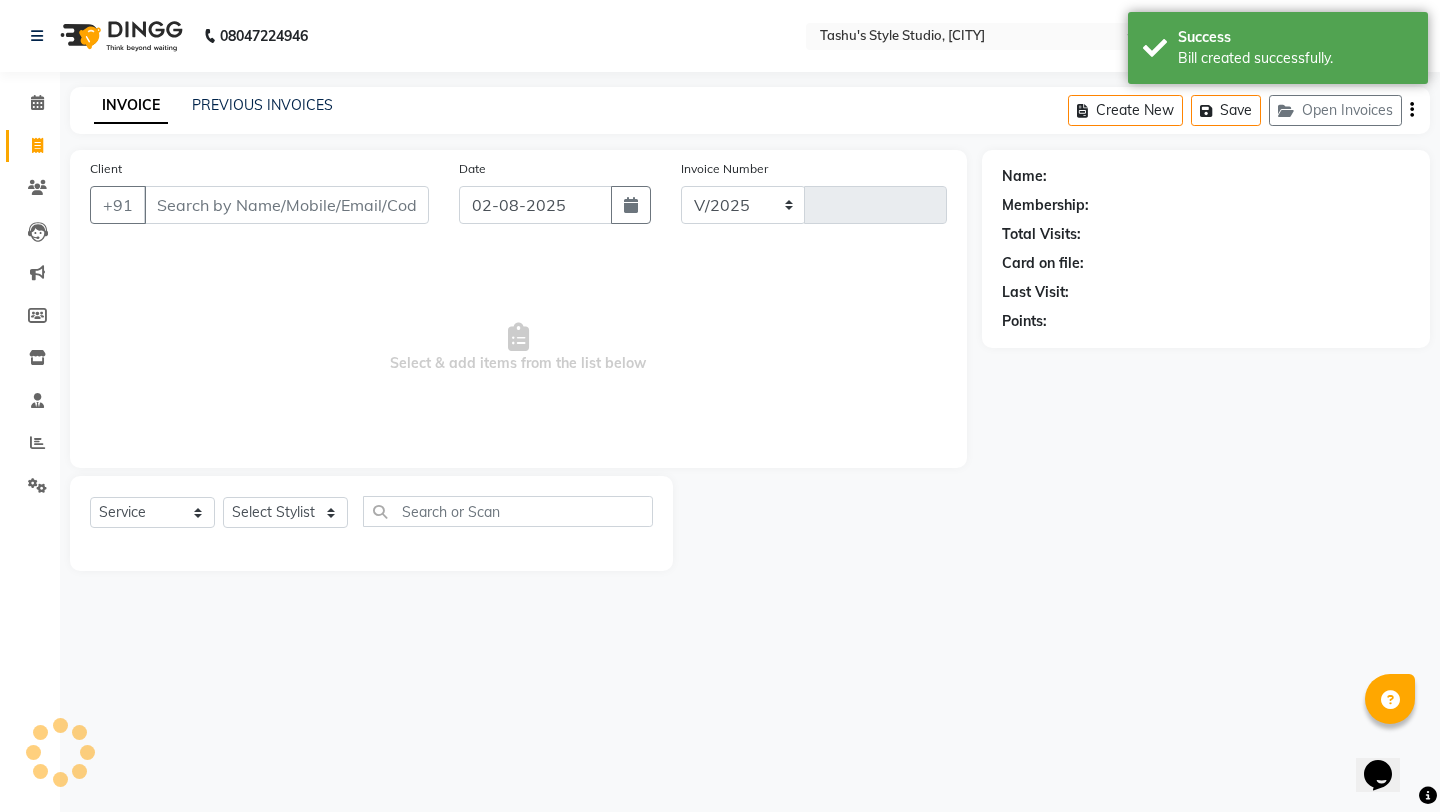 select on "5375" 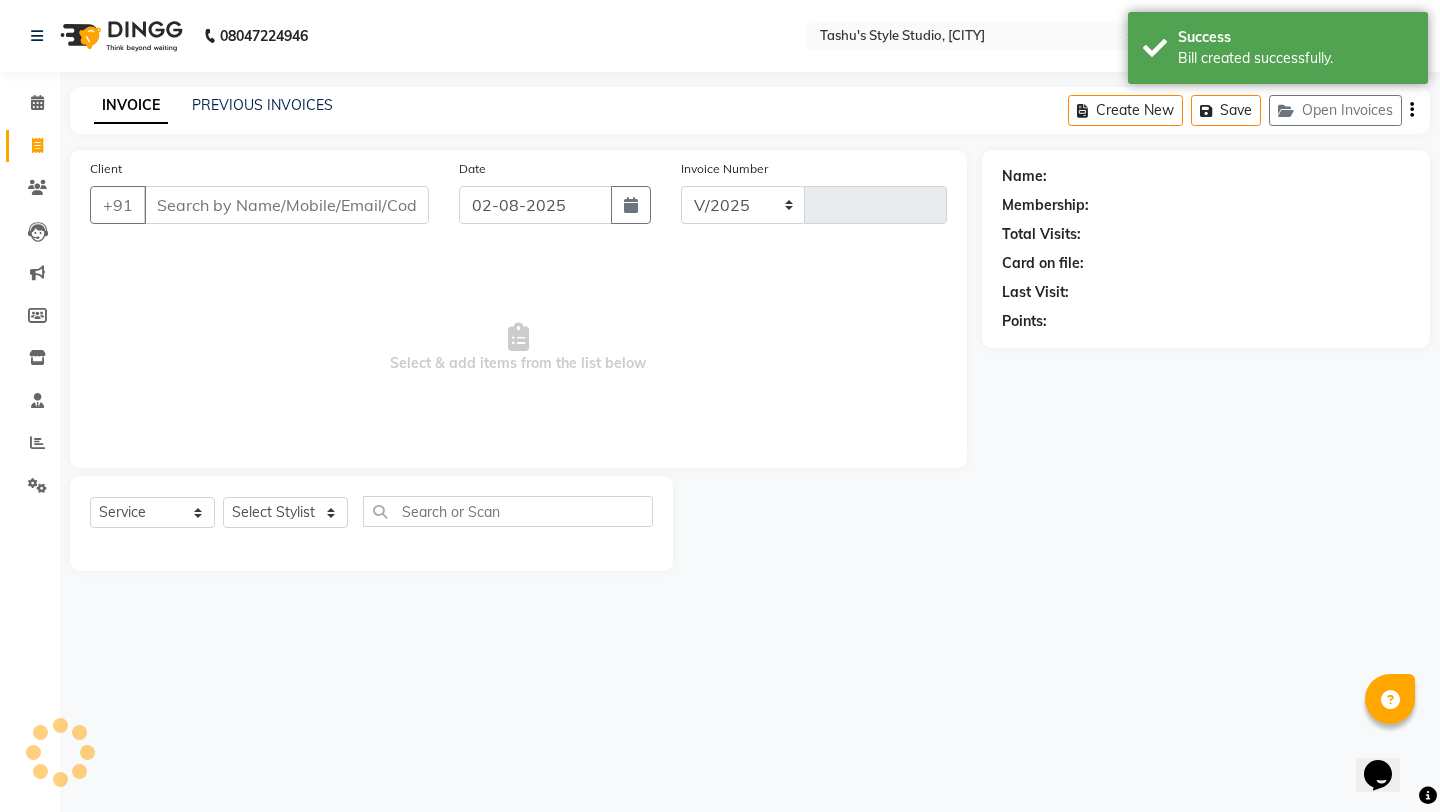 type on "0585" 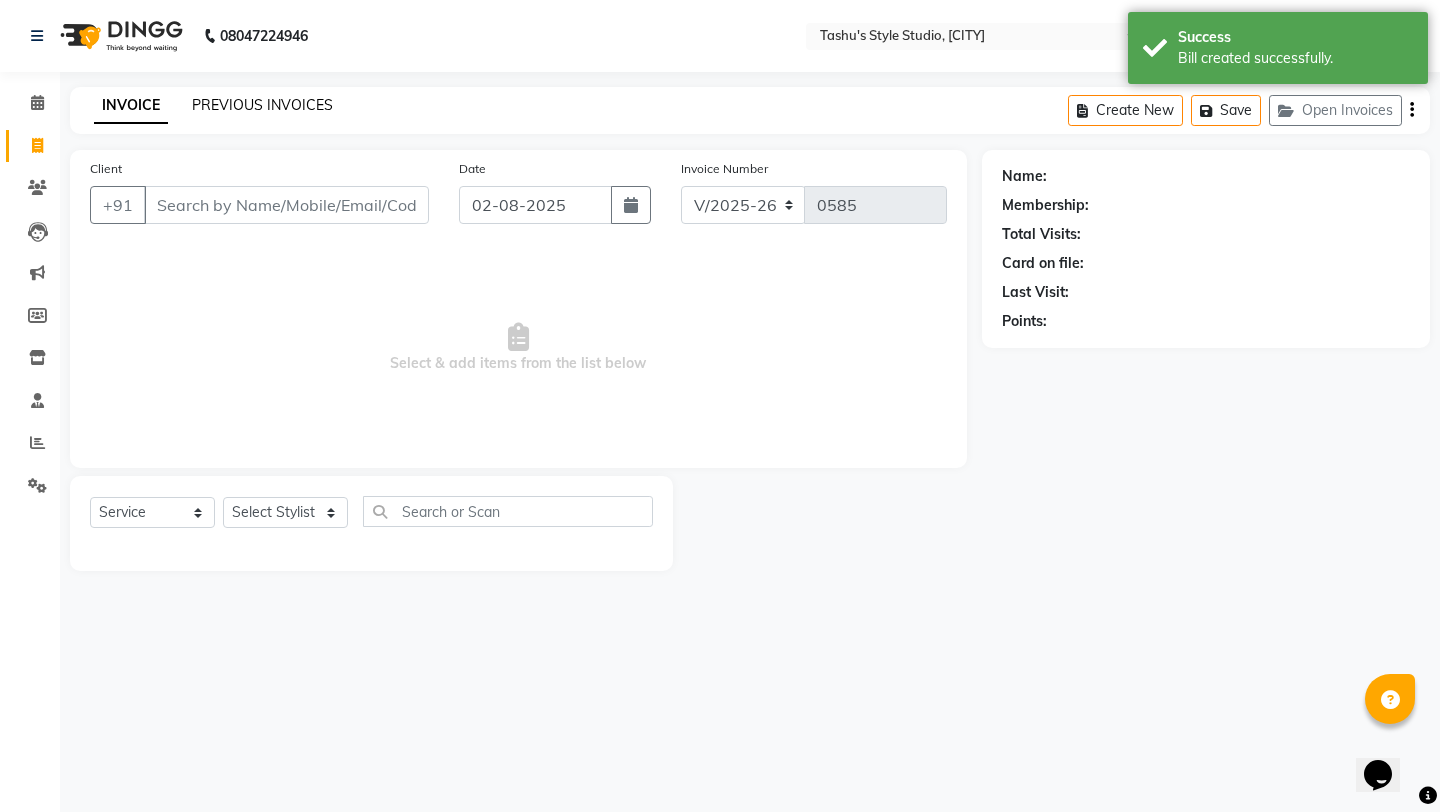 click on "PREVIOUS INVOICES" 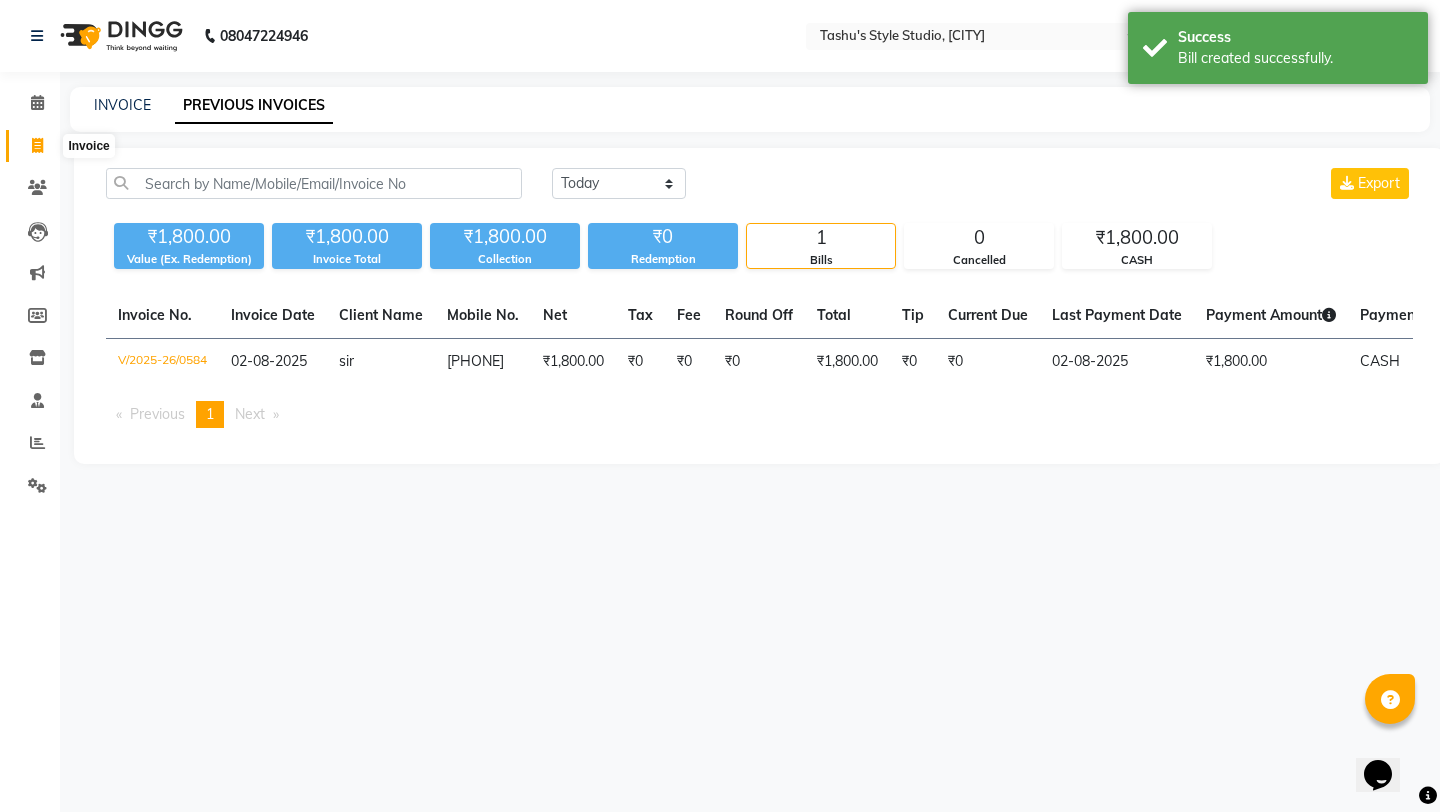 click 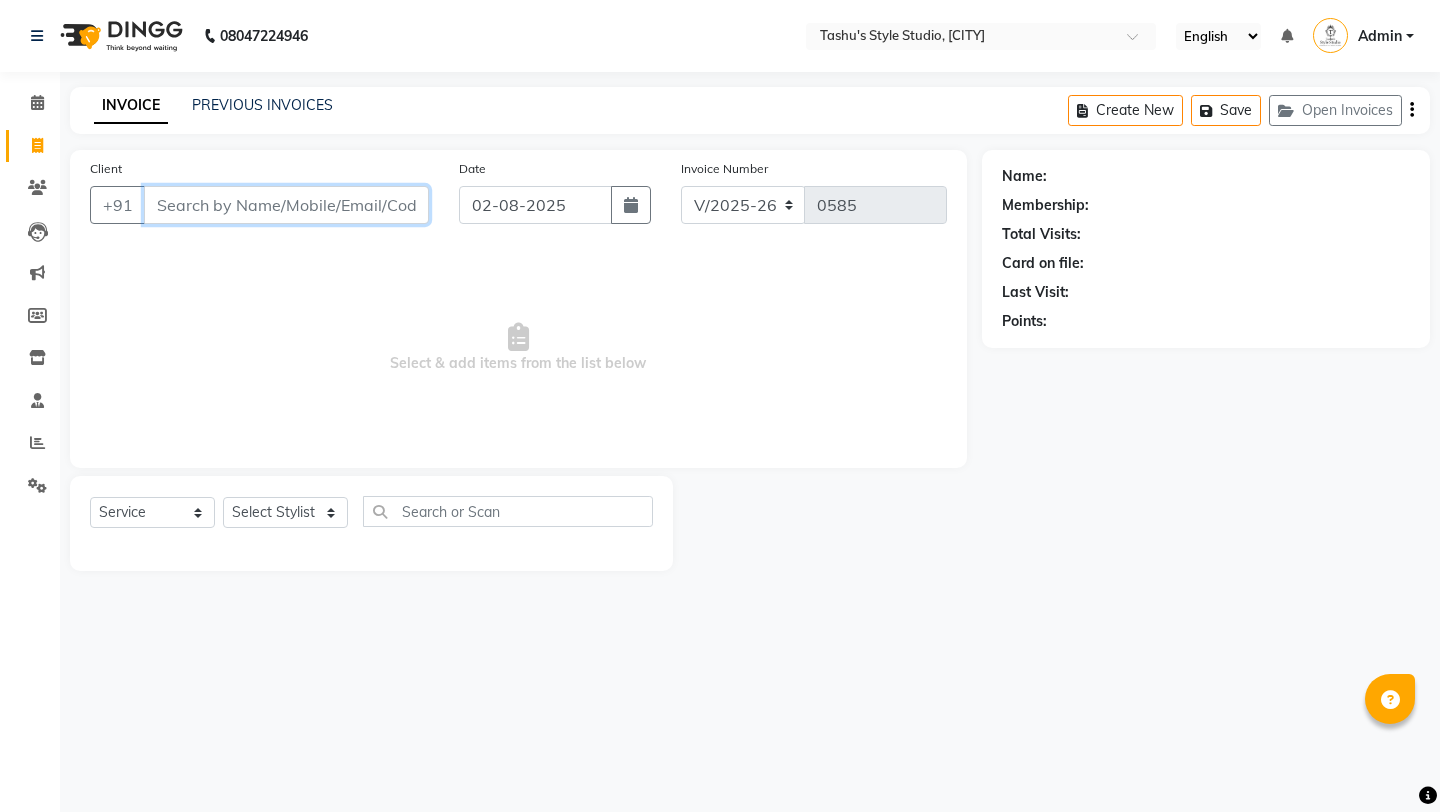 click on "Client" at bounding box center [286, 205] 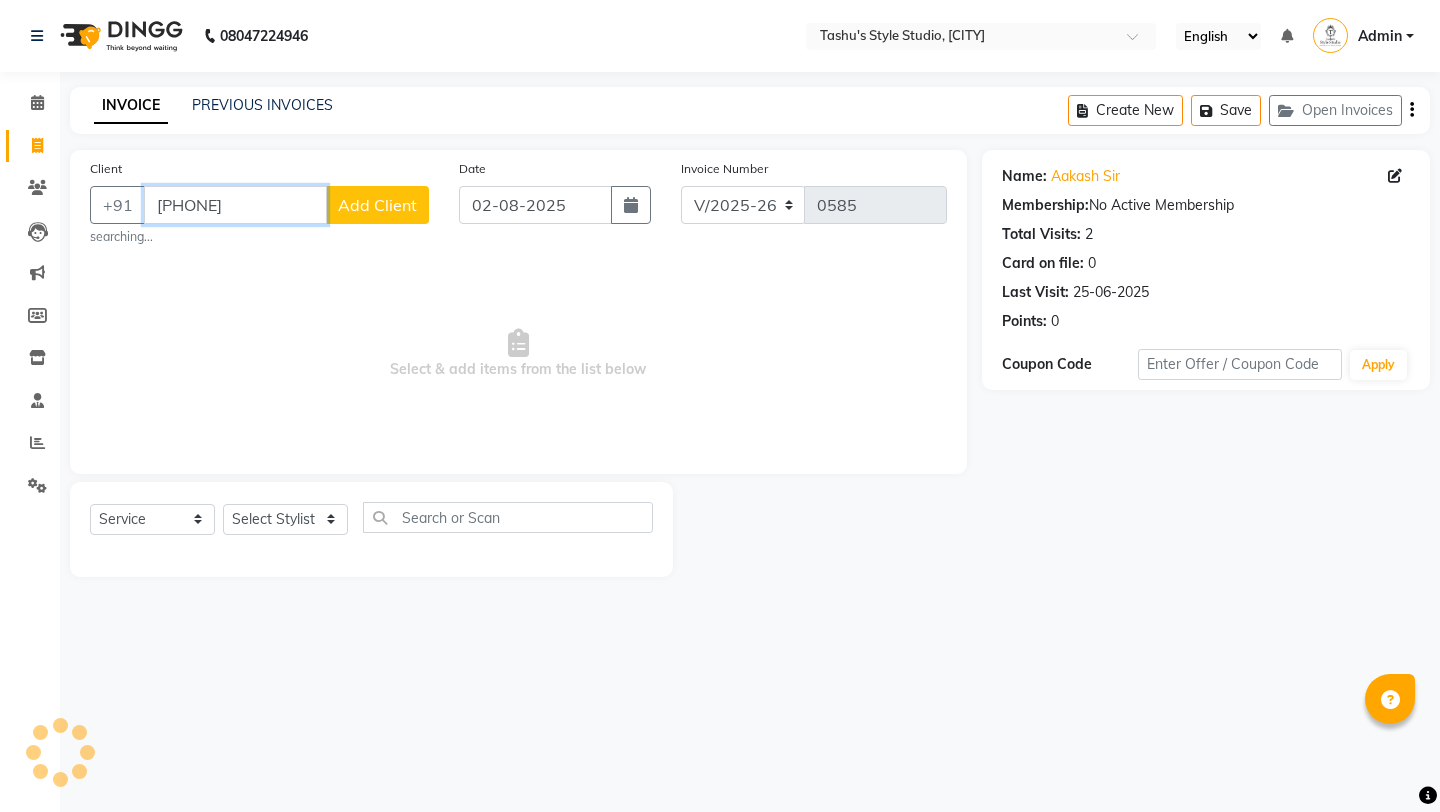 click on "[PHONE]" at bounding box center [235, 205] 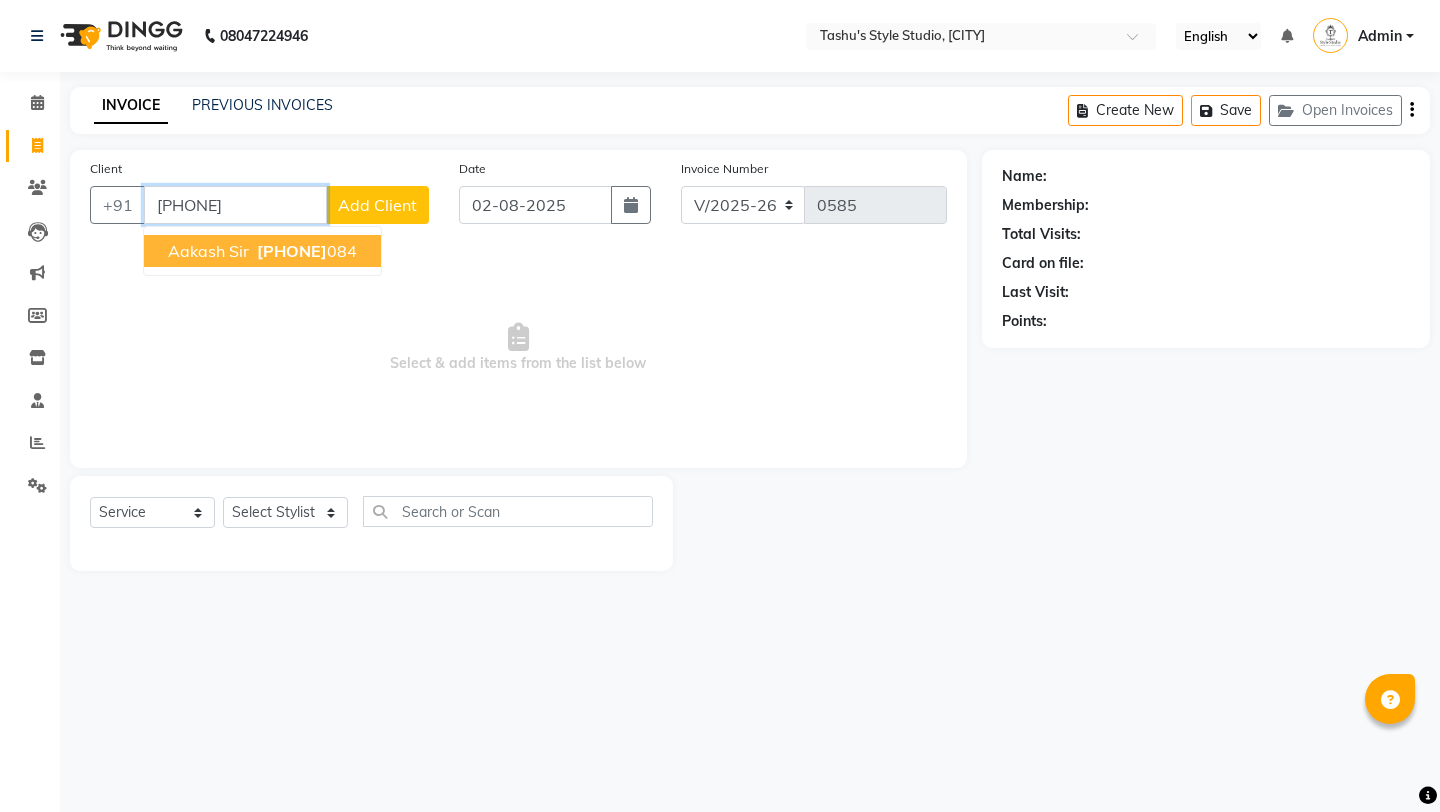 click on "[PHONE]" at bounding box center (292, 251) 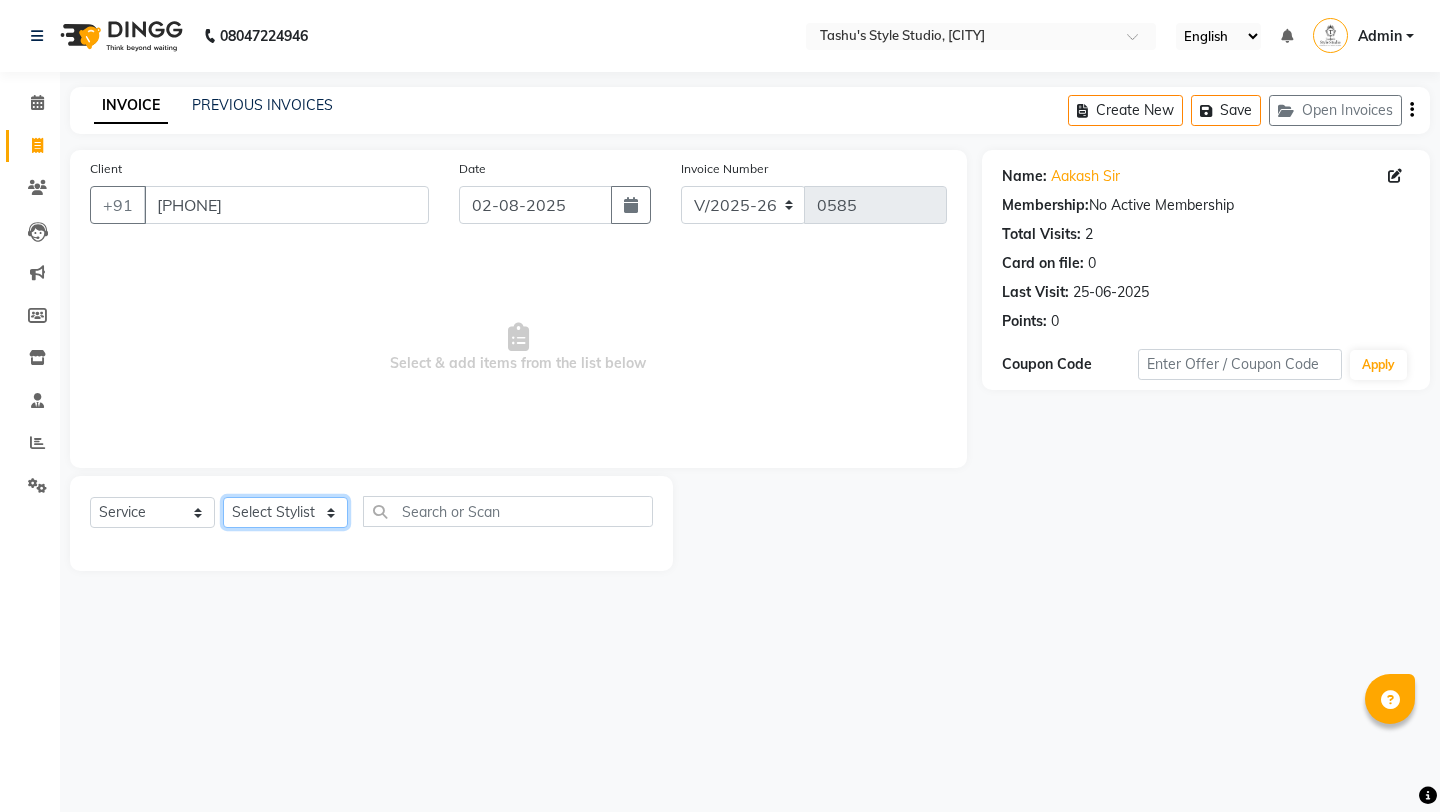 click on "Select Stylist Arpita  AUNTY  bandana manoj Prajul sahil SARITA  shivraj  style studio" 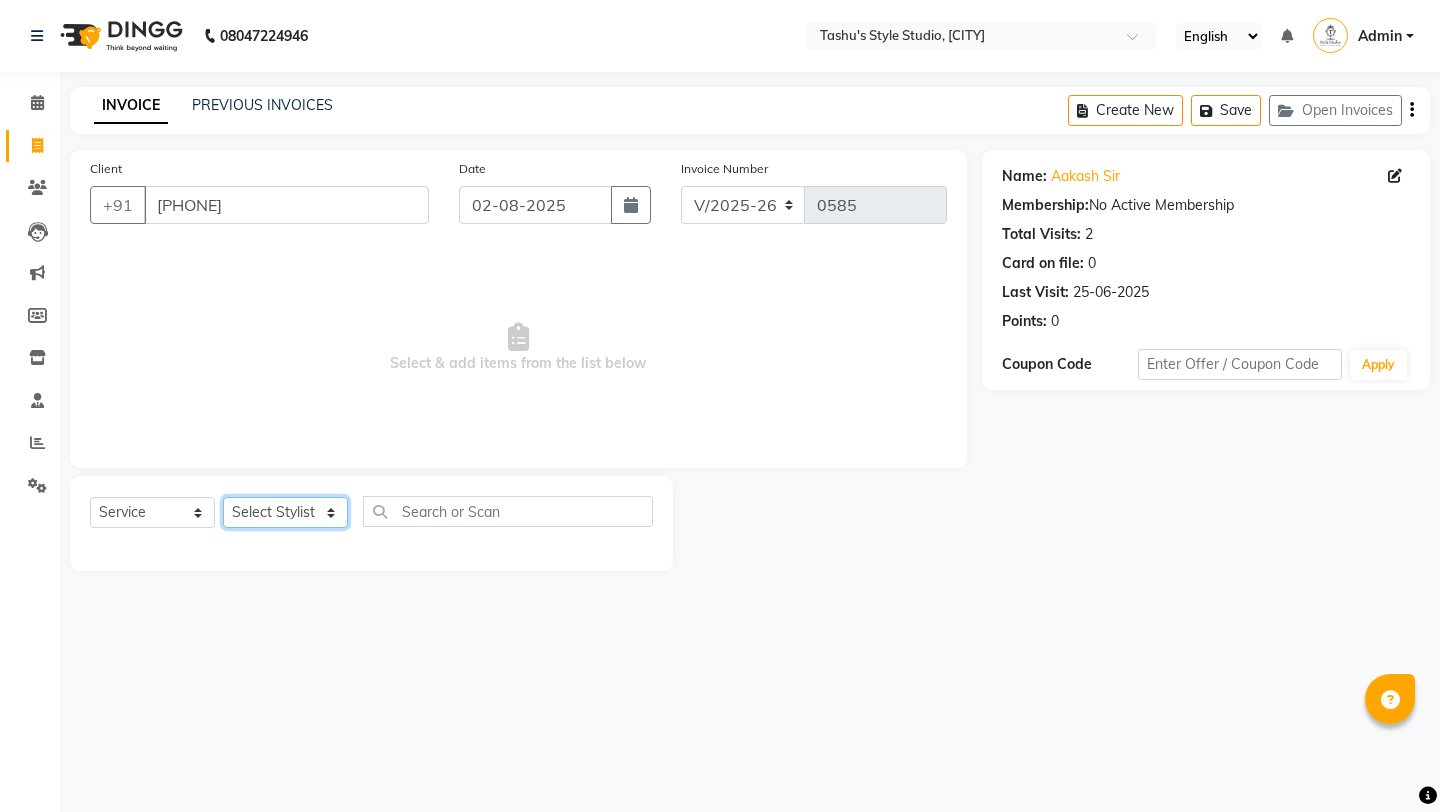 select on "68992" 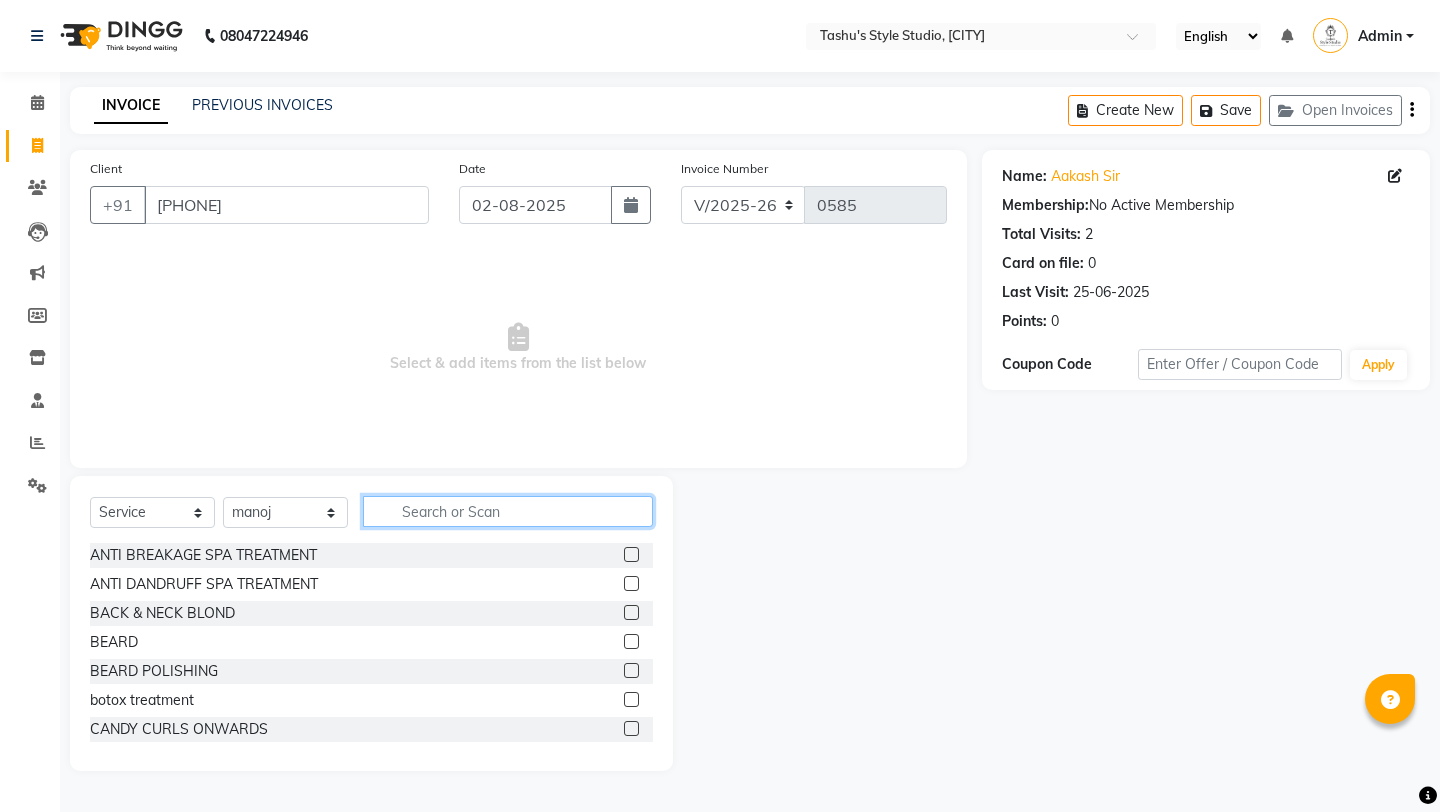 click 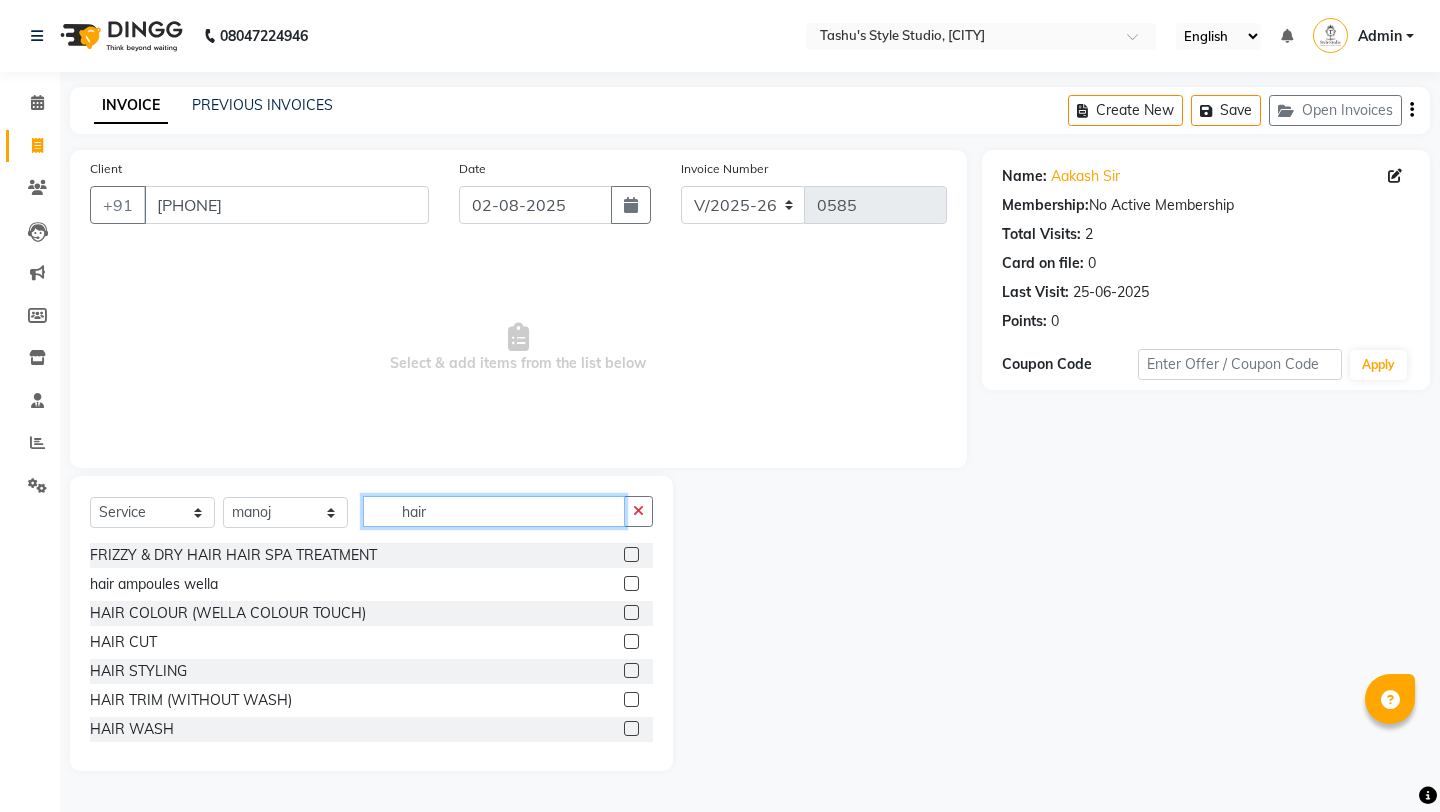 type on "hair" 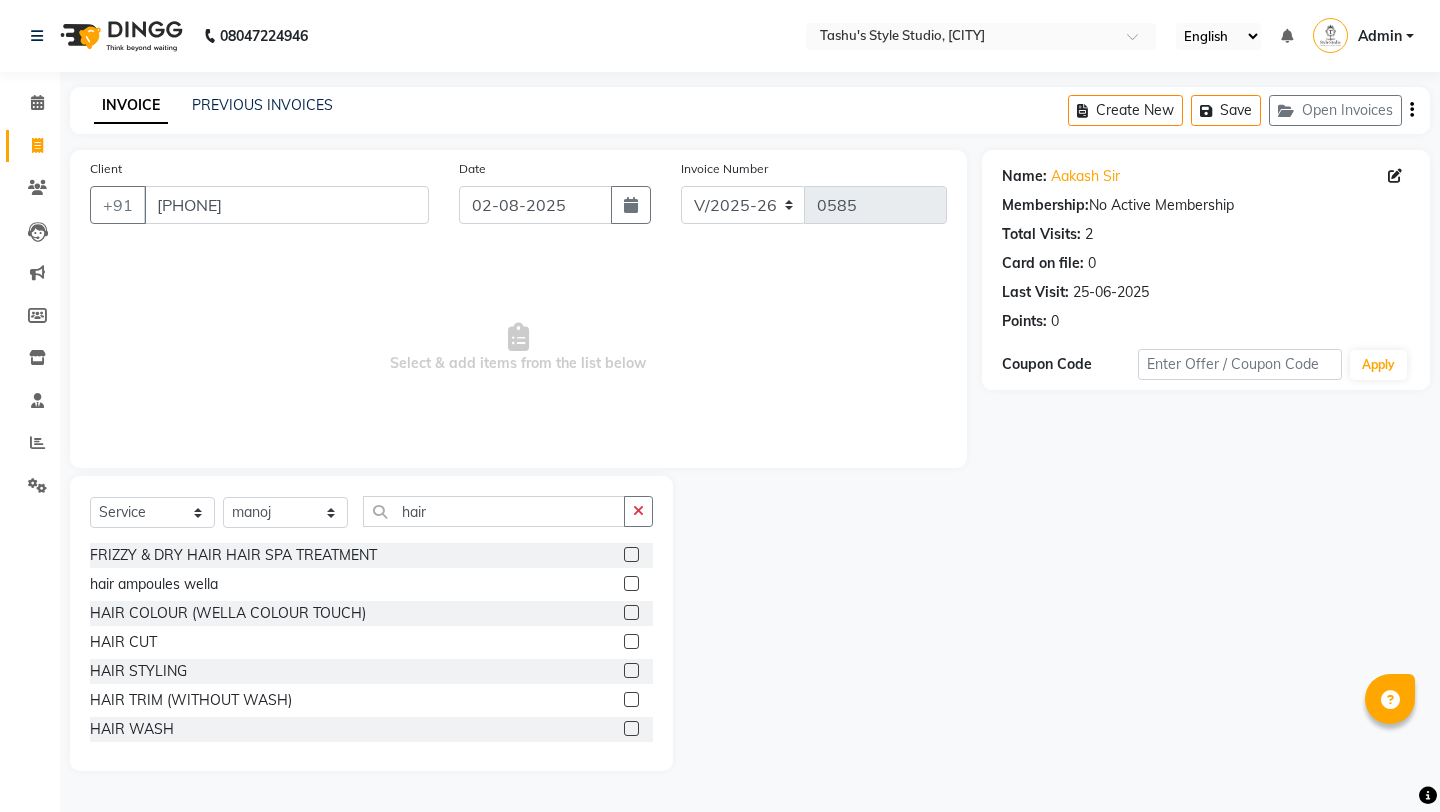 click 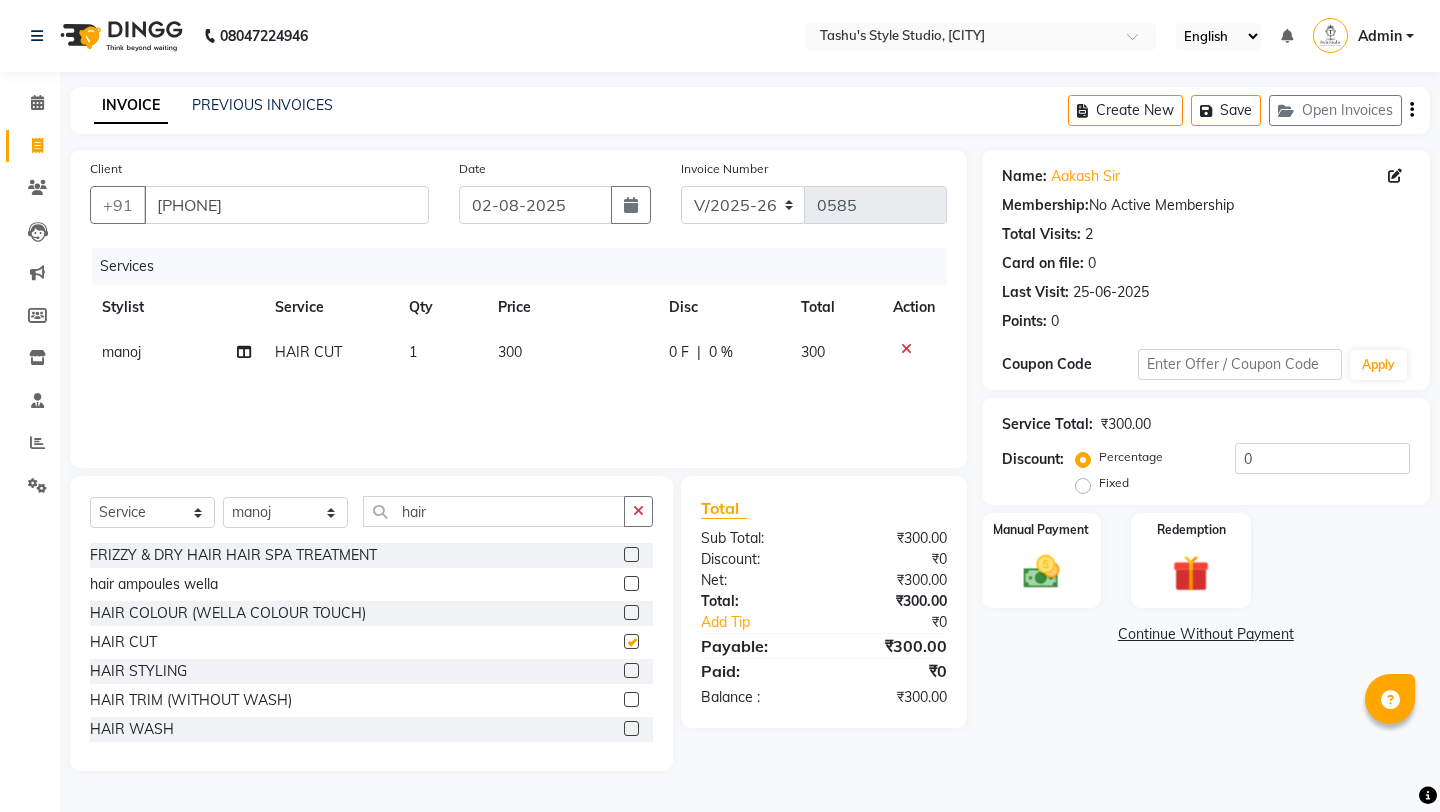checkbox on "false" 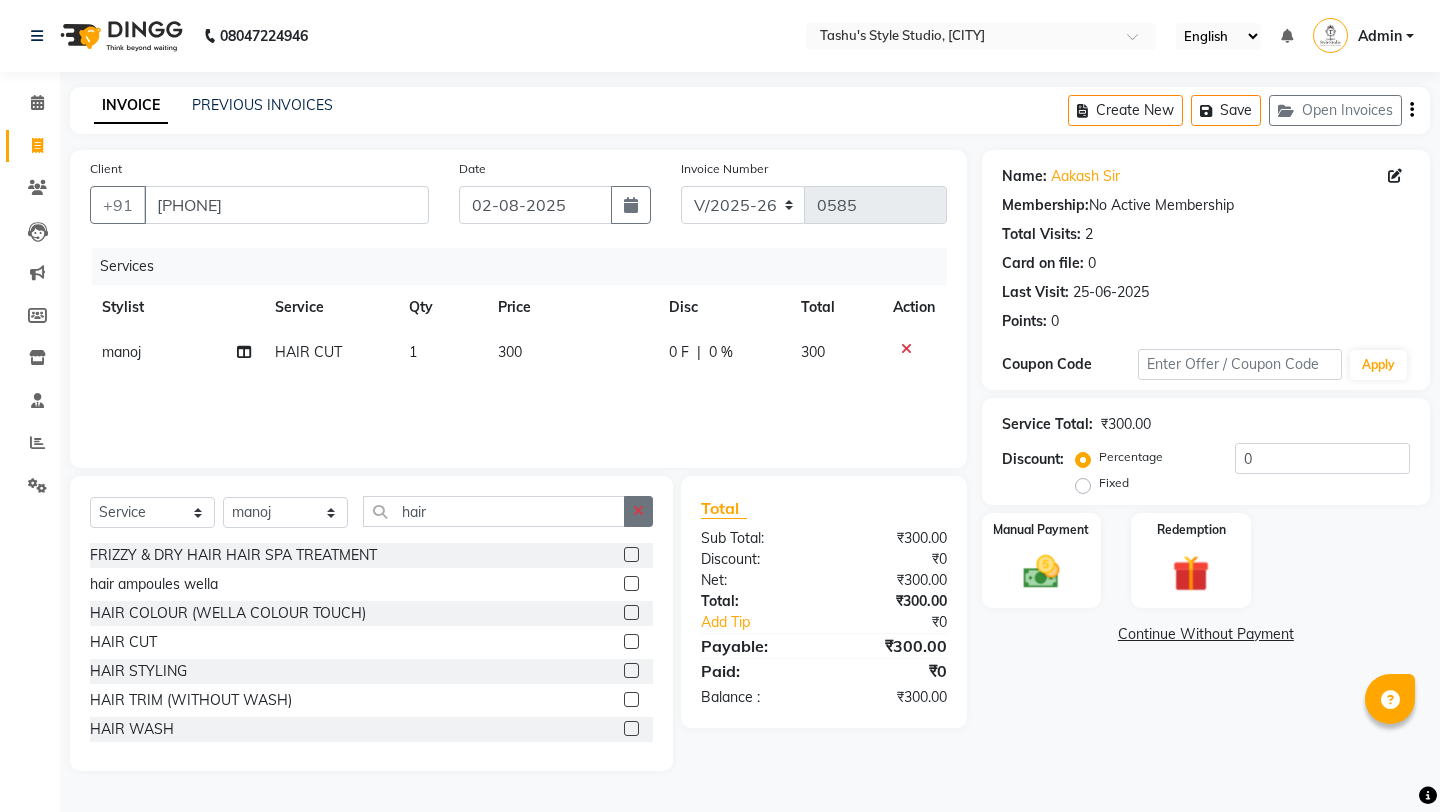 click 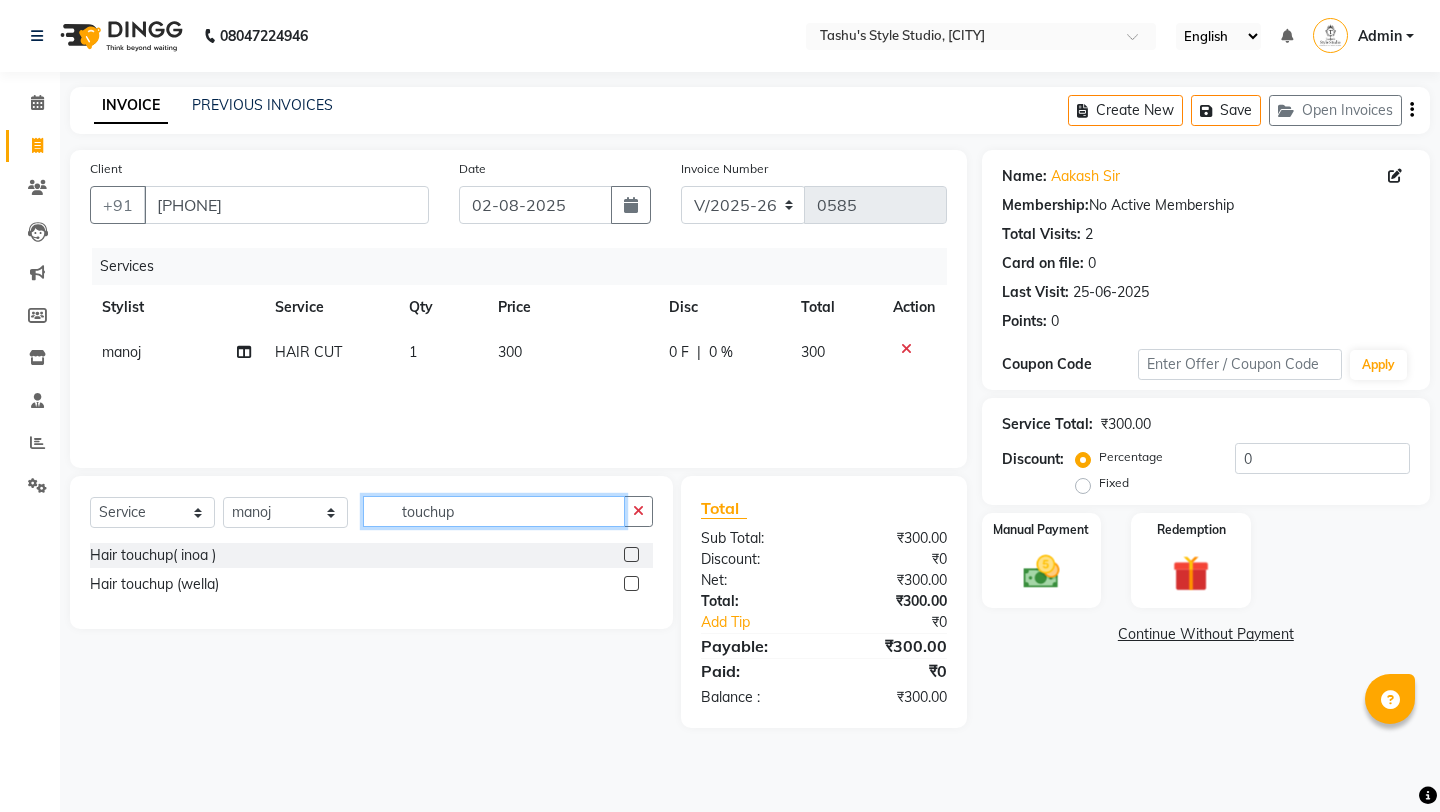 type on "touchup" 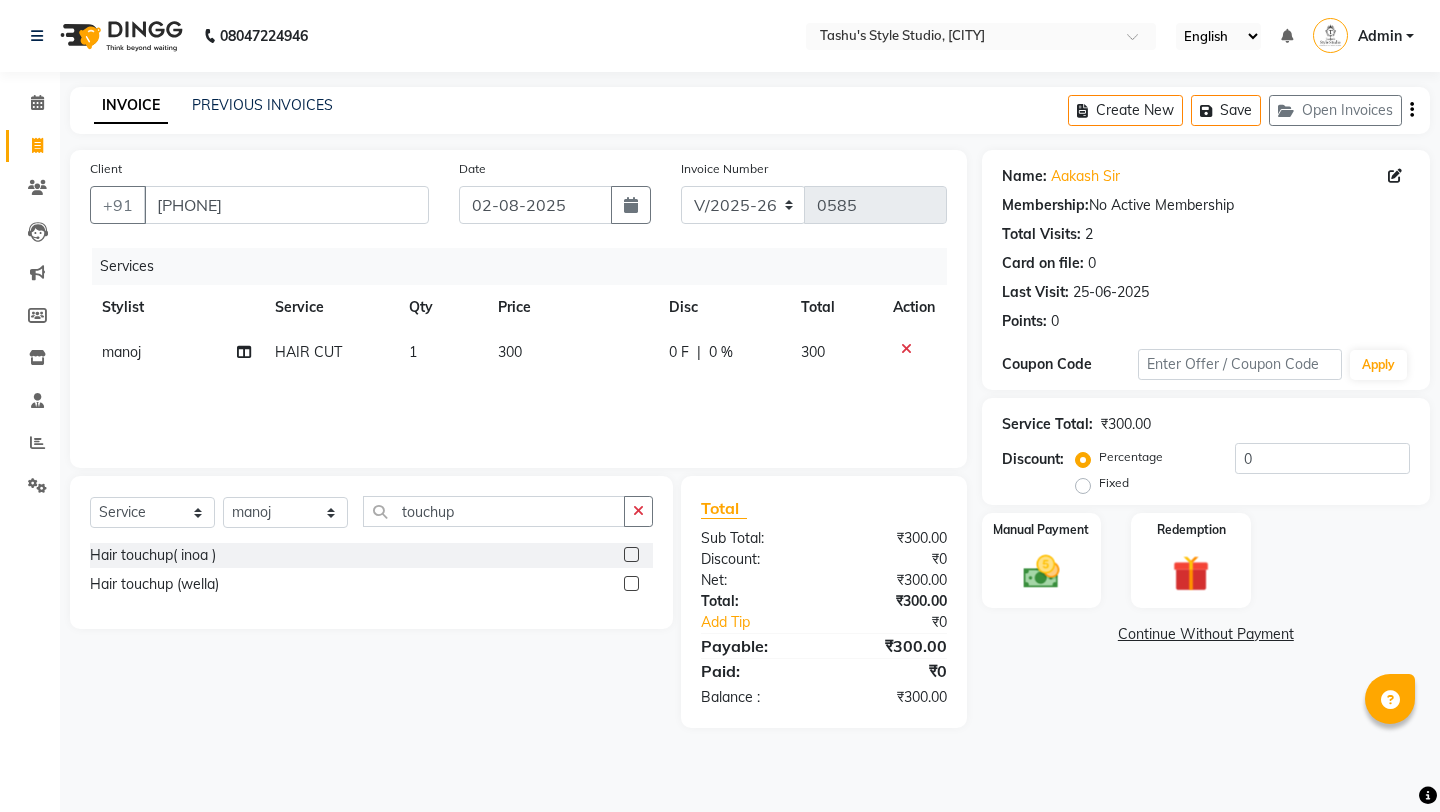 click 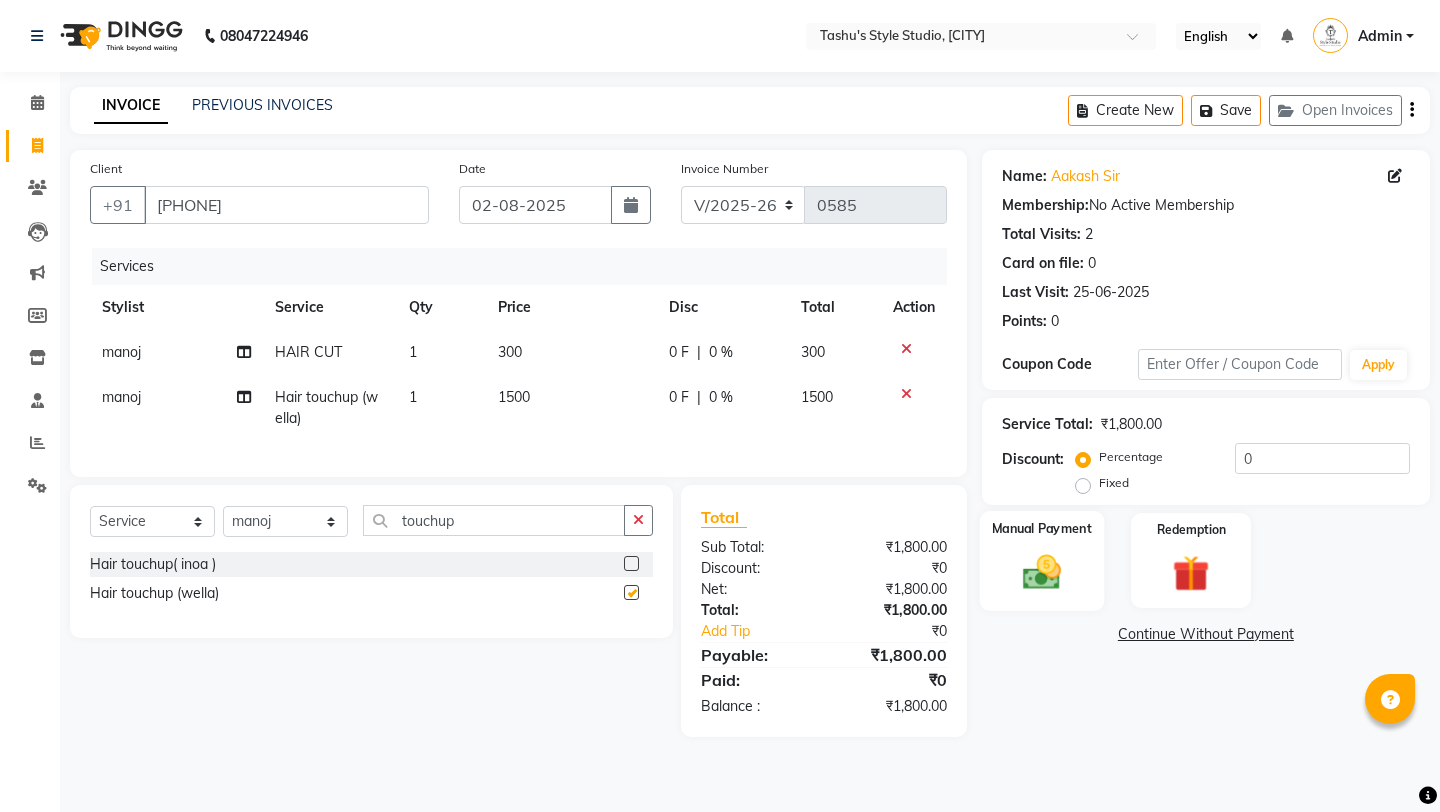 checkbox on "false" 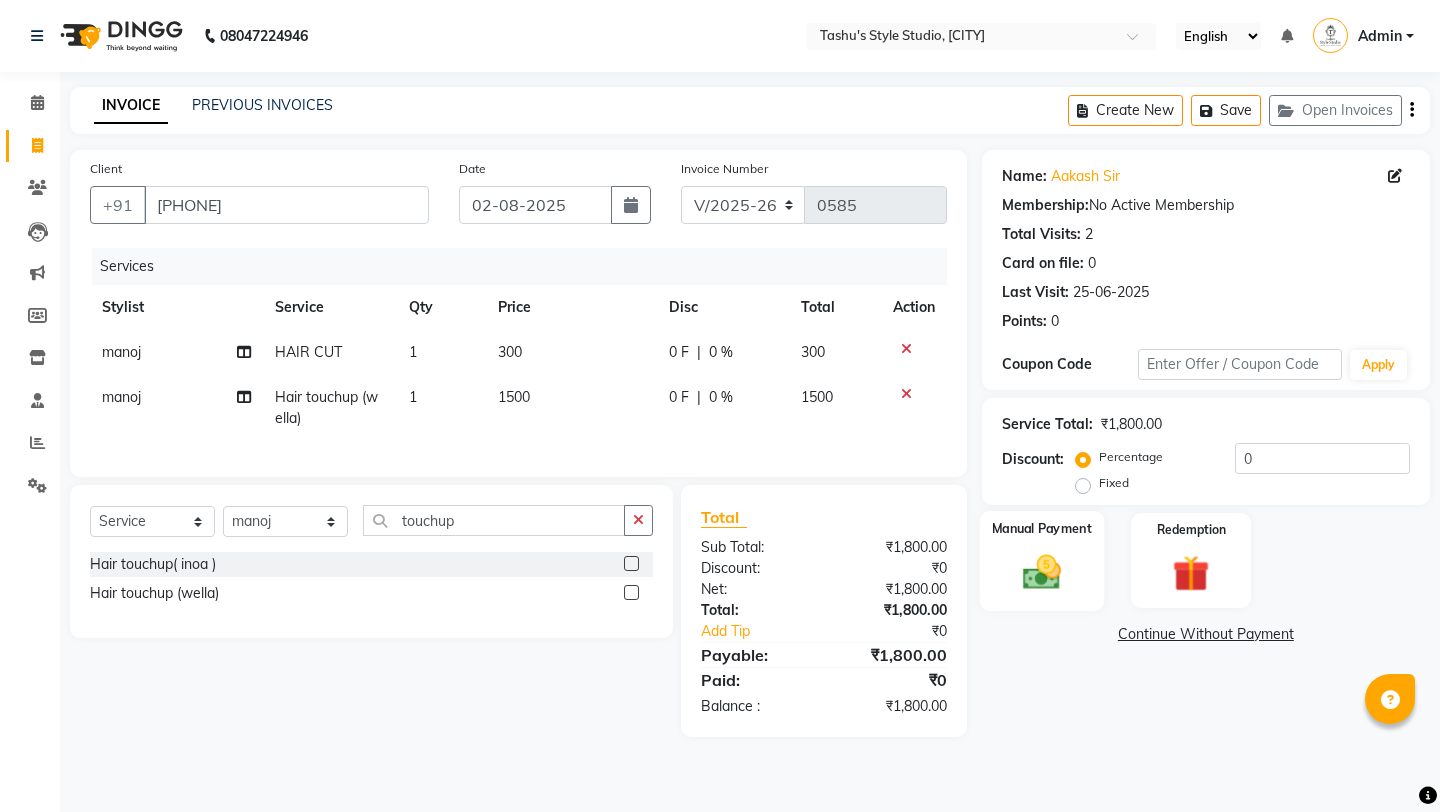 click 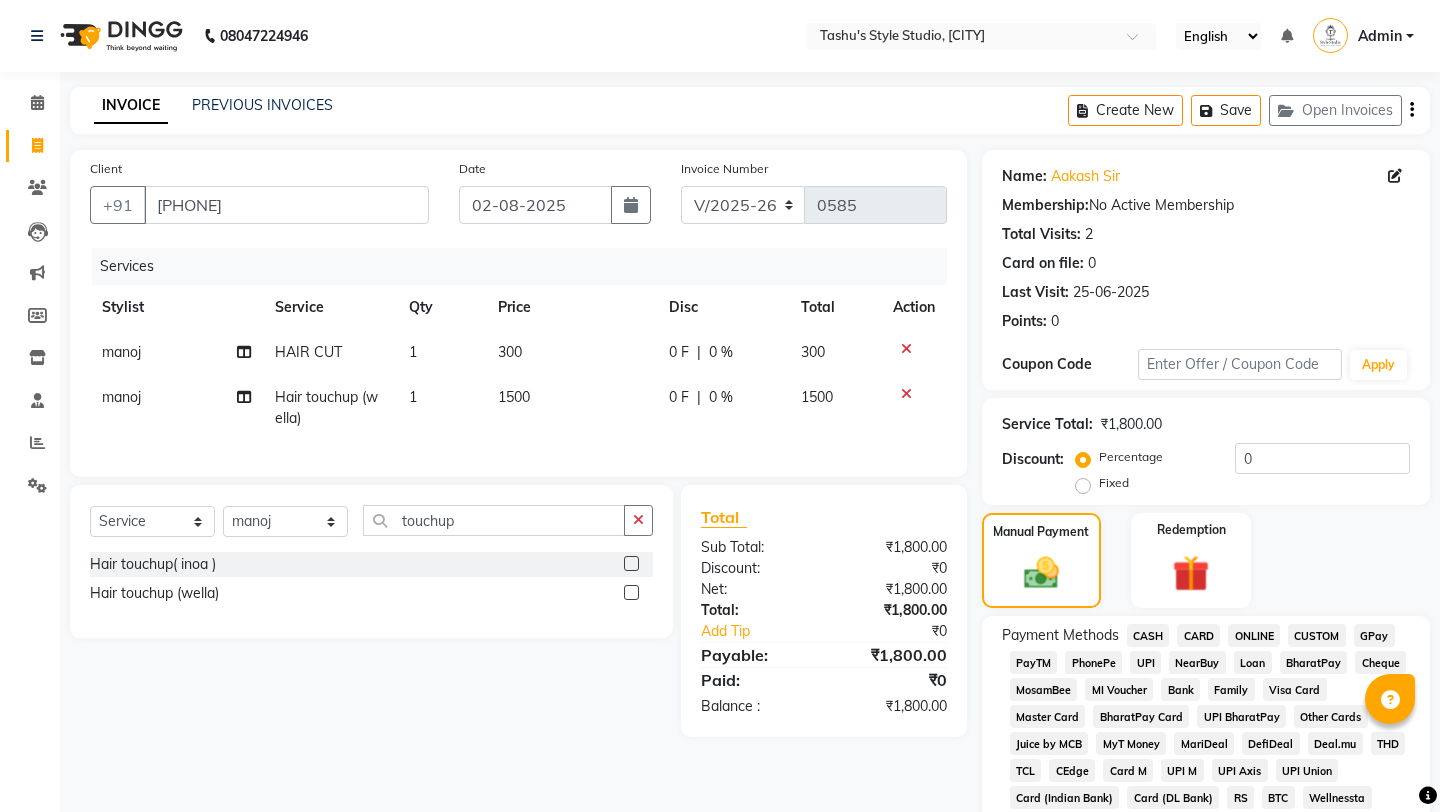 click on "UPI" 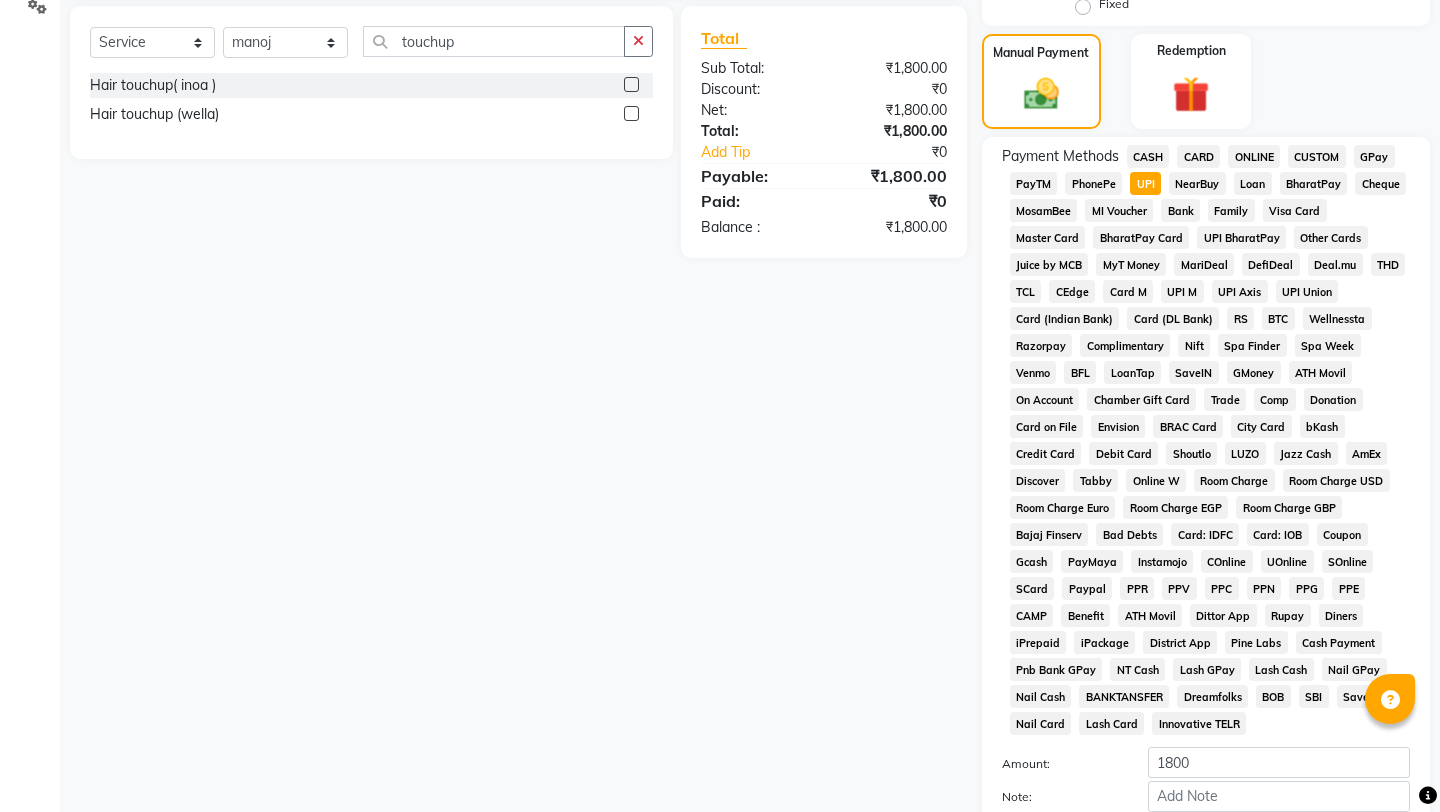 scroll, scrollTop: 645, scrollLeft: 0, axis: vertical 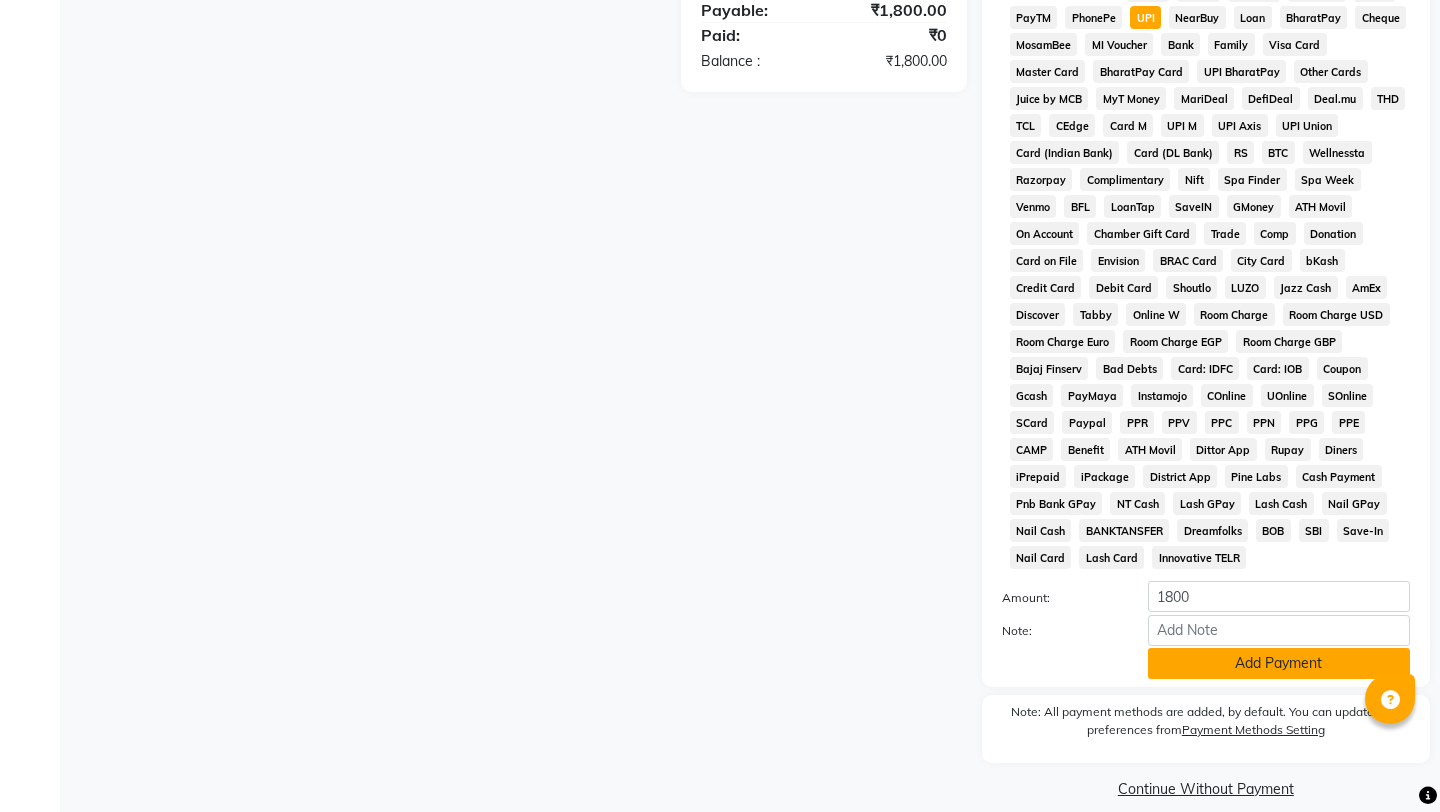 click on "Add Payment" 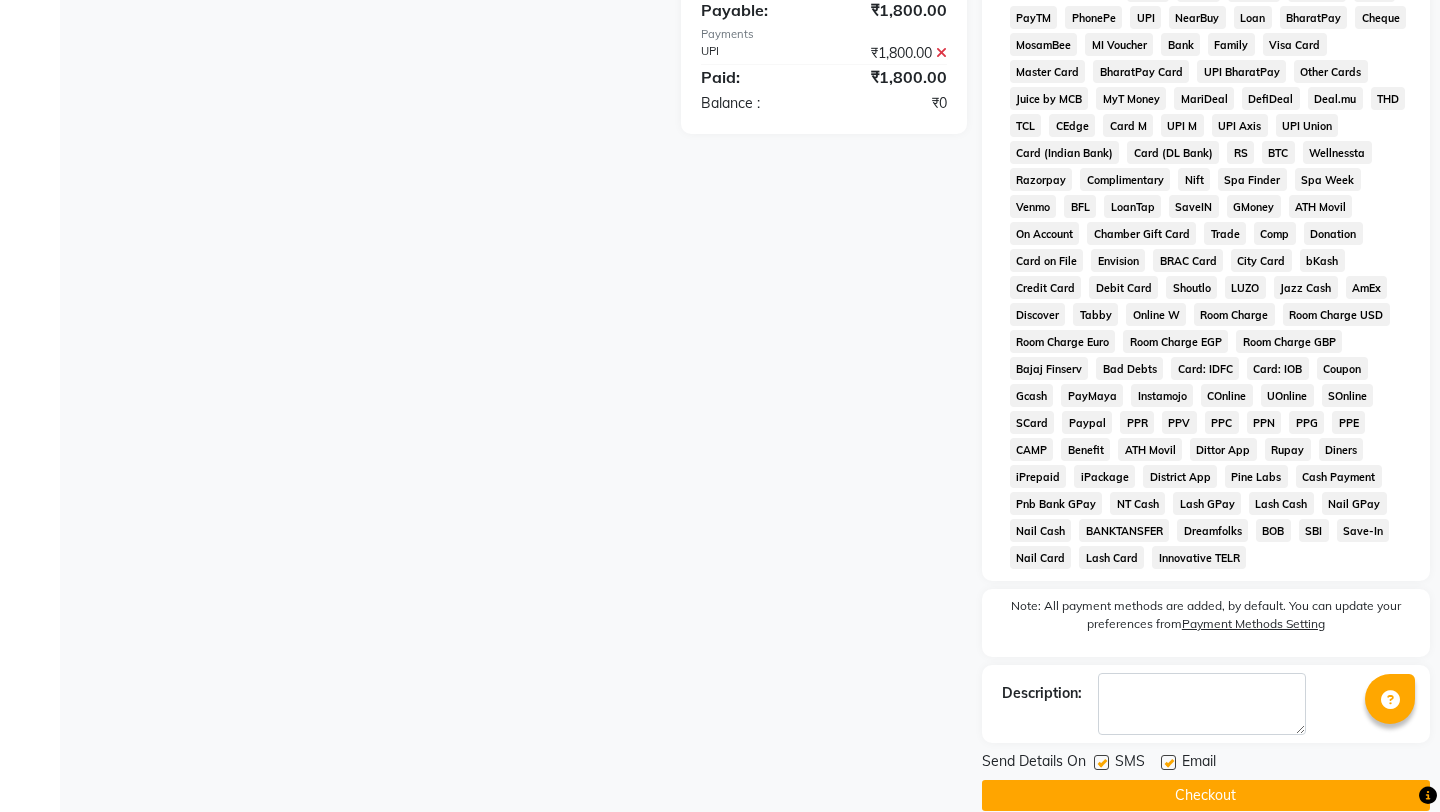 click 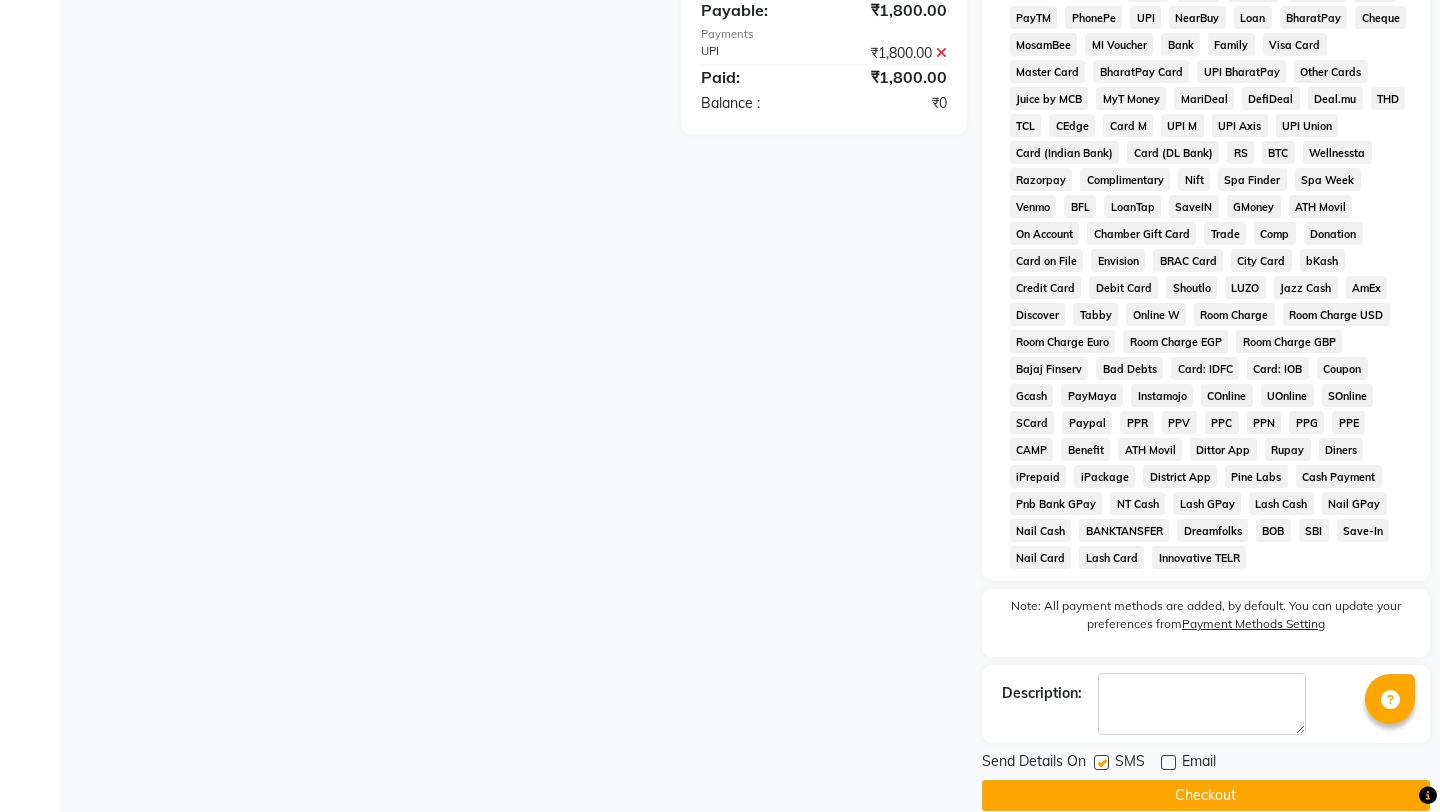 click 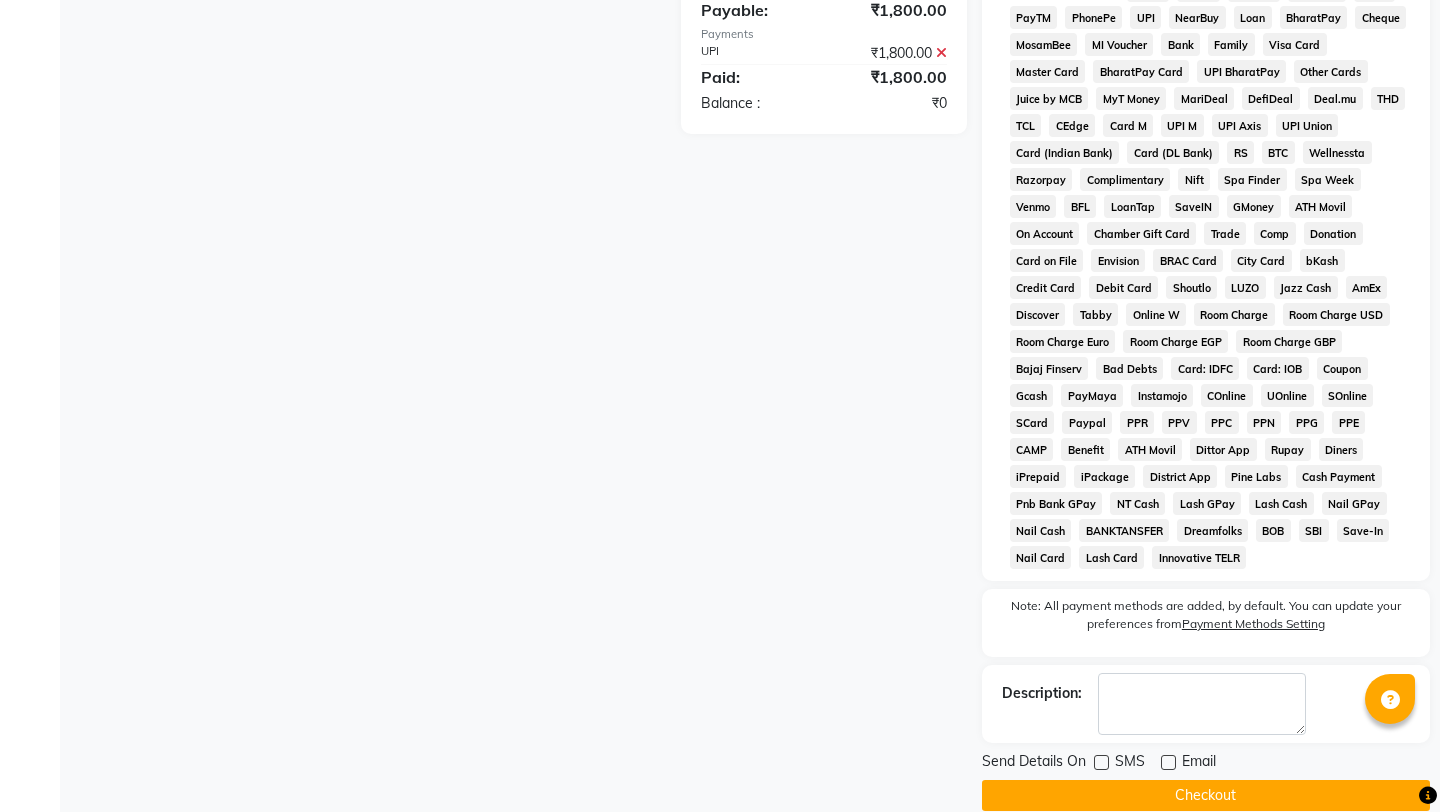 click on "Checkout" 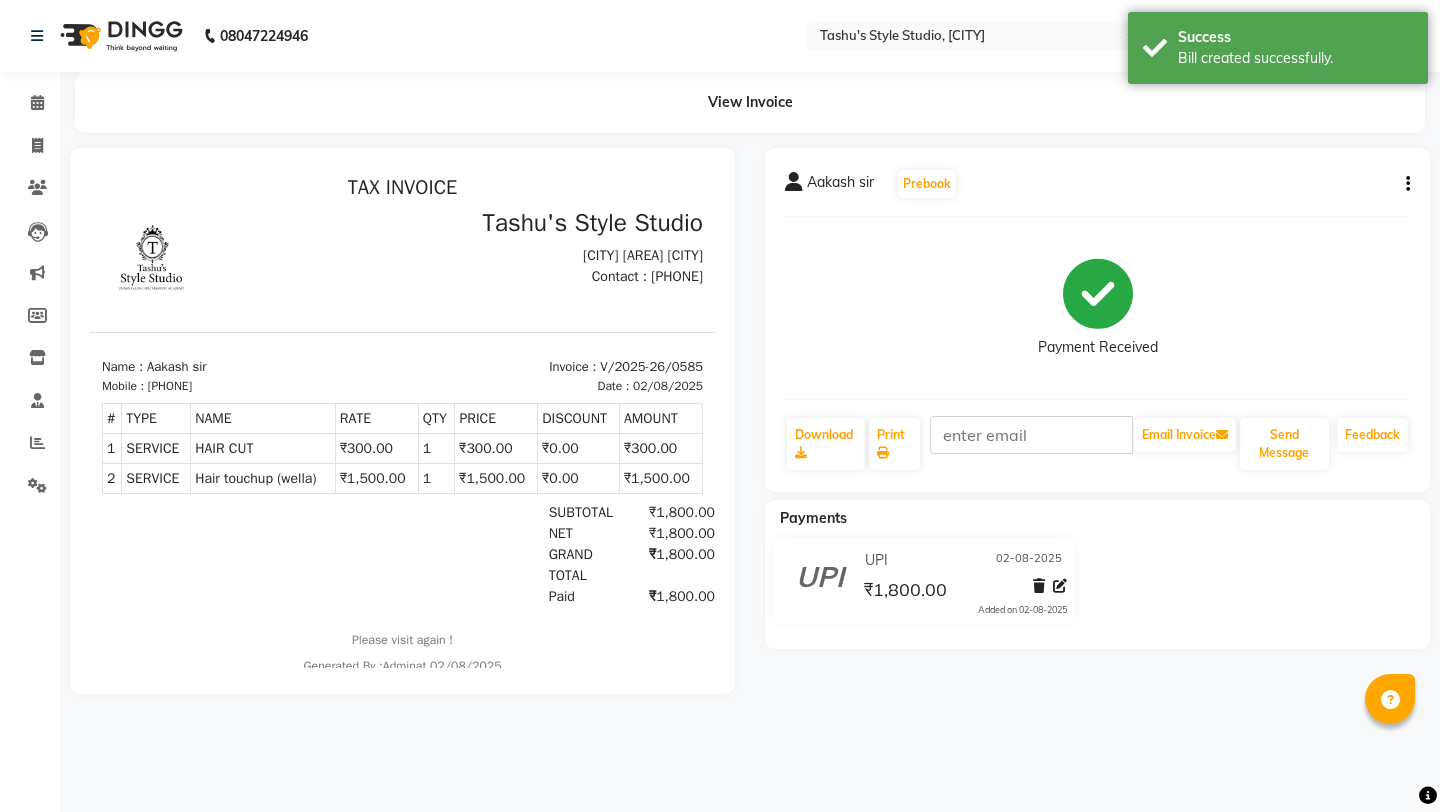 scroll, scrollTop: 0, scrollLeft: 0, axis: both 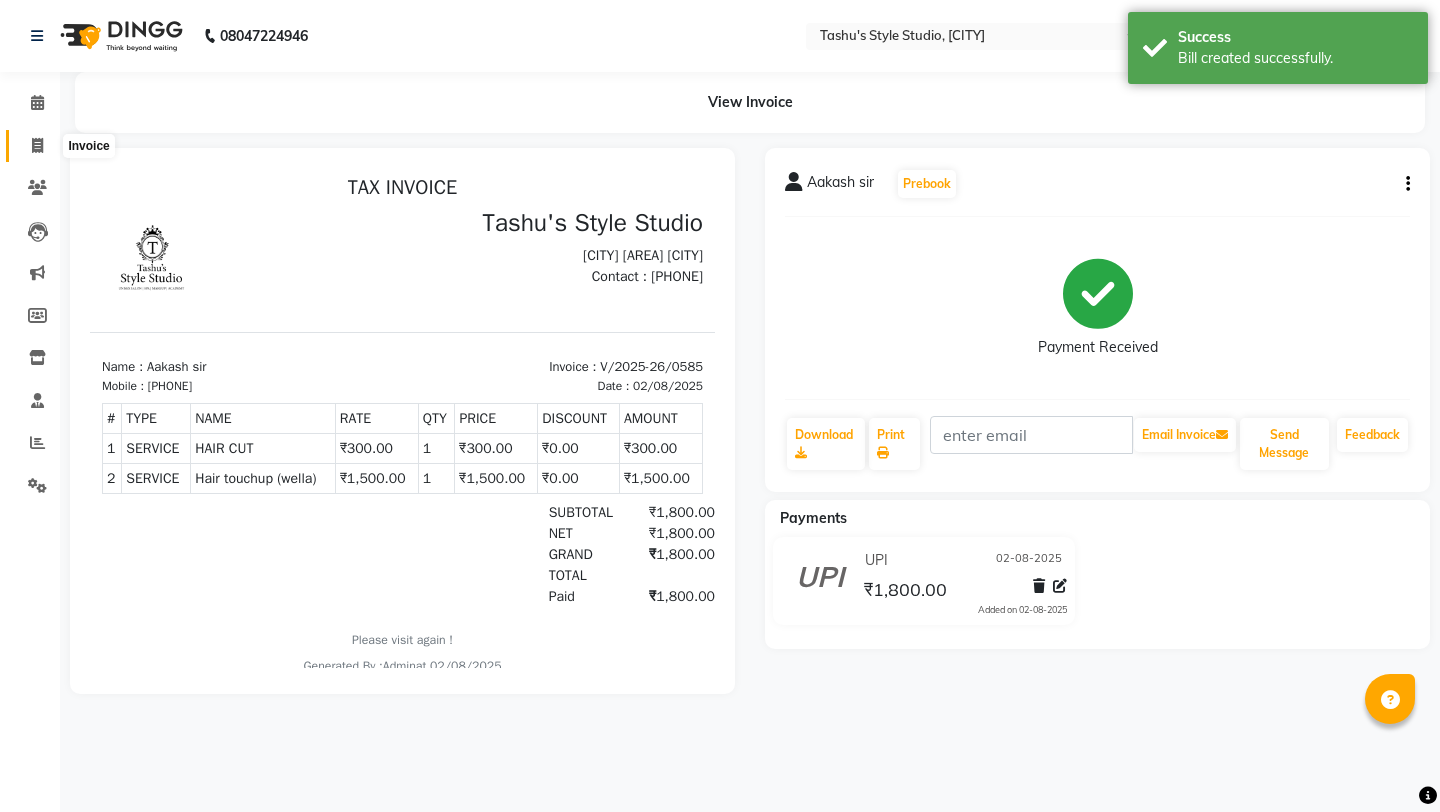 click 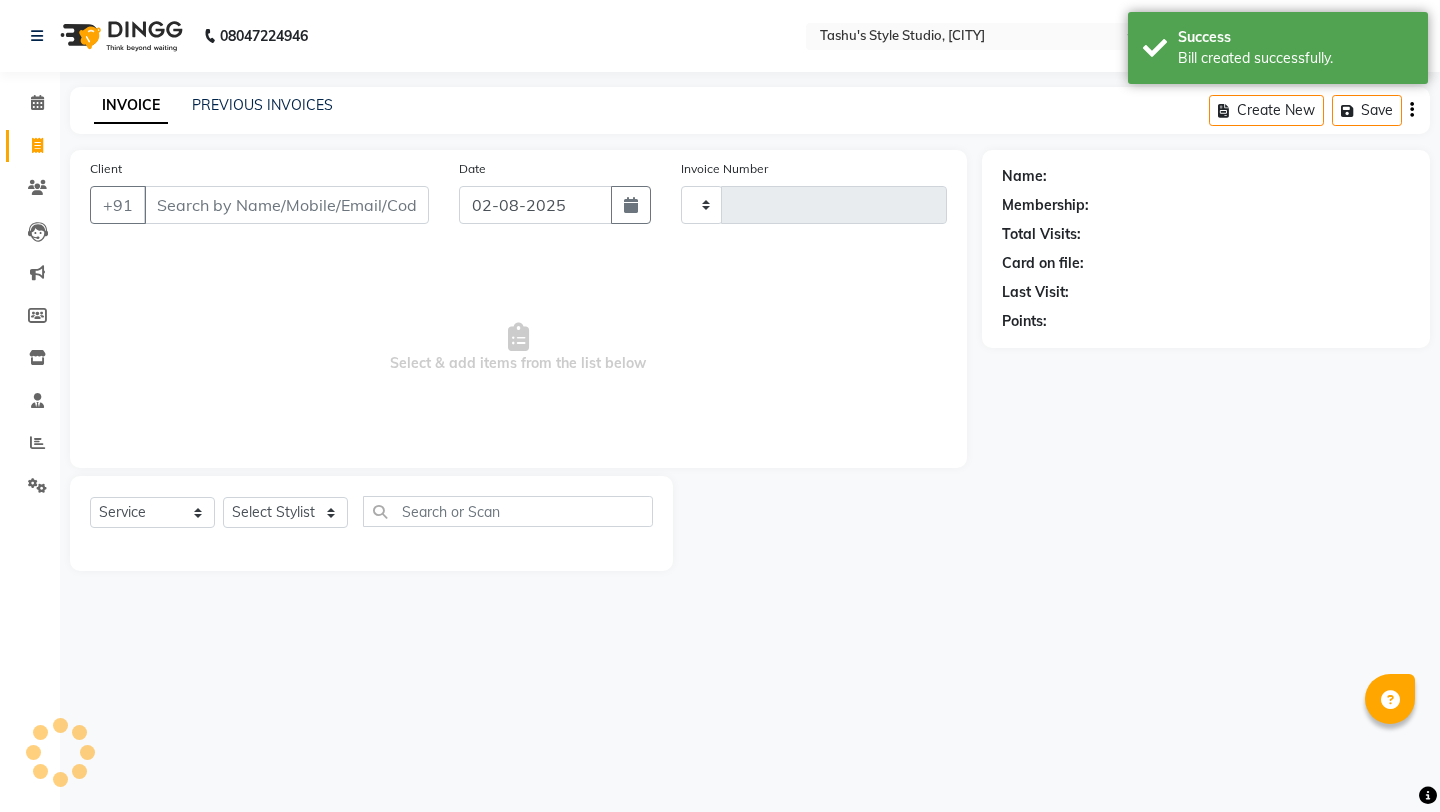 type on "0586" 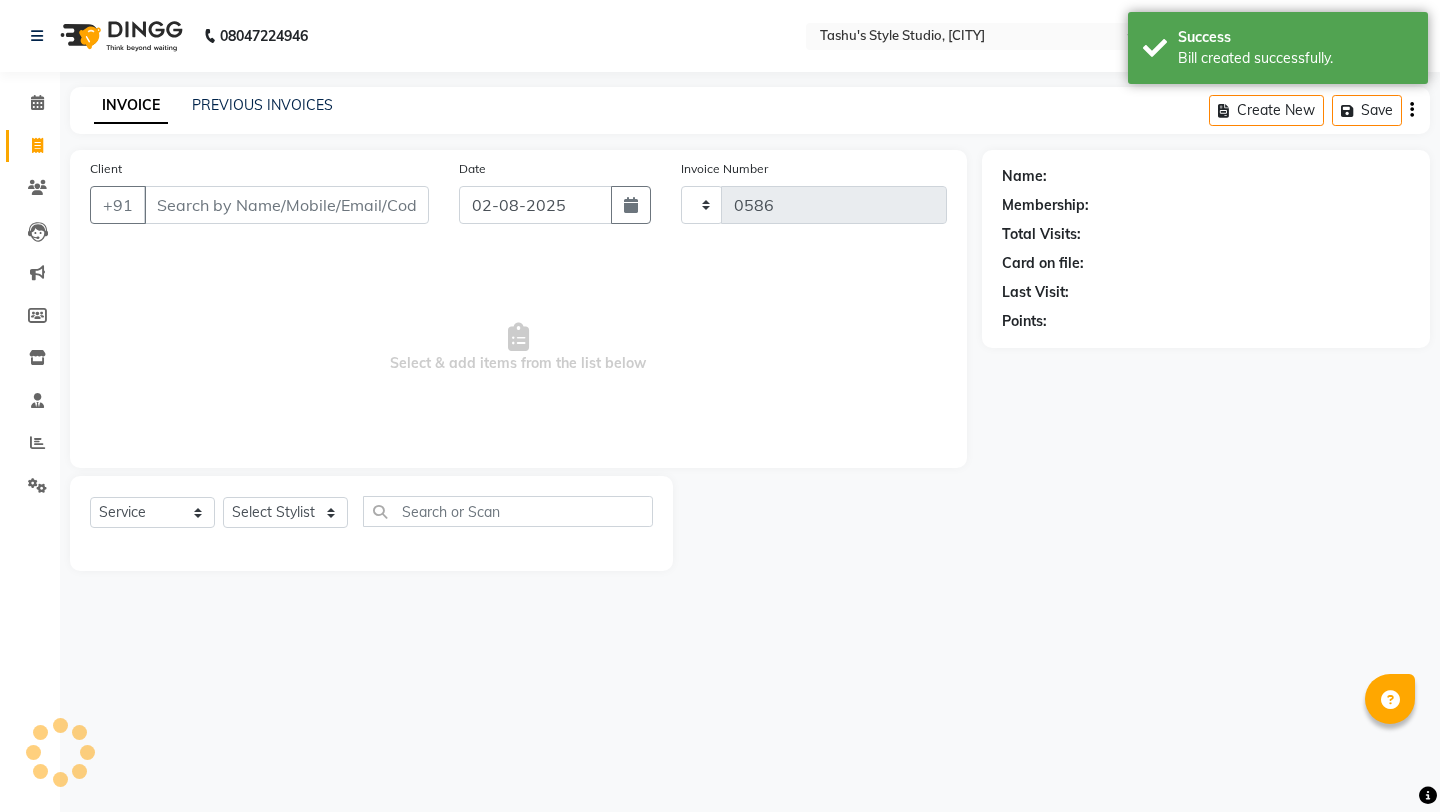 select on "5375" 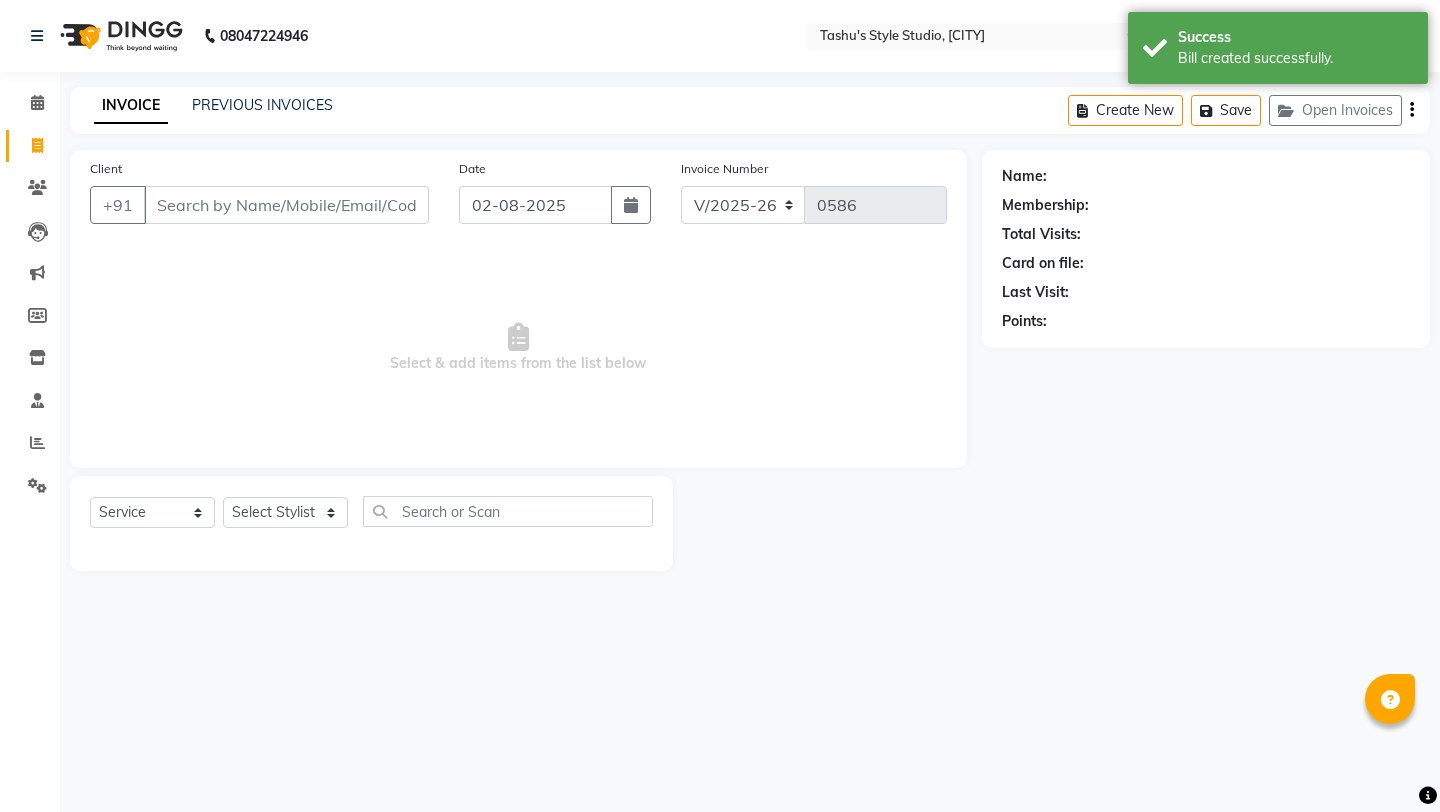 click on "Client" at bounding box center [286, 205] 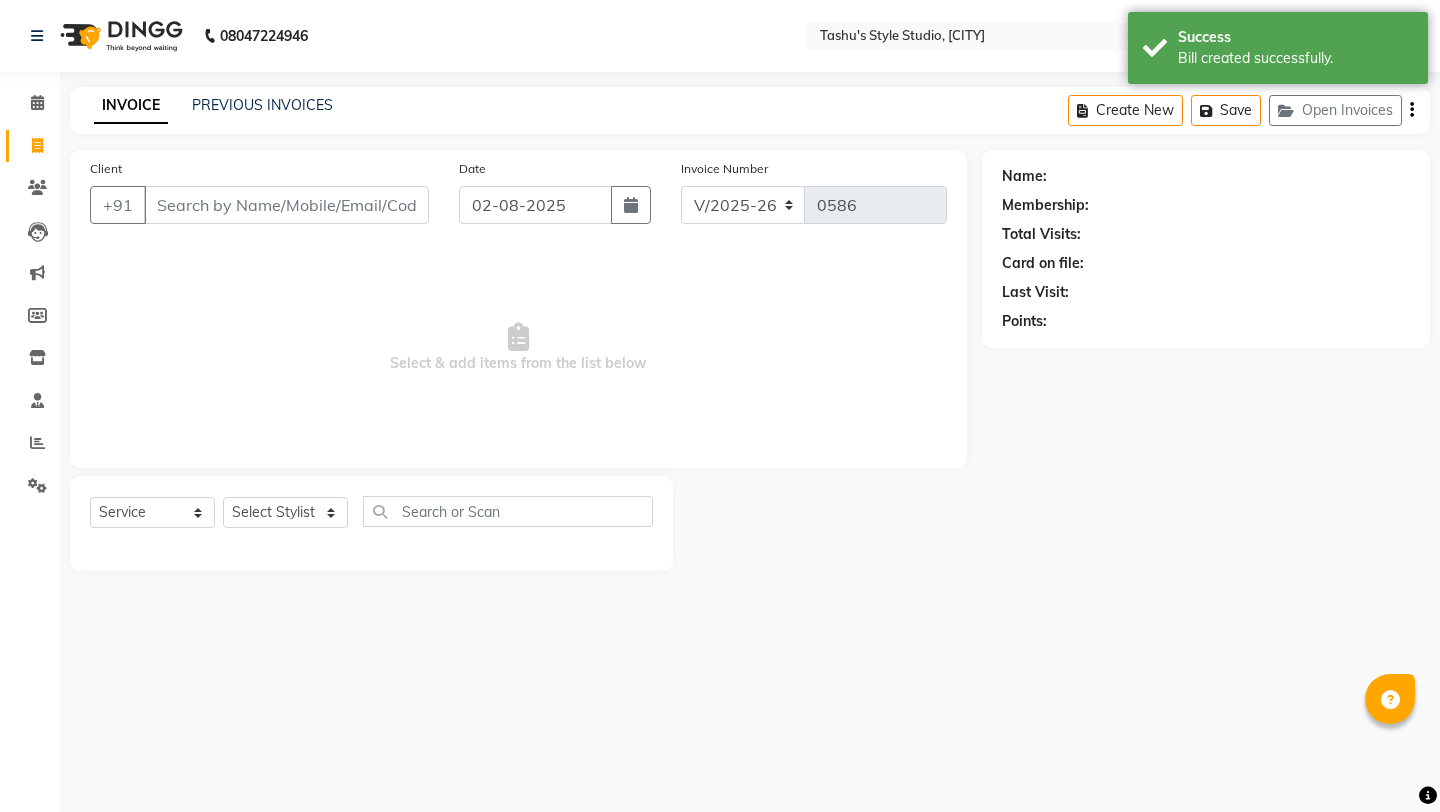 click on "Client" at bounding box center [286, 205] 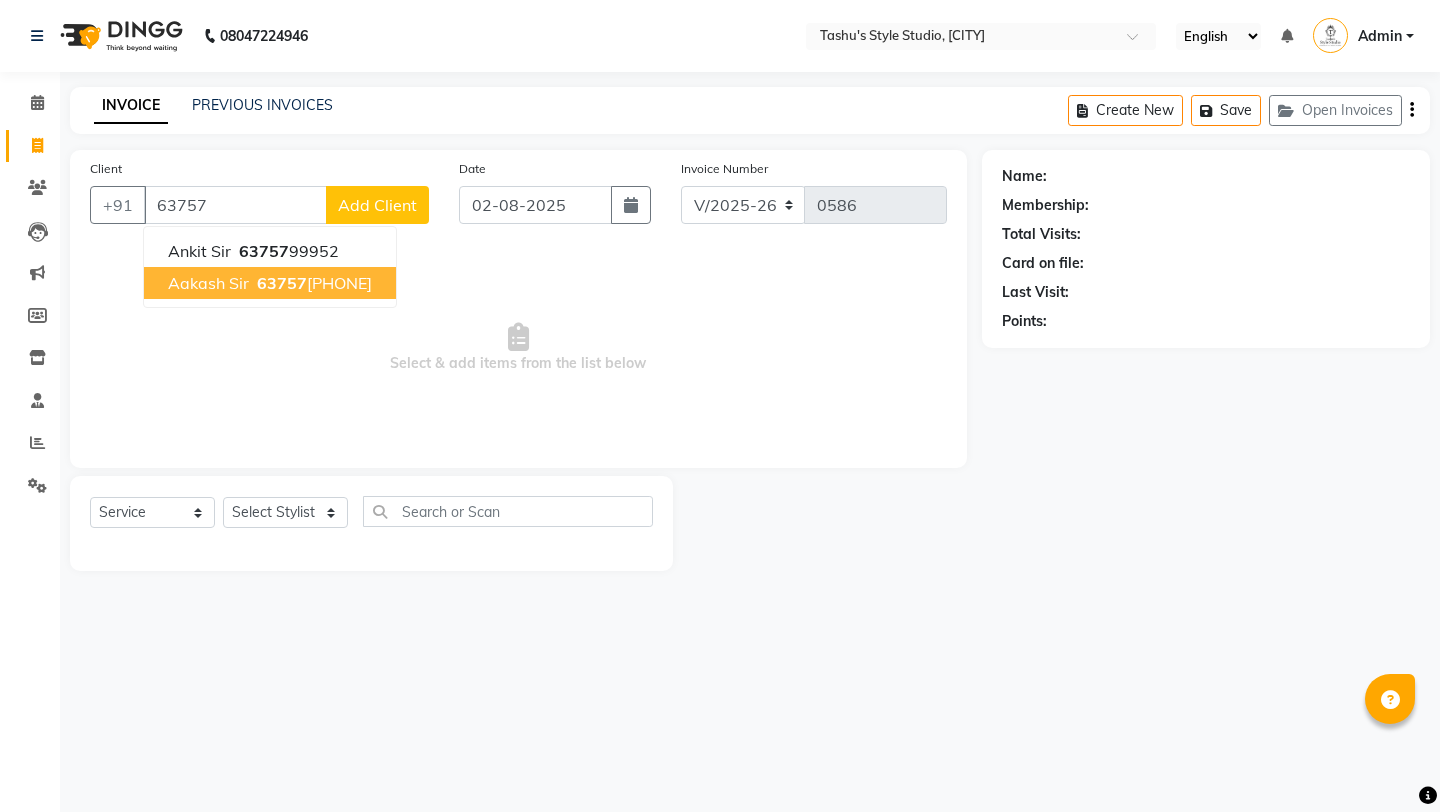 click on "63757" at bounding box center [282, 283] 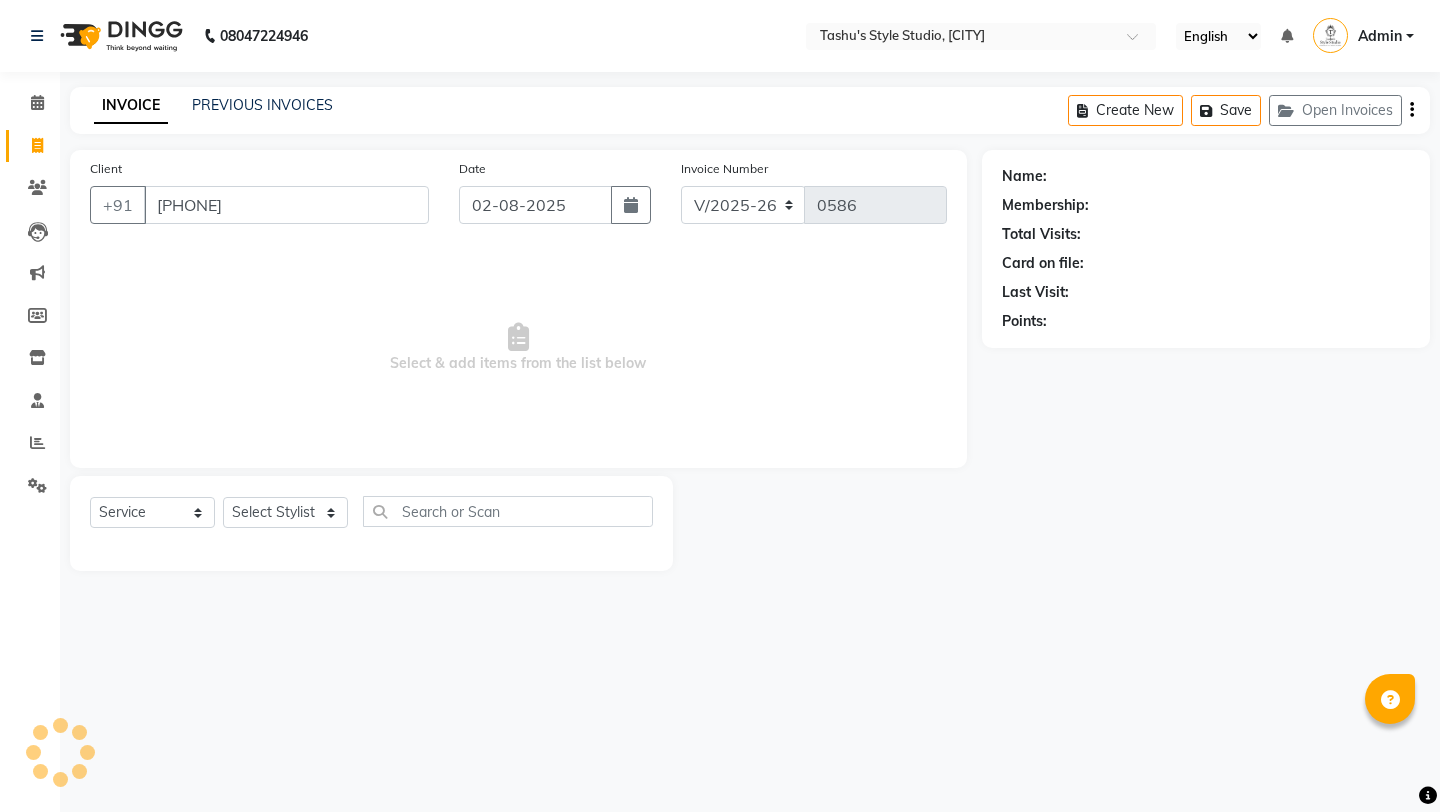 type on "[PHONE]" 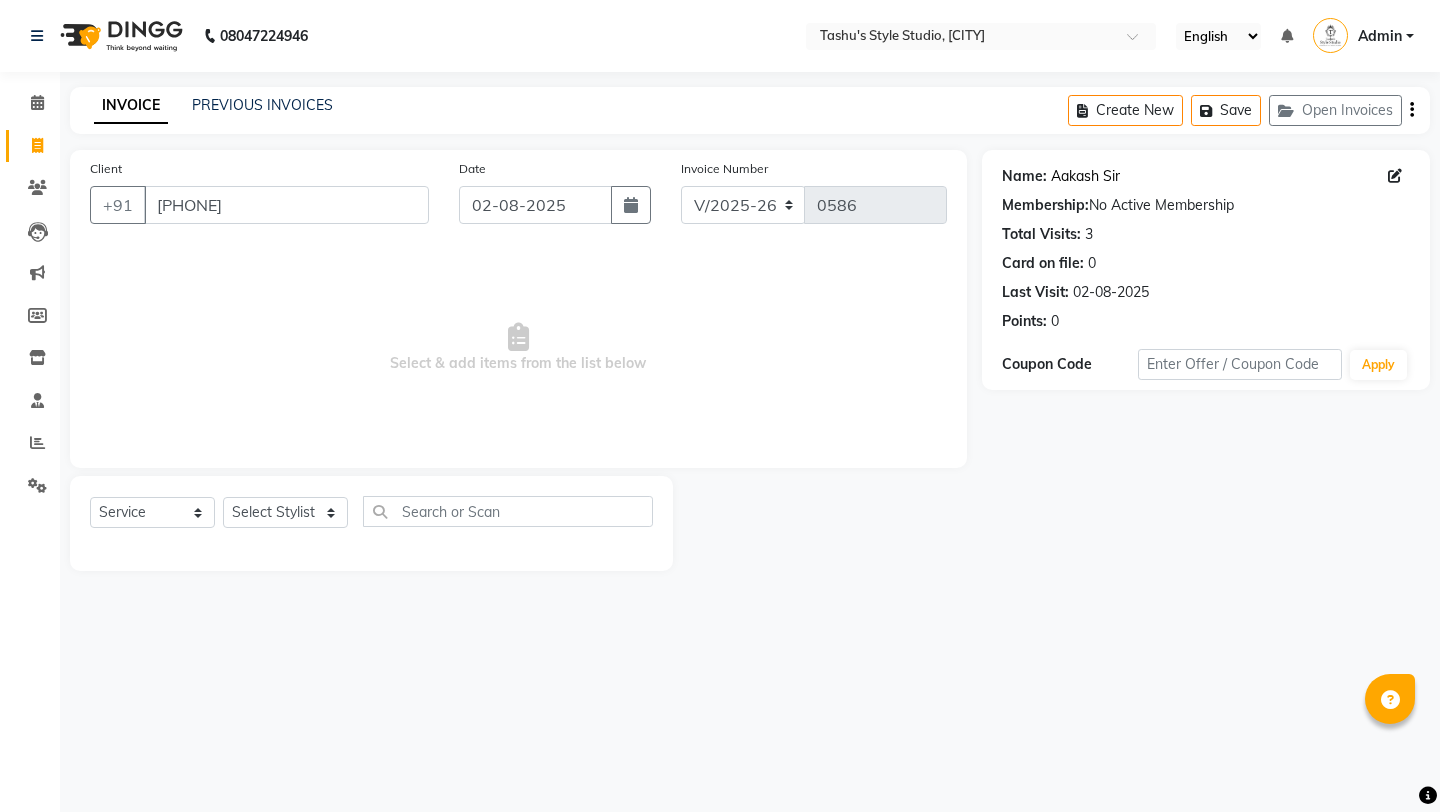 click on "Aakash Sir" 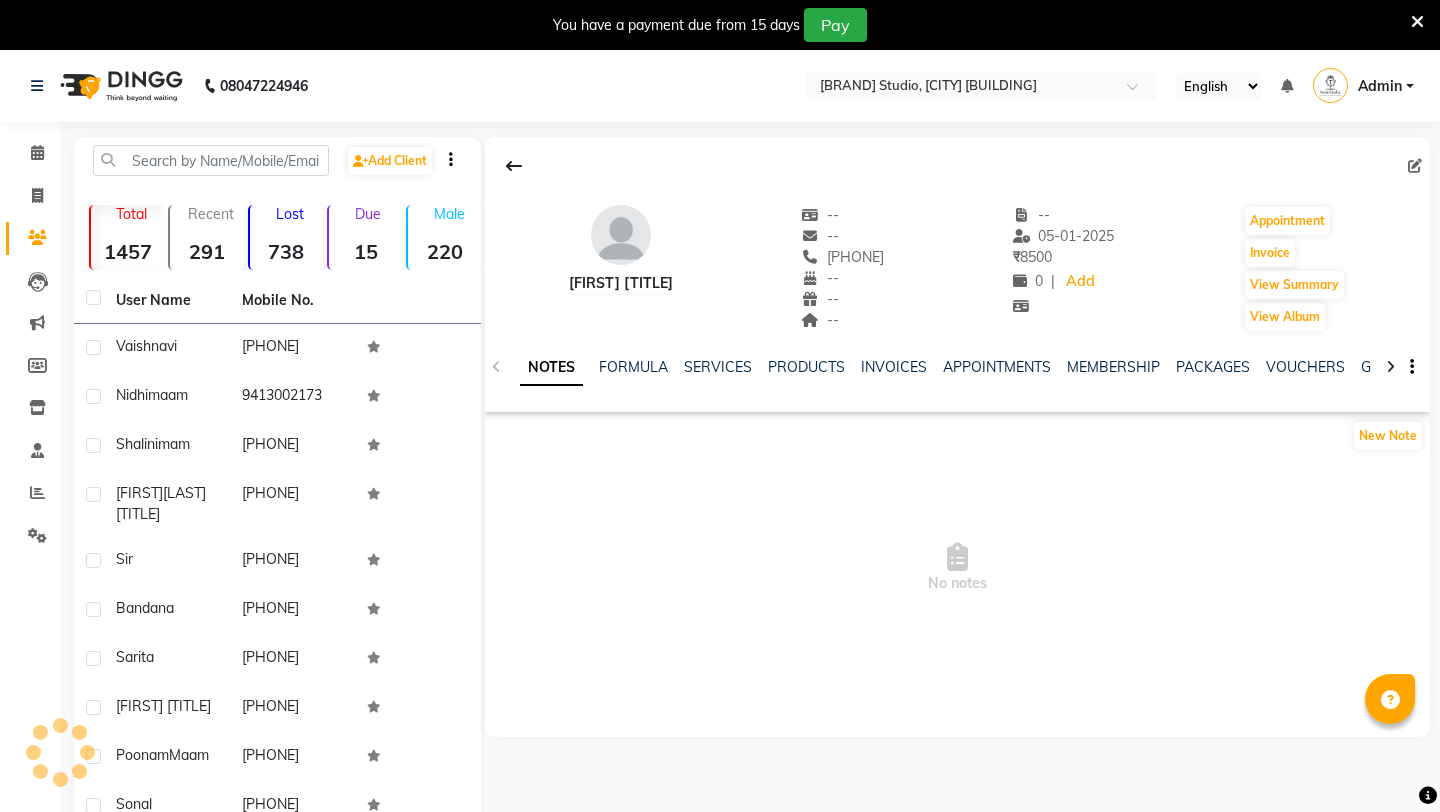 scroll, scrollTop: 0, scrollLeft: 0, axis: both 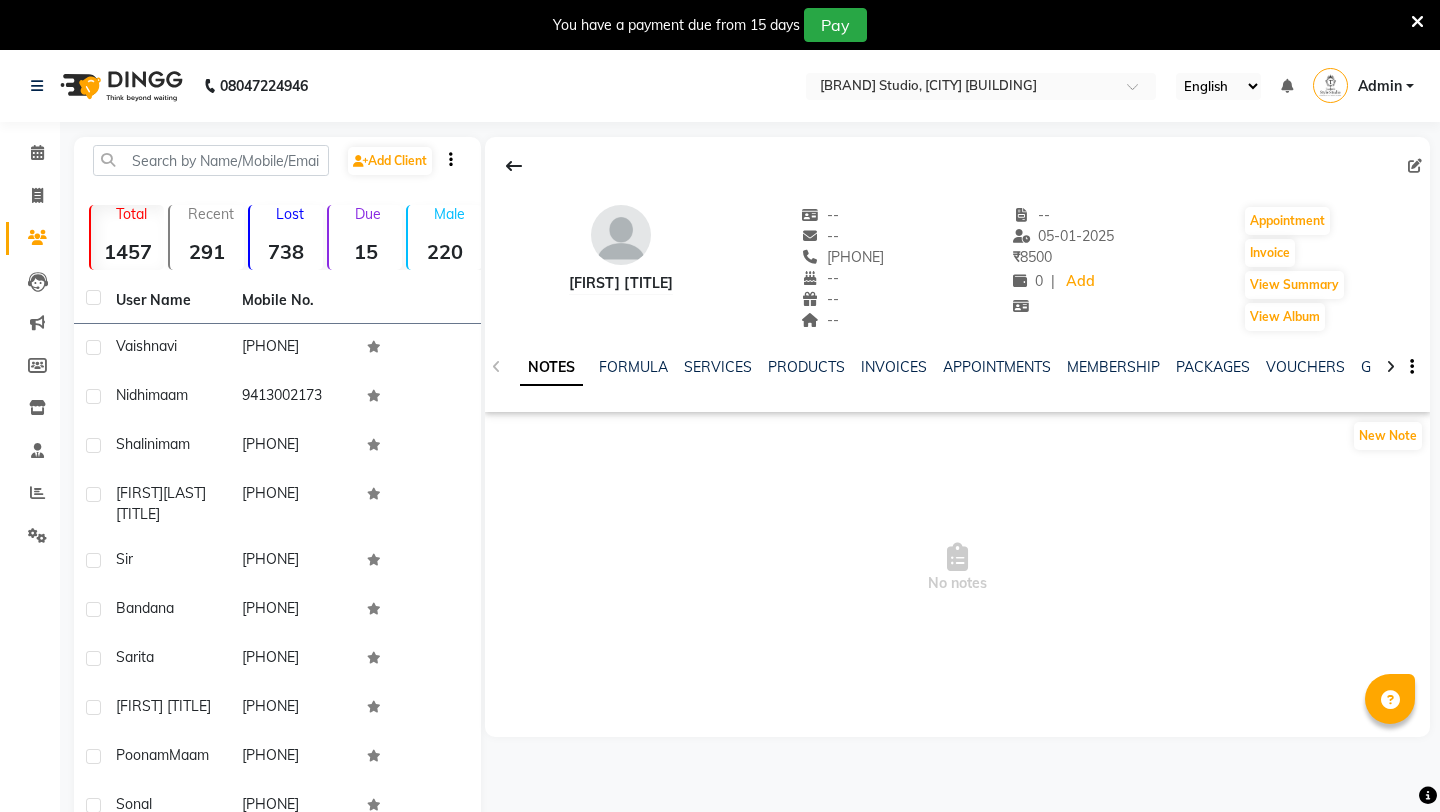 click on "NOTES FORMULA SERVICES PRODUCTS INVOICES APPOINTMENTS MEMBERSHIP PACKAGES VOUCHERS GIFTCARDS POINTS FORMS FAMILY CARDS WALLET" 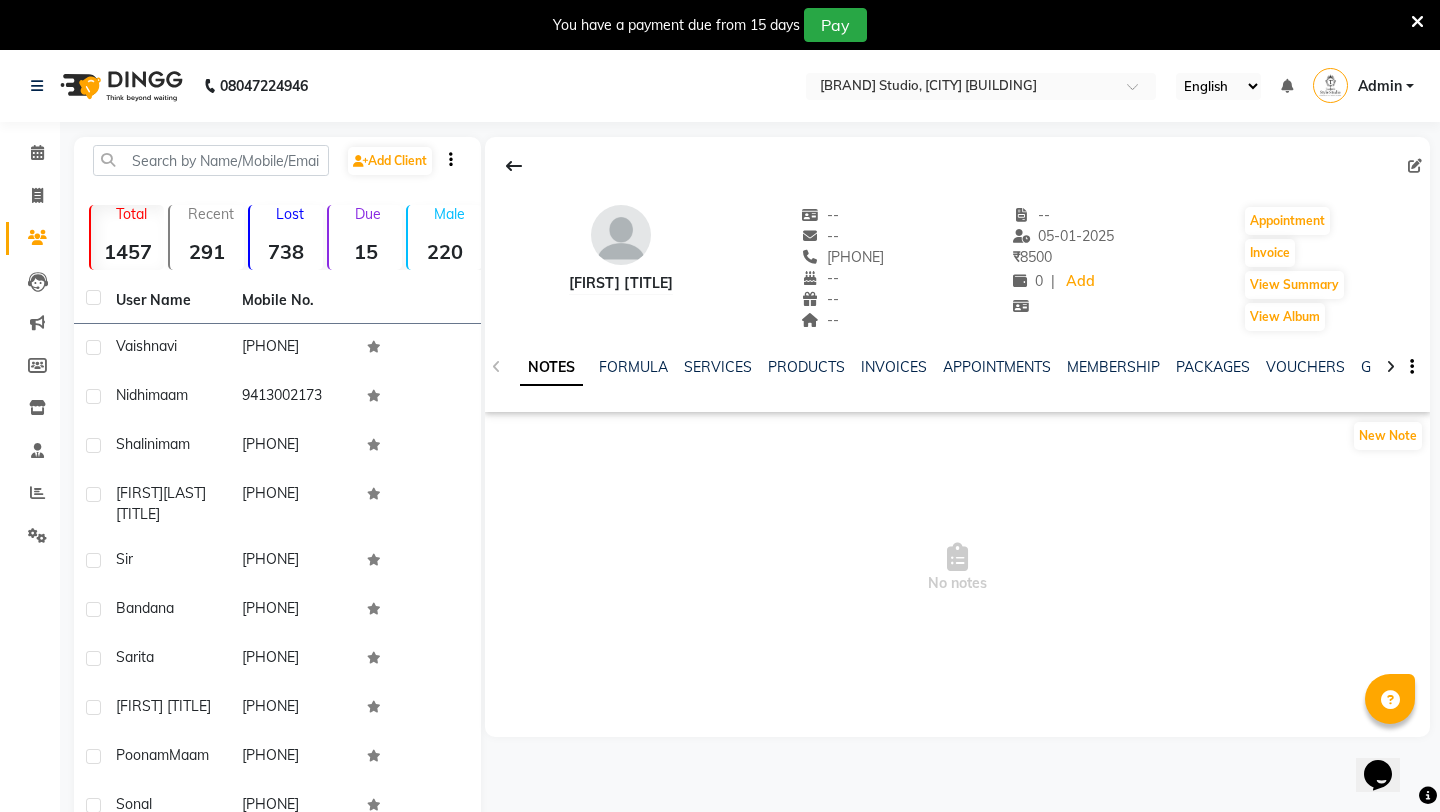 scroll, scrollTop: 0, scrollLeft: 0, axis: both 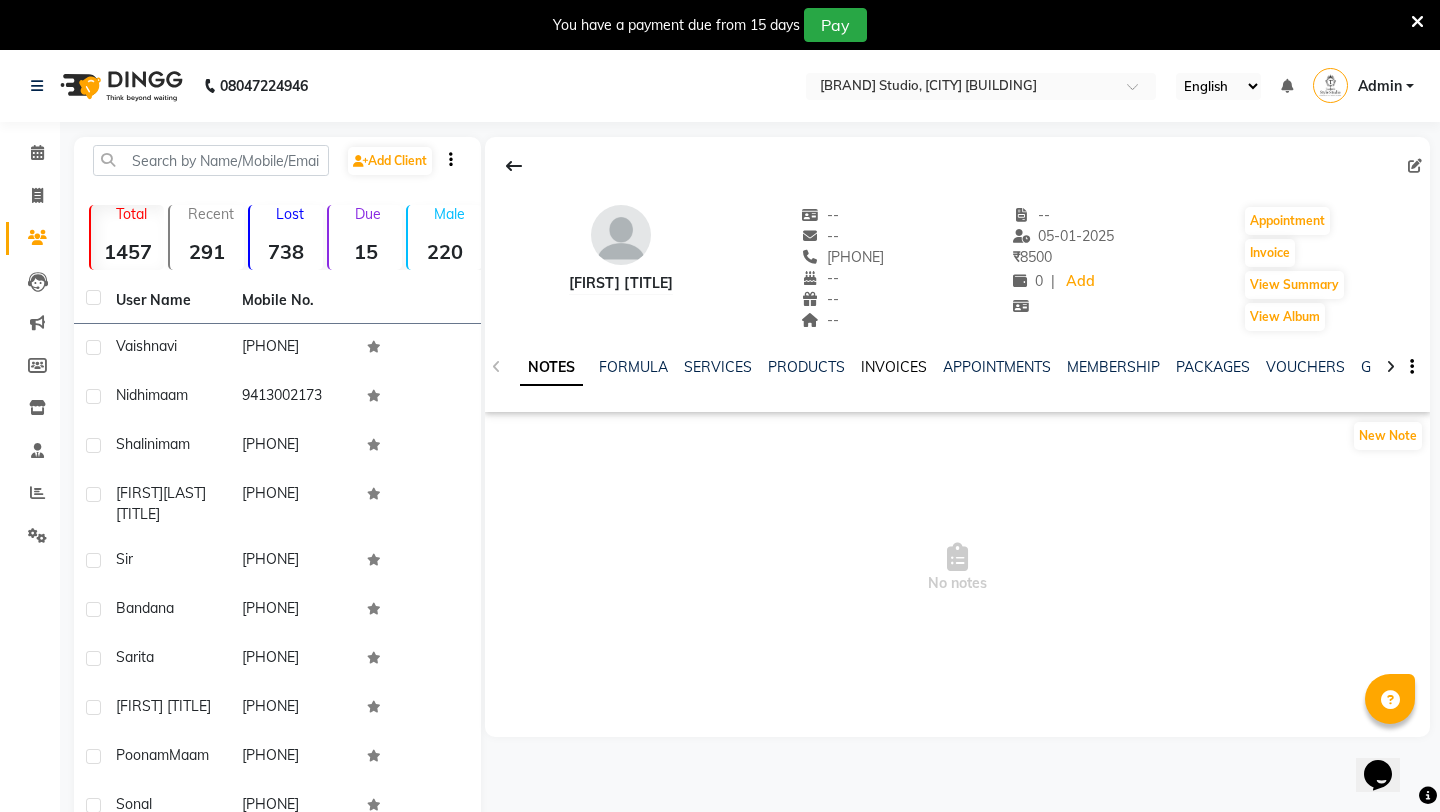 click on "INVOICES" 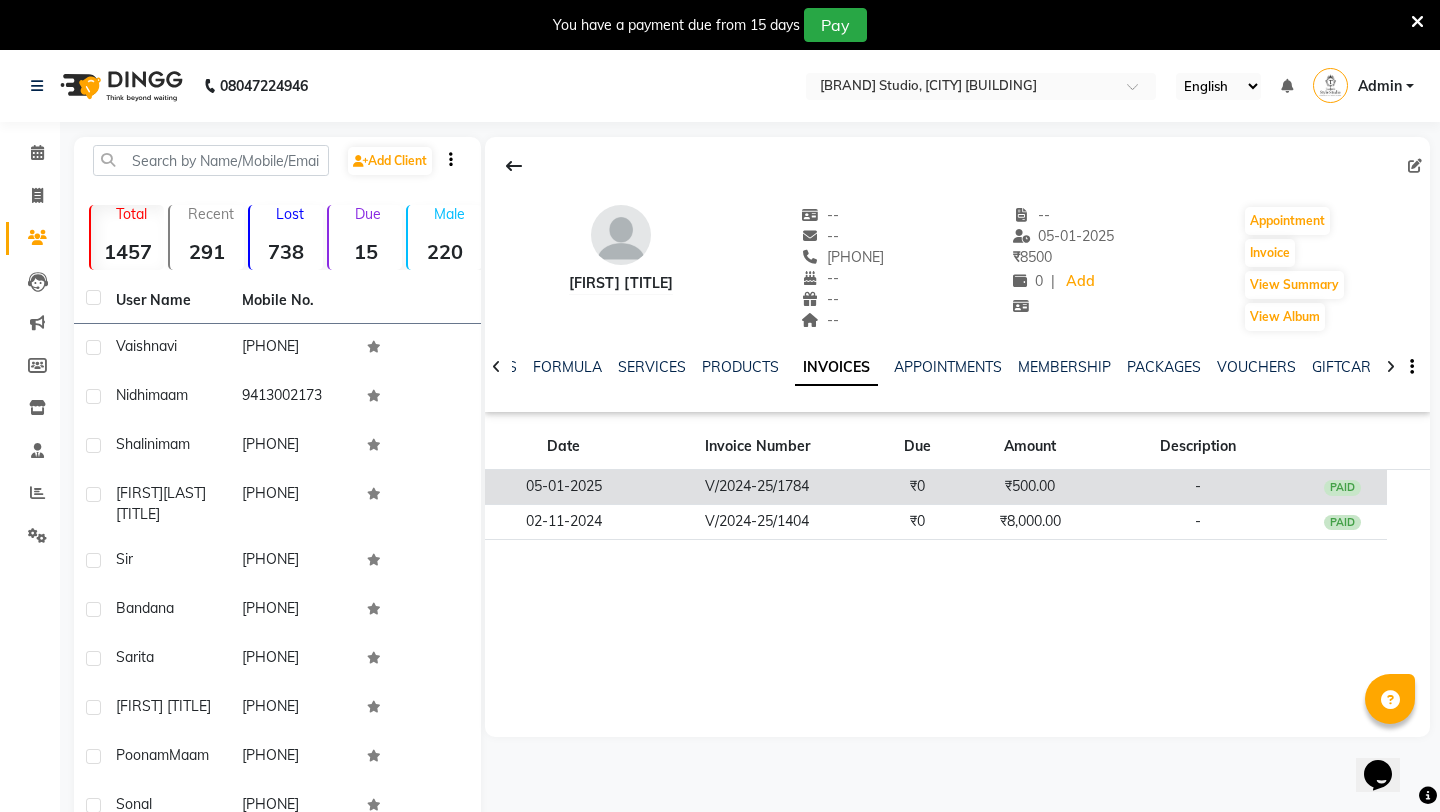 click on "V/2024-25/1784" 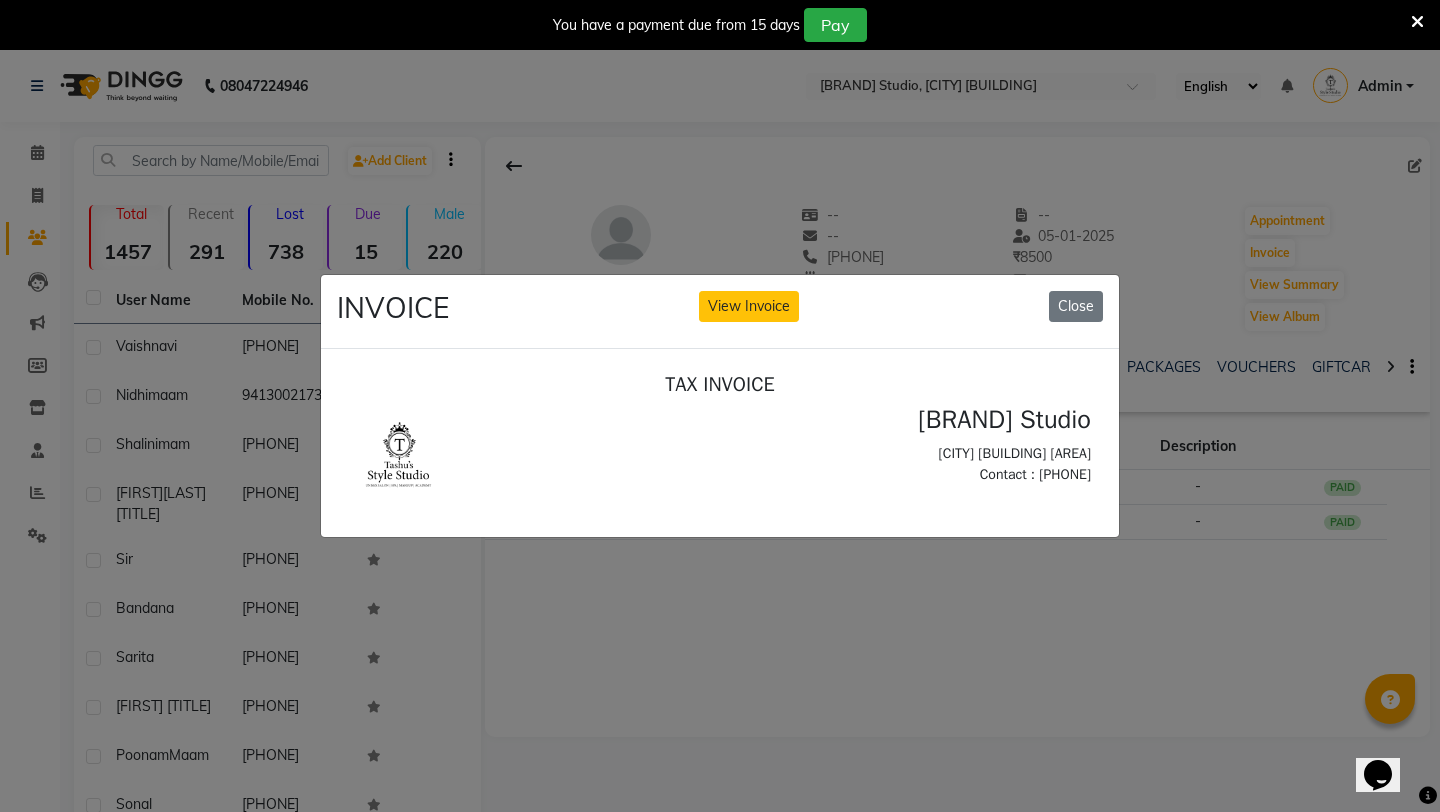 scroll, scrollTop: 0, scrollLeft: 0, axis: both 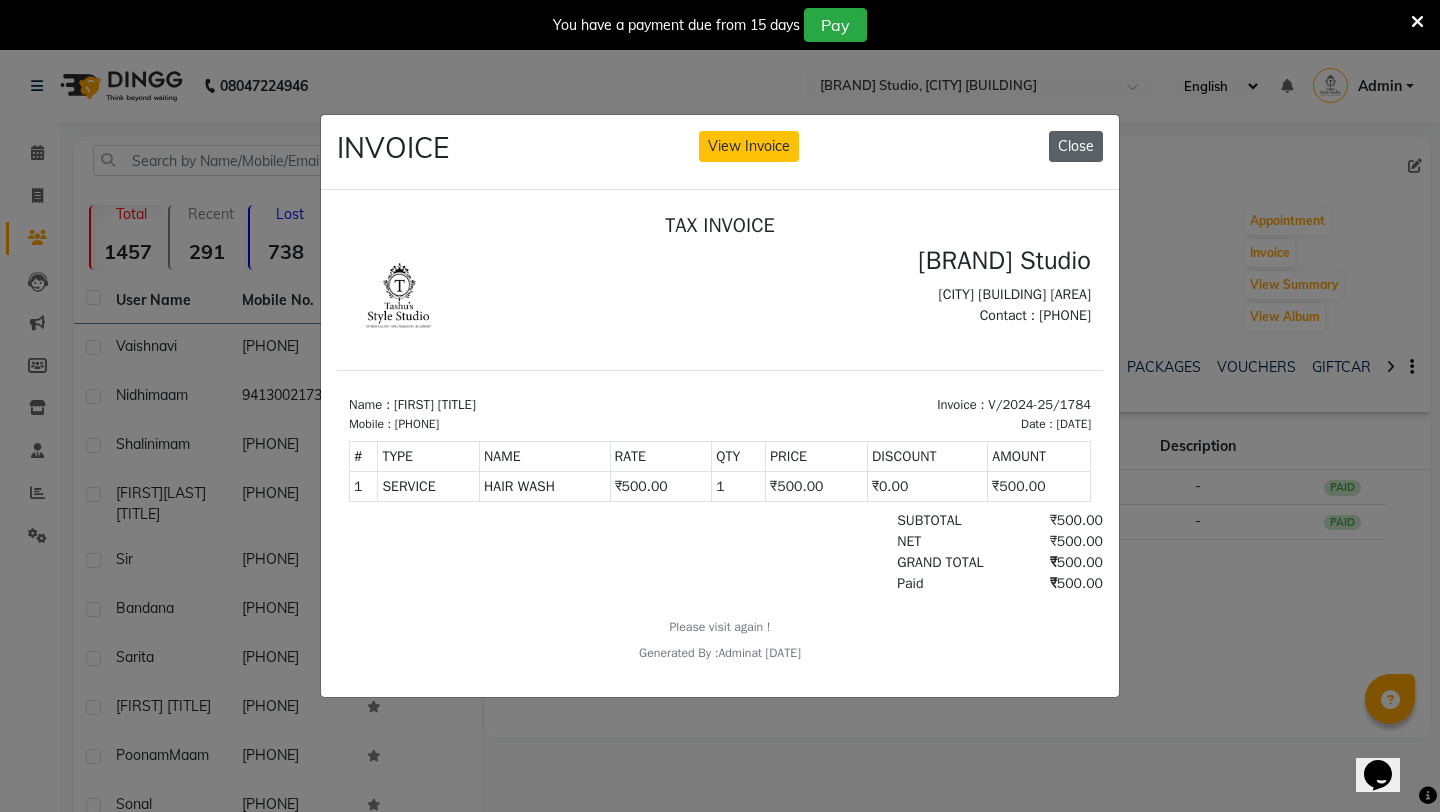 click on "Close" 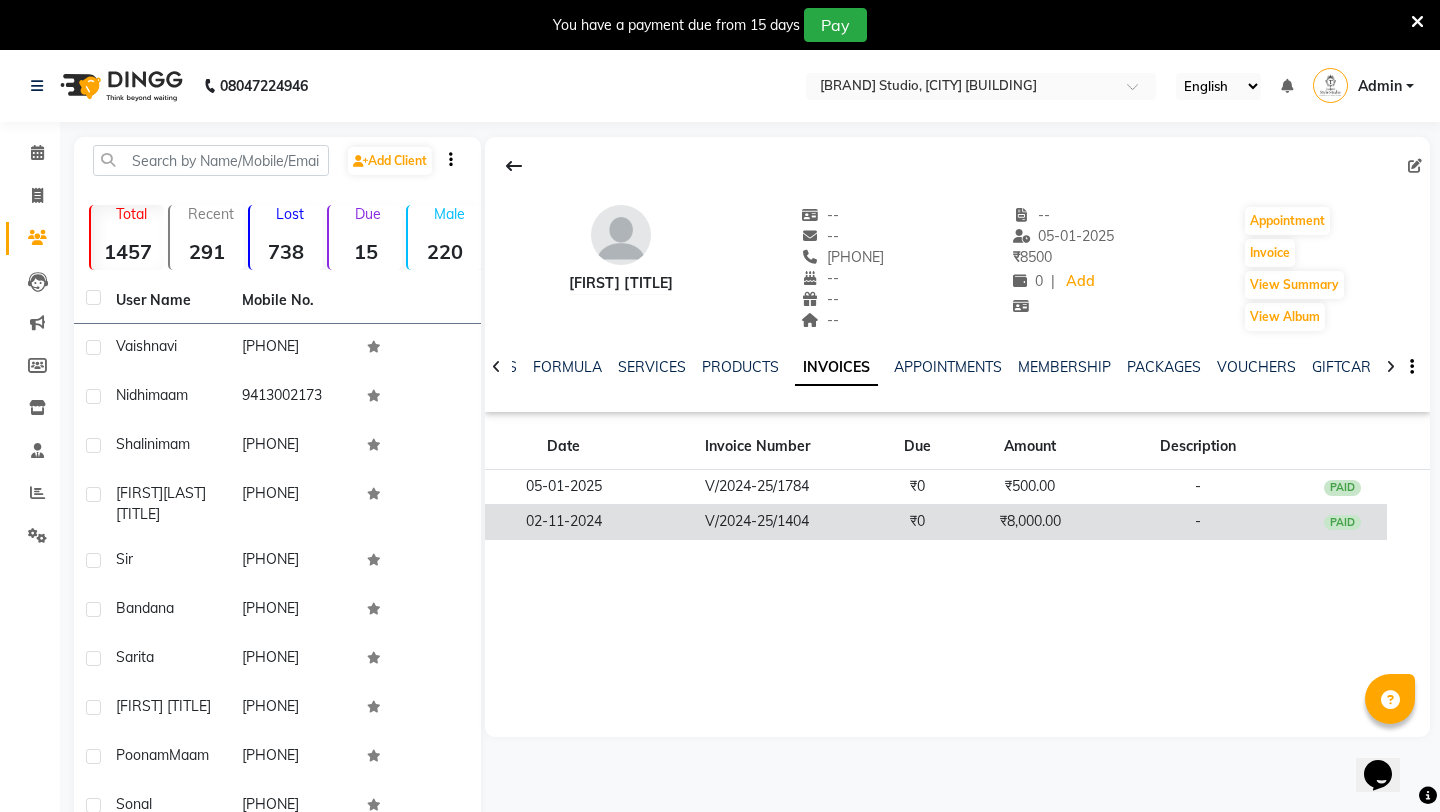 click on "₹0" 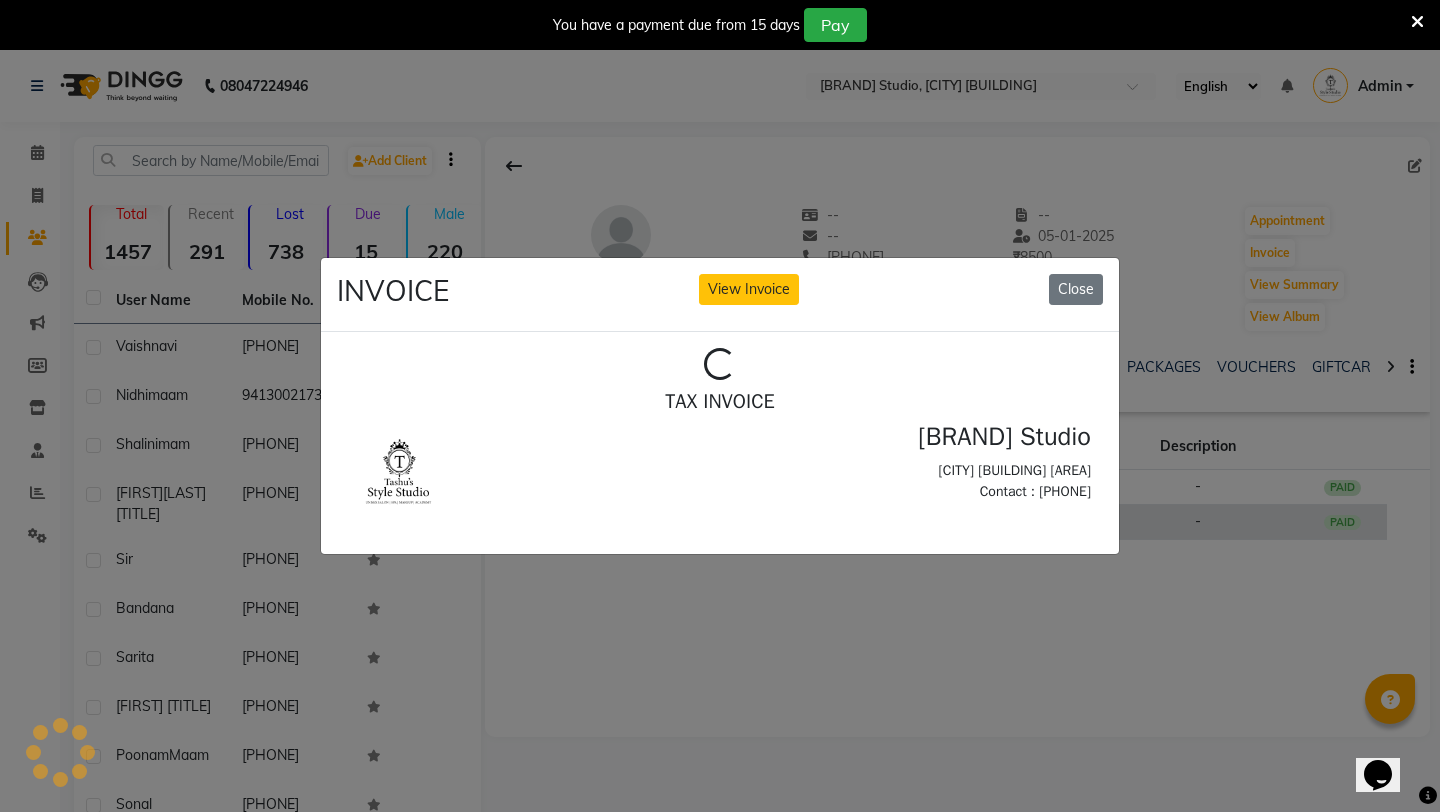scroll, scrollTop: 0, scrollLeft: 0, axis: both 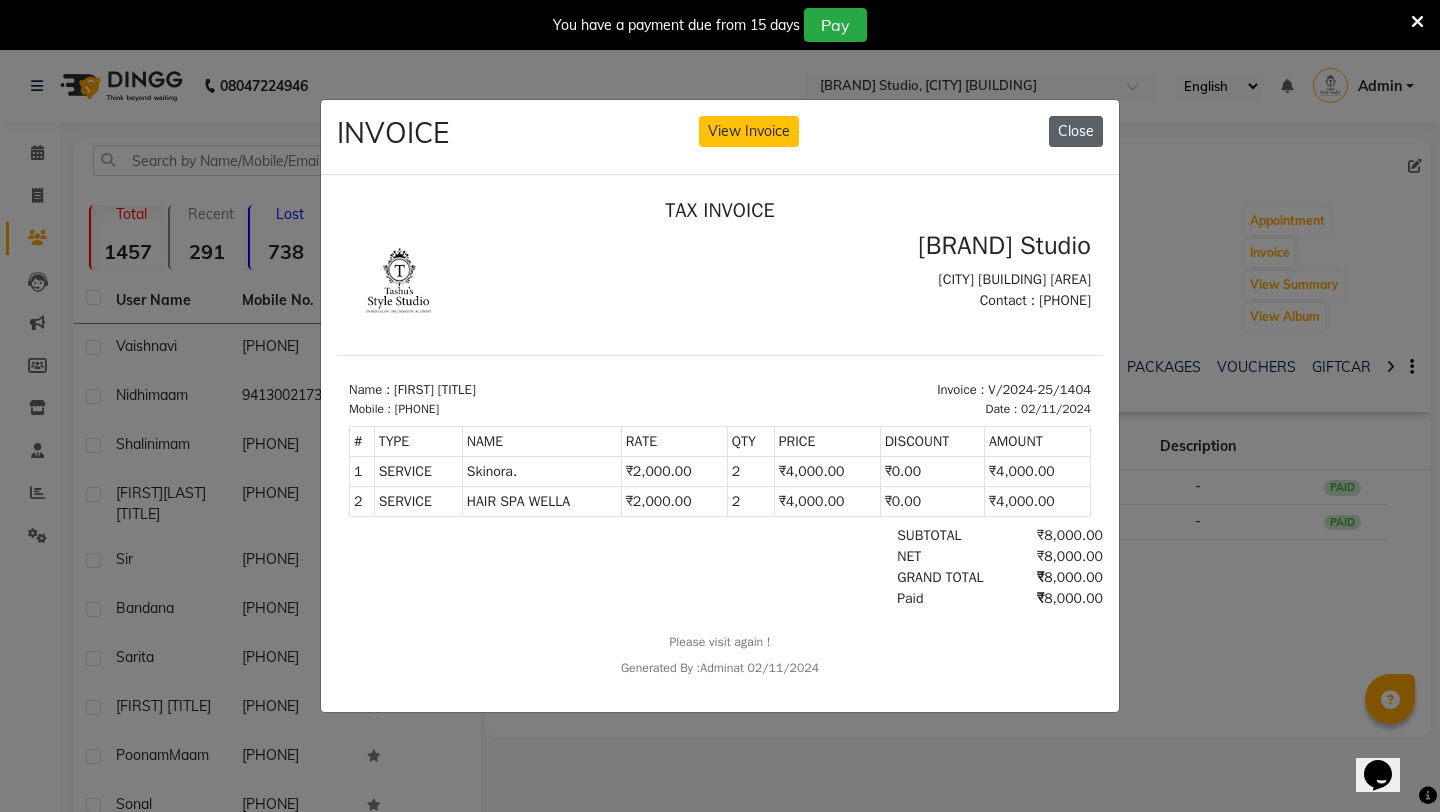 click on "Close" 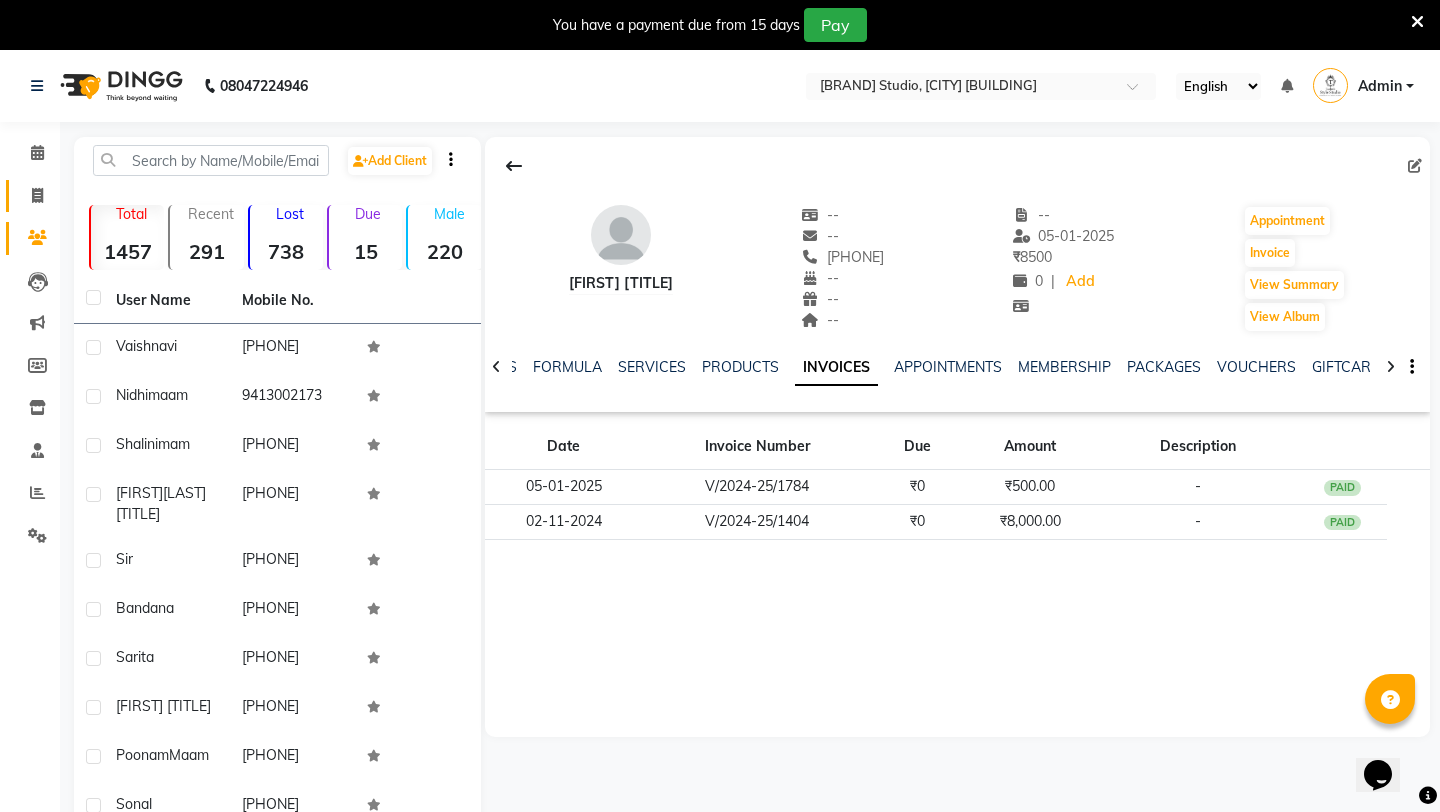 click 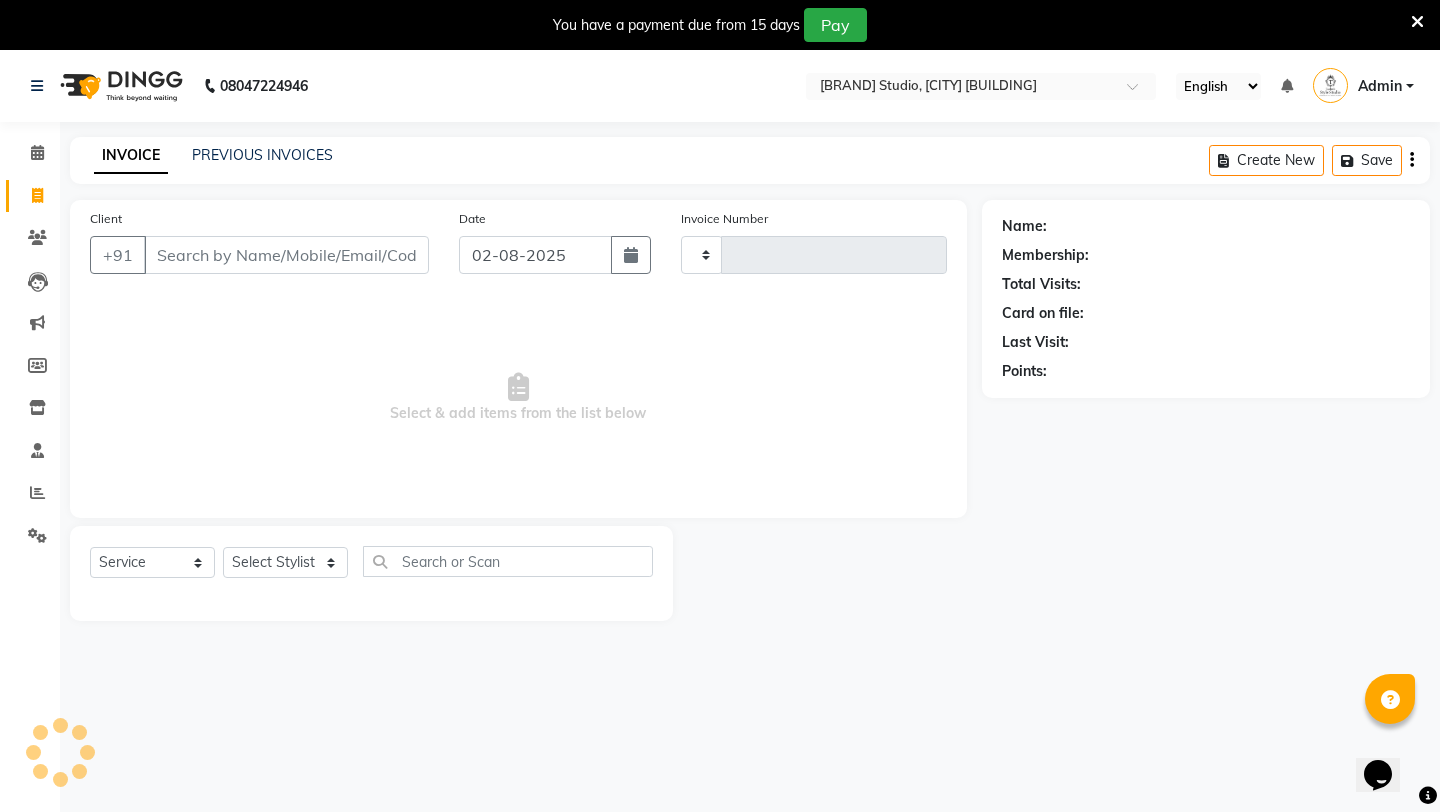 scroll, scrollTop: 50, scrollLeft: 0, axis: vertical 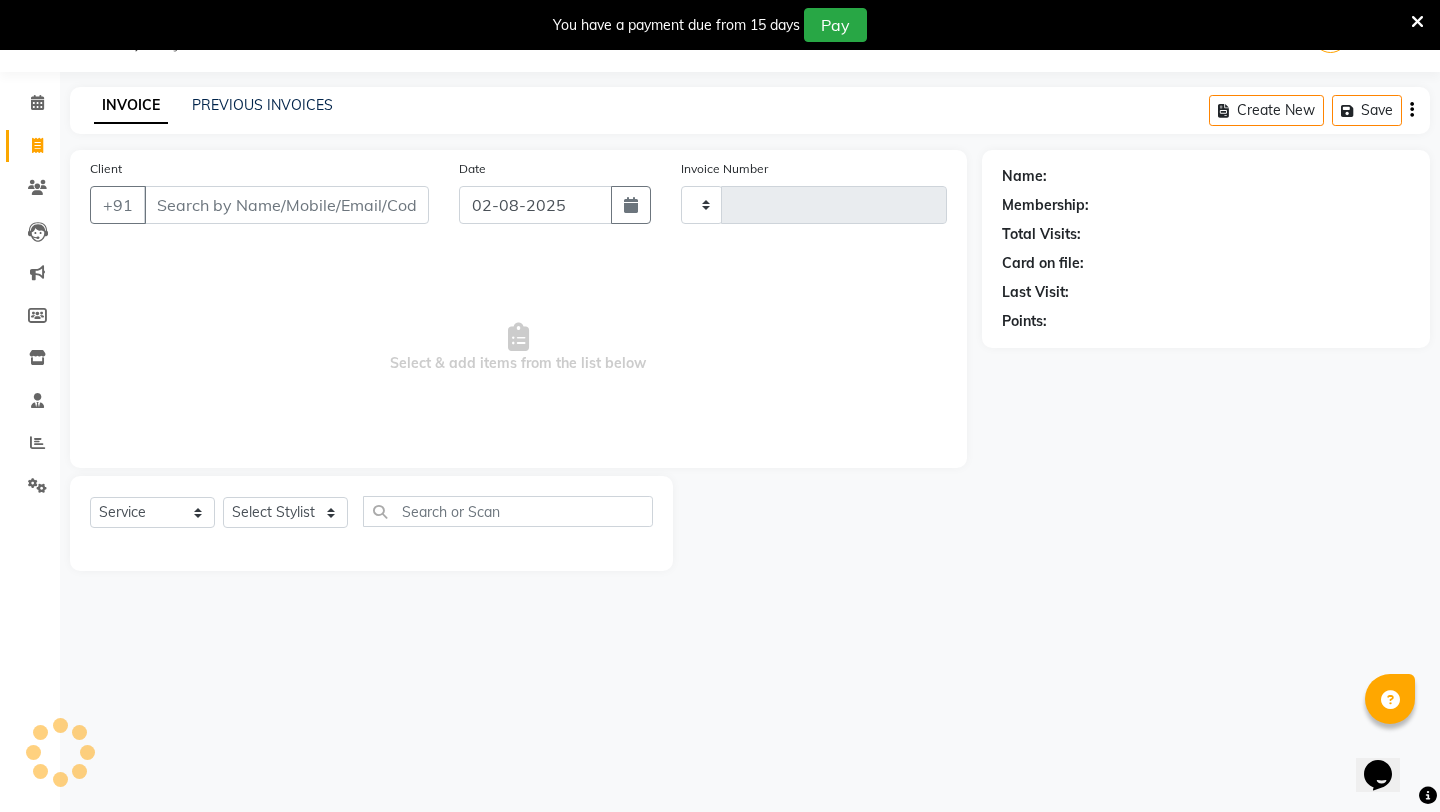 type on "0584" 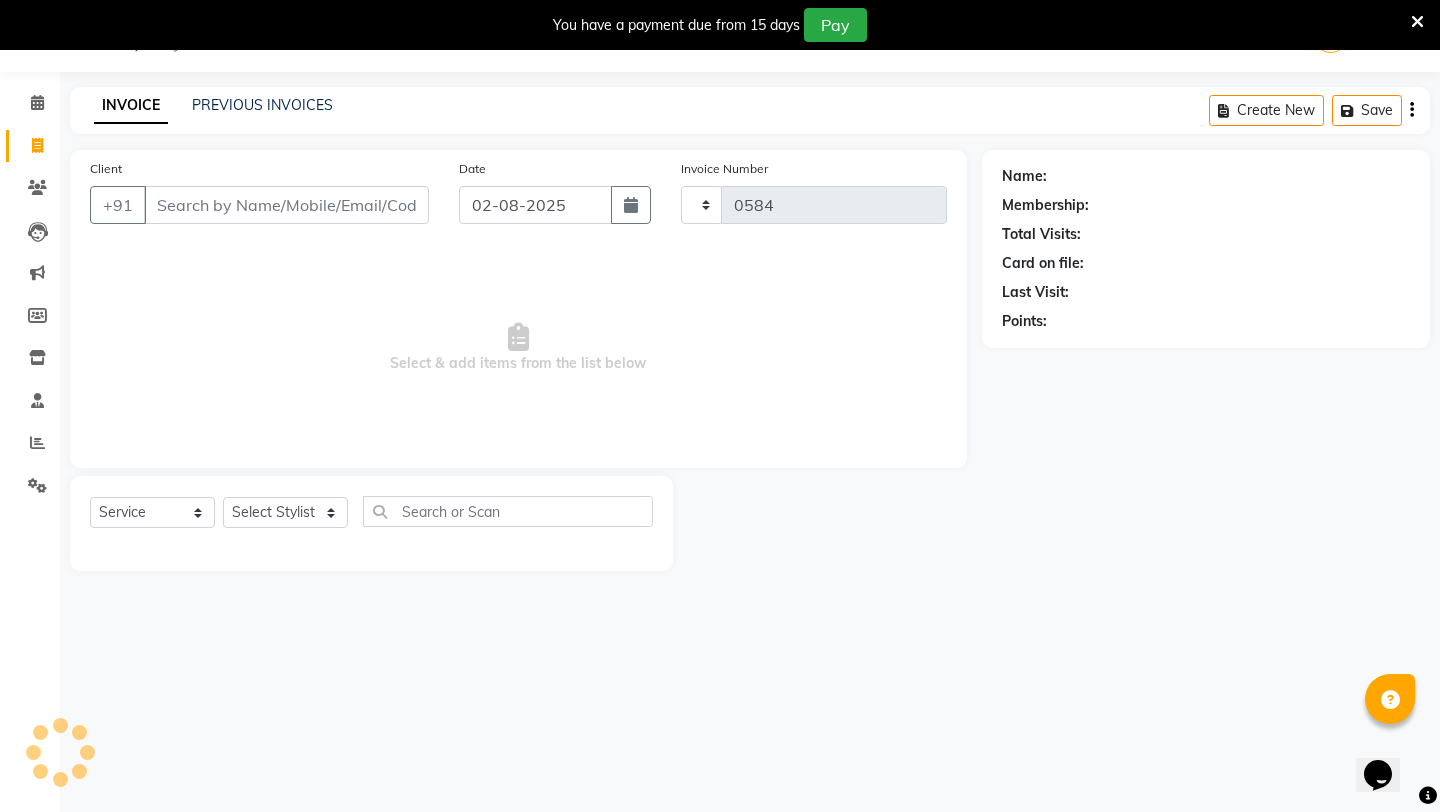 select on "5375" 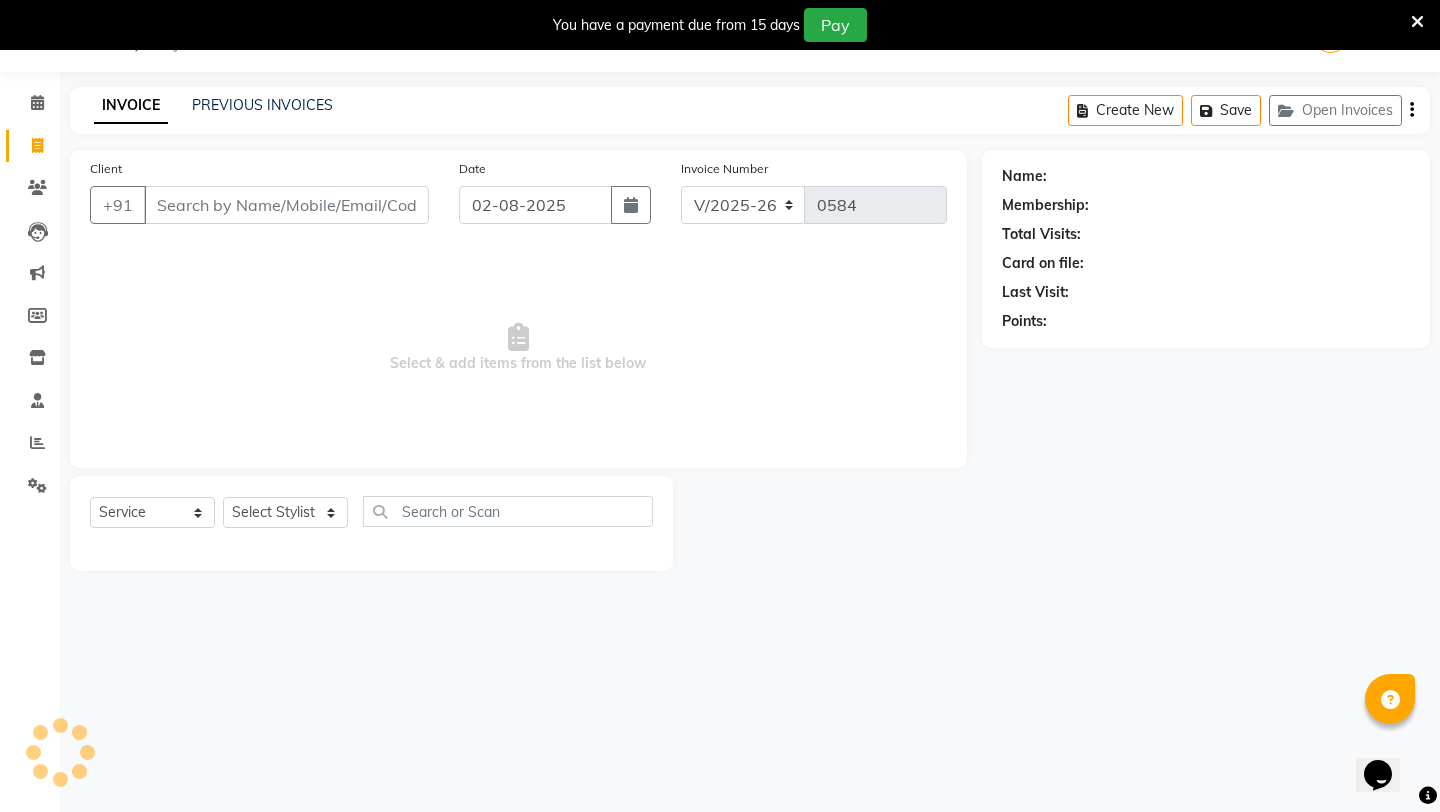 click on "Client" at bounding box center (286, 205) 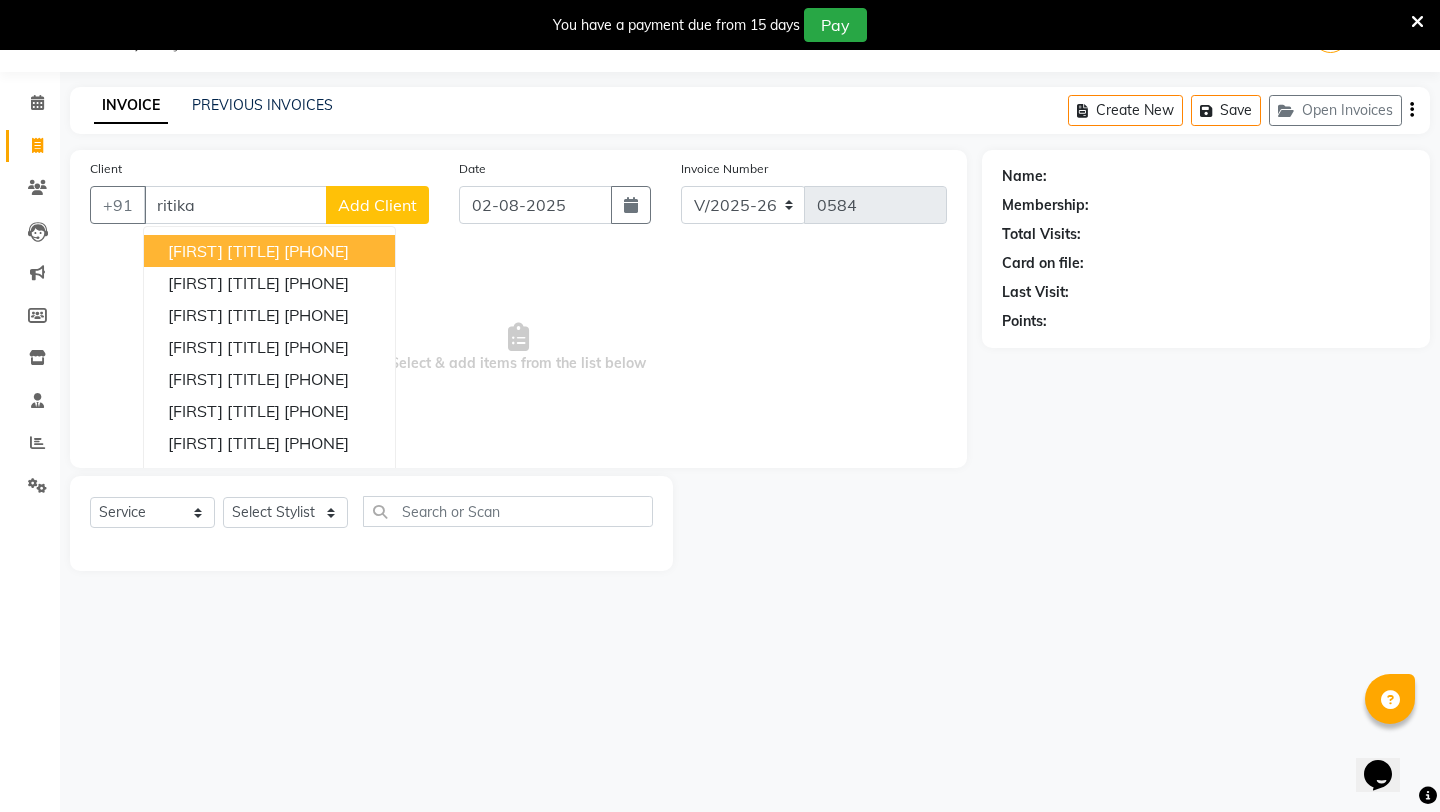 type on "ritika" 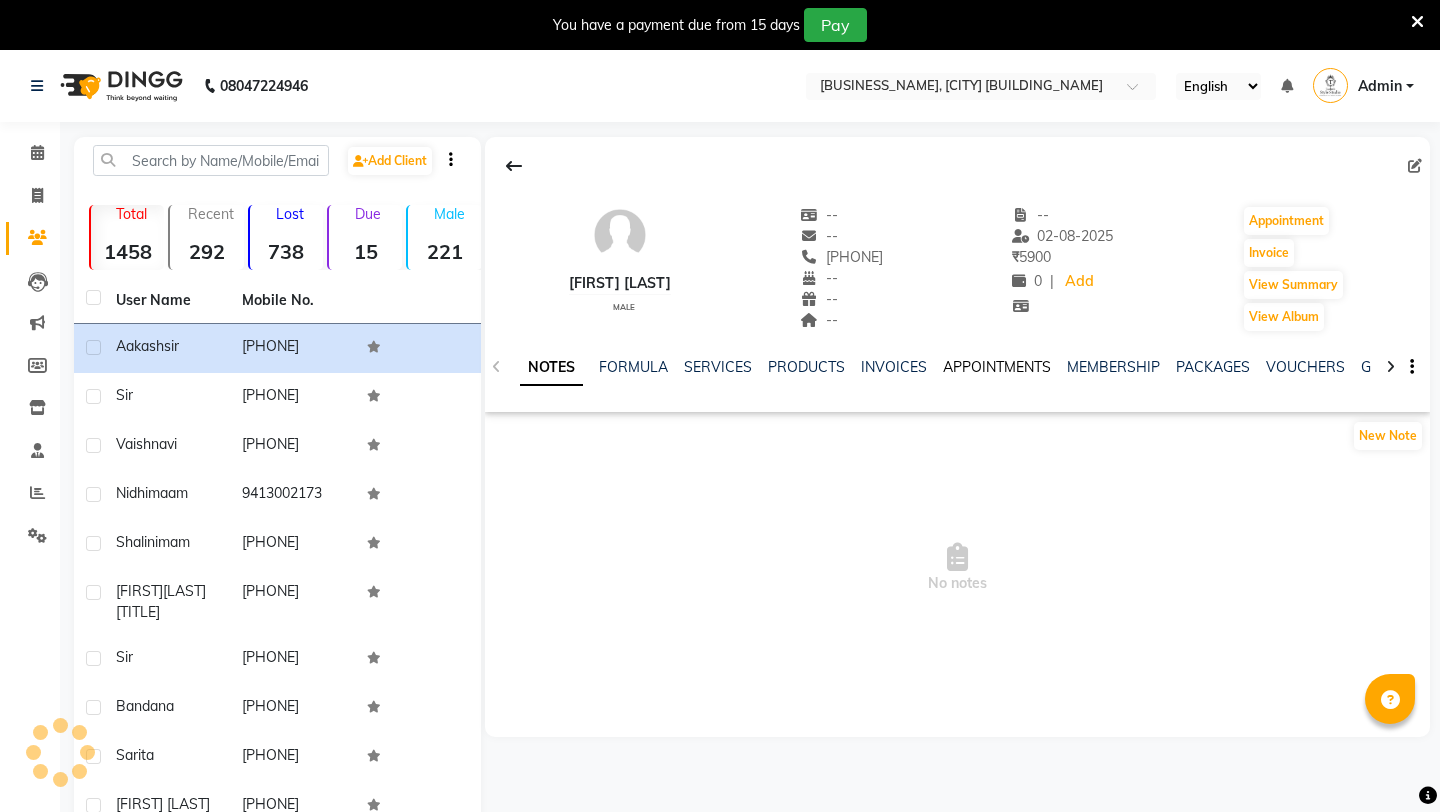 scroll, scrollTop: 0, scrollLeft: 0, axis: both 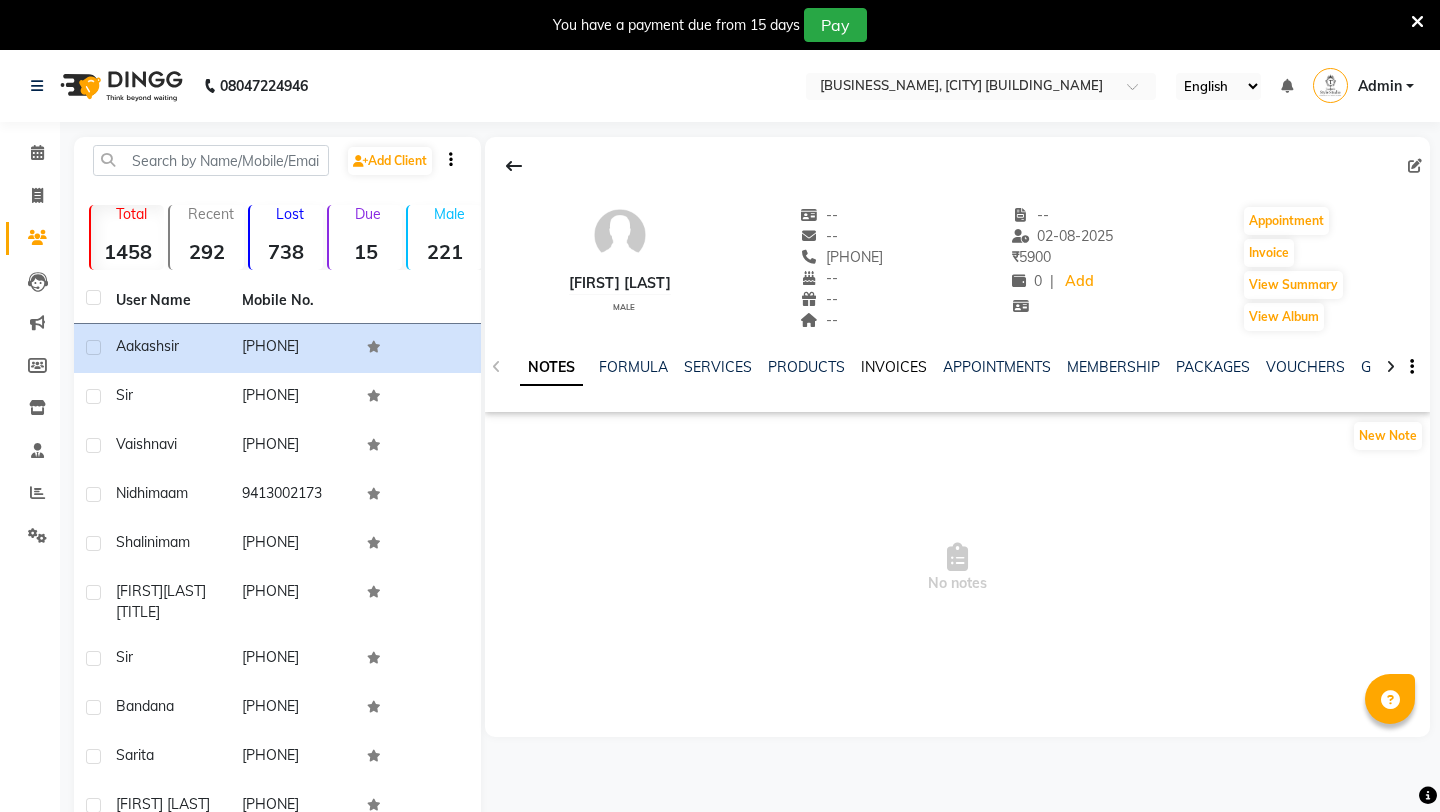 click on "INVOICES" 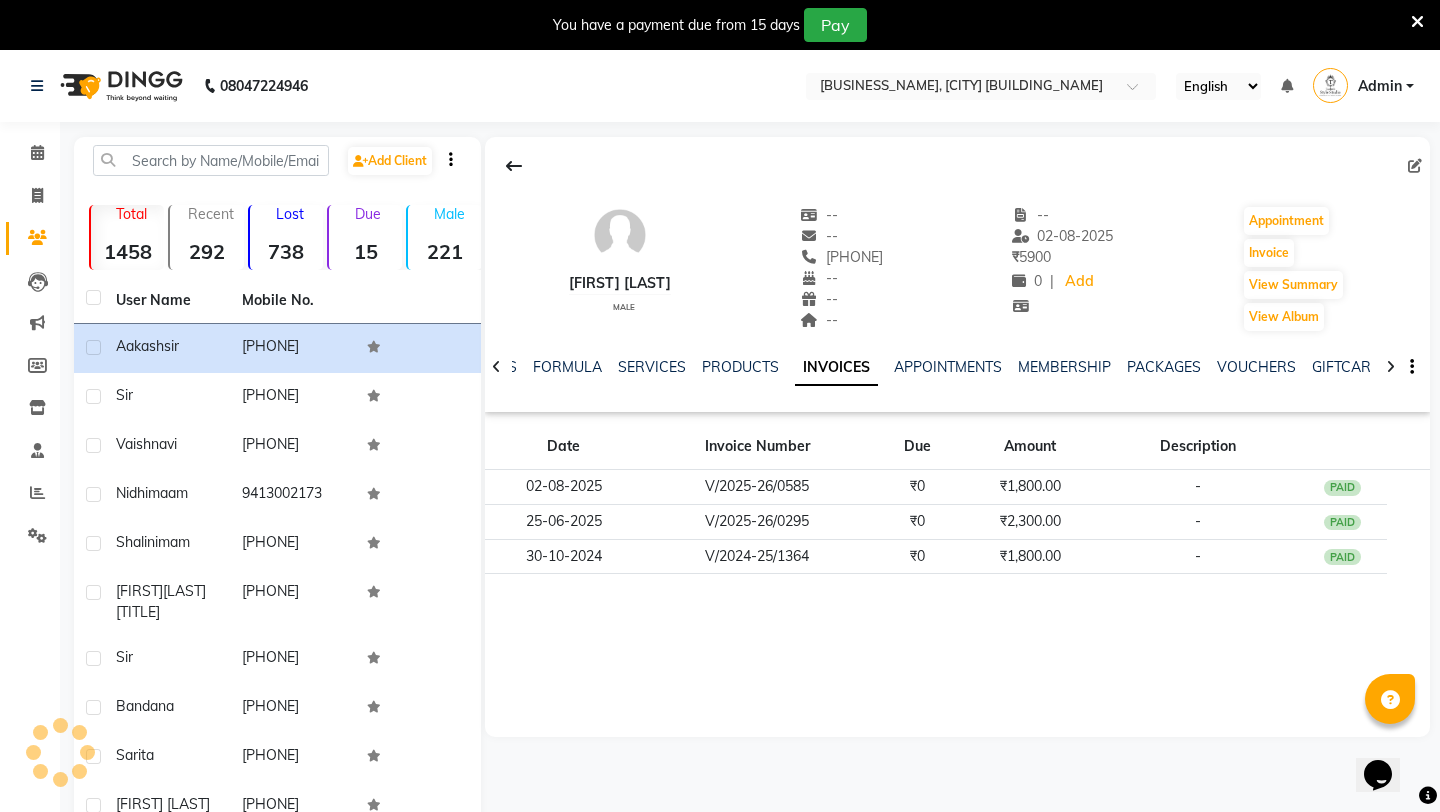 scroll, scrollTop: 0, scrollLeft: 0, axis: both 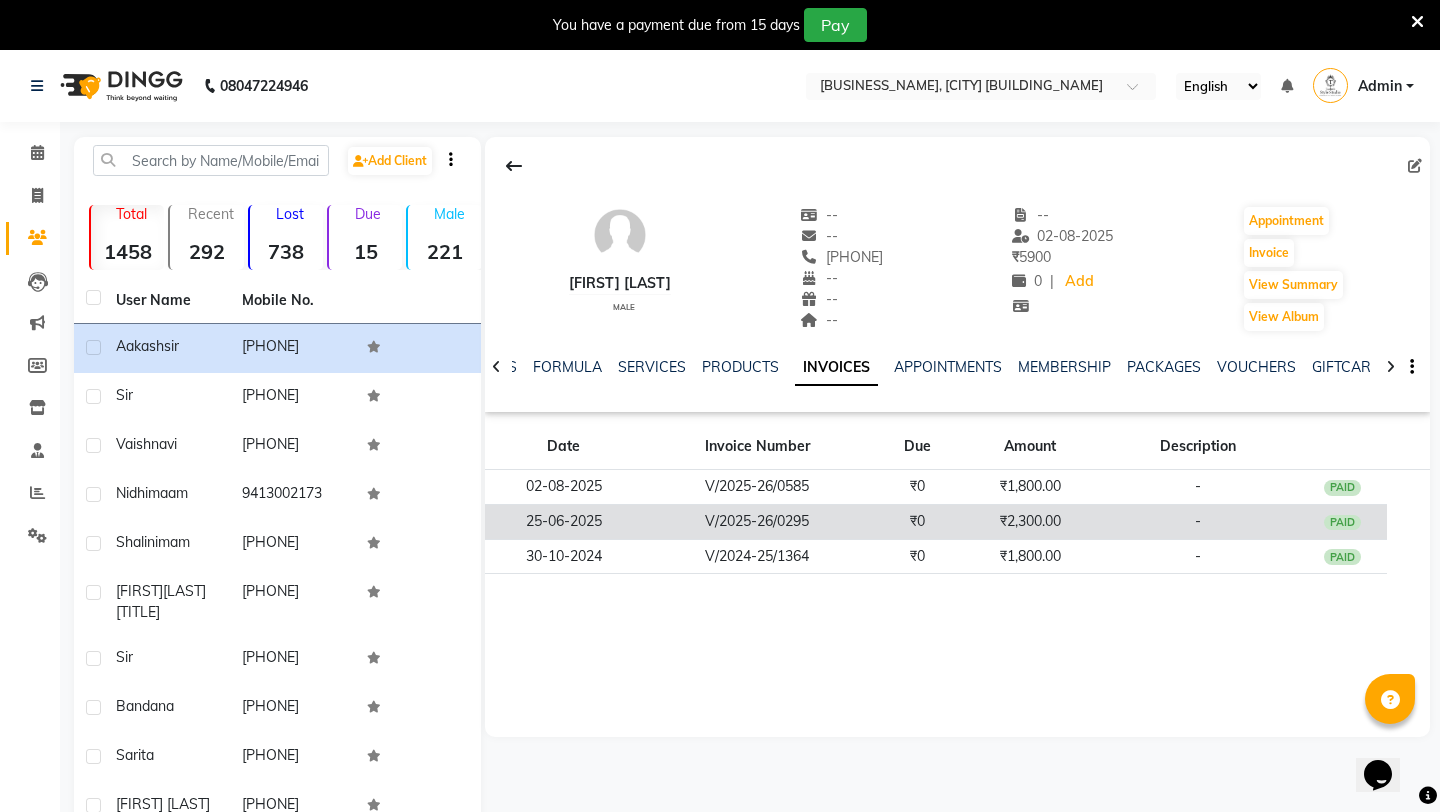 click on "V/2025-26/0295" 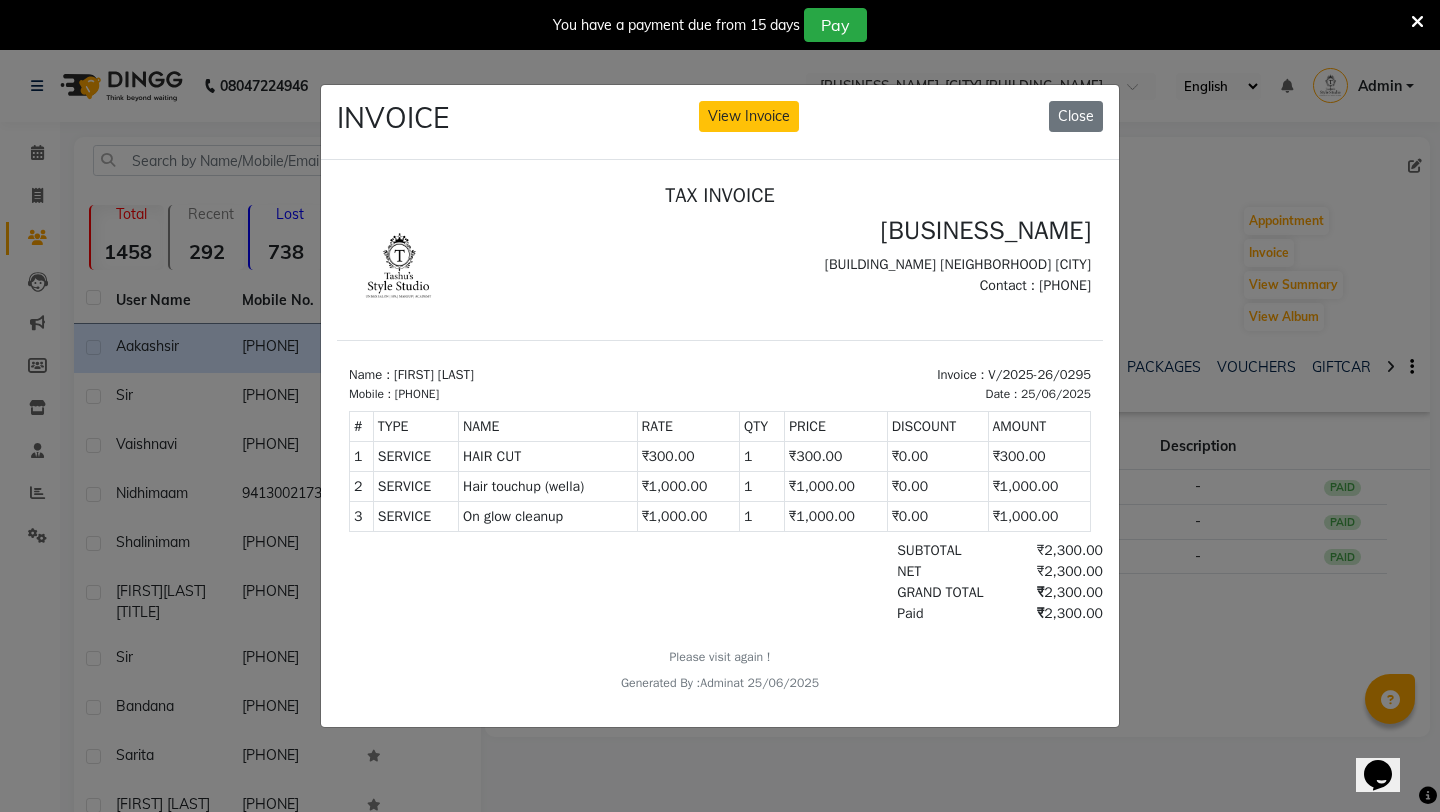 scroll, scrollTop: 0, scrollLeft: 0, axis: both 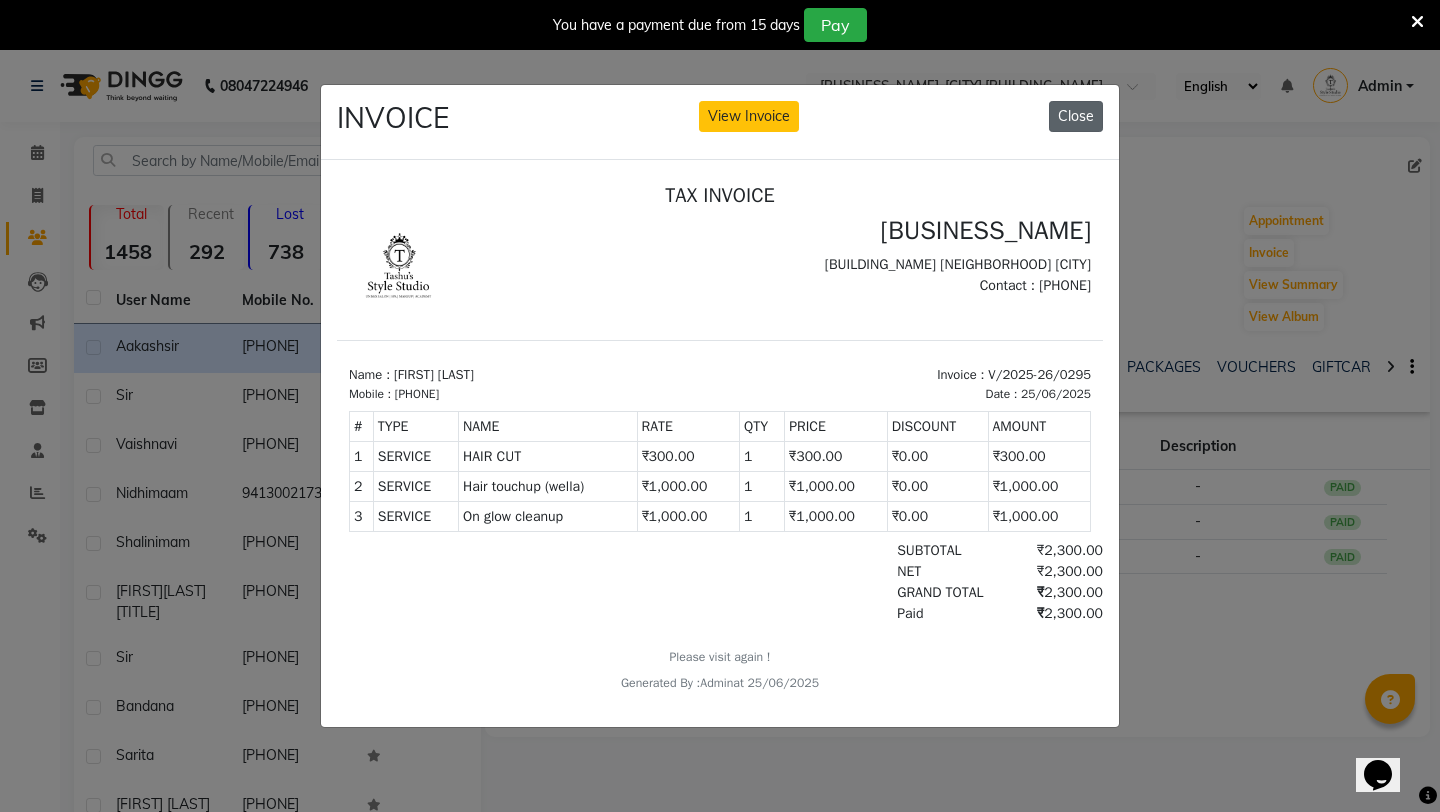 click on "Close" 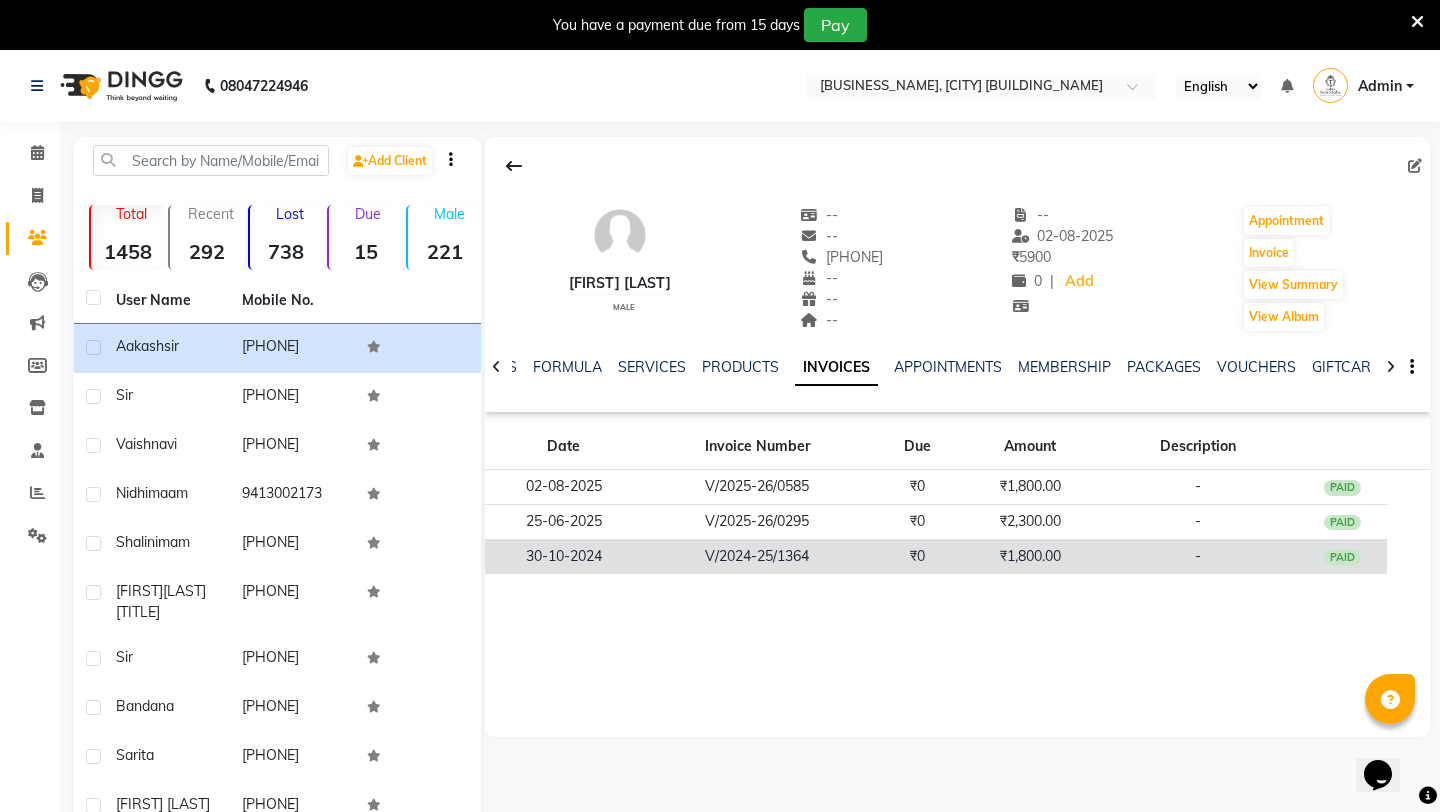 click on "₹0" 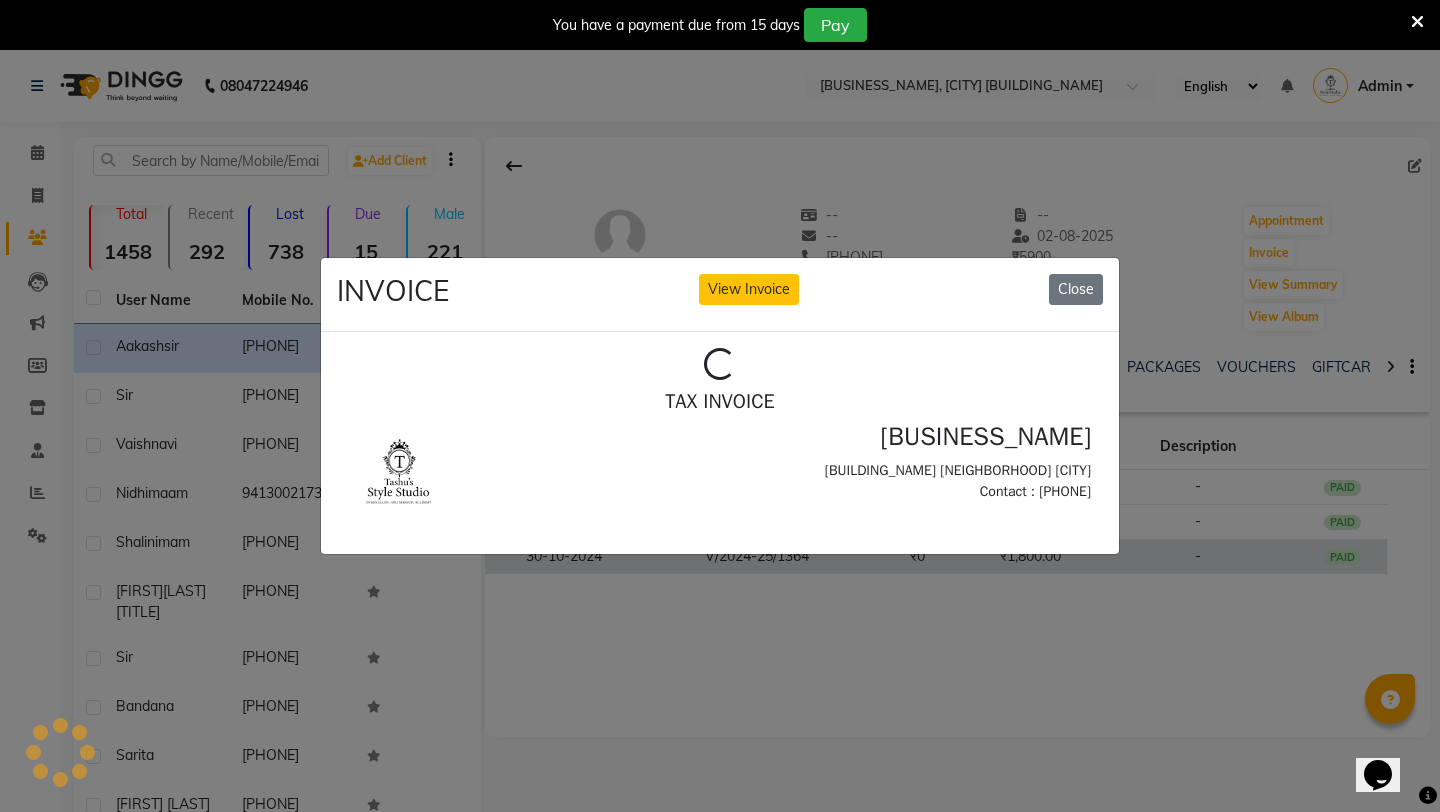 scroll, scrollTop: 0, scrollLeft: 0, axis: both 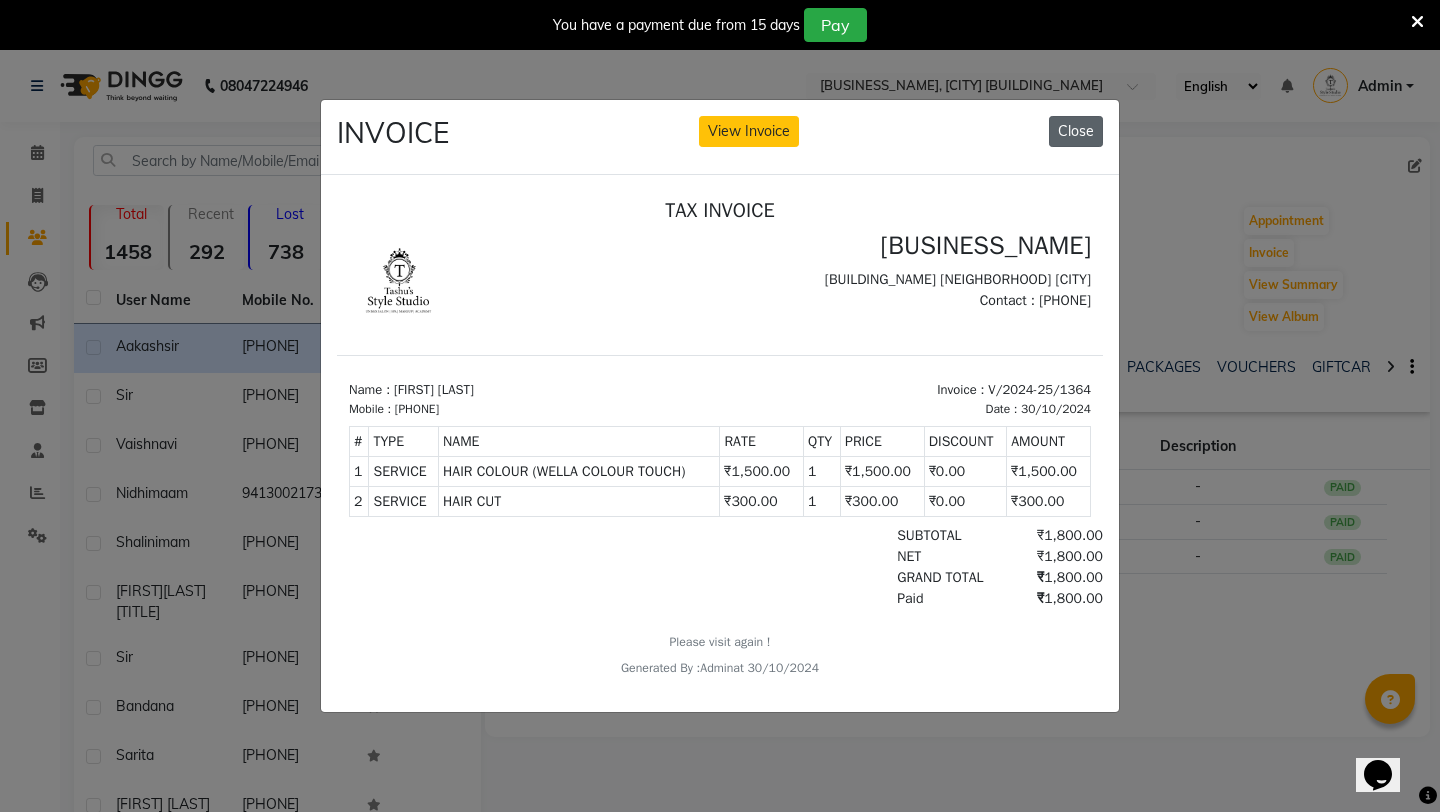 click on "Close" 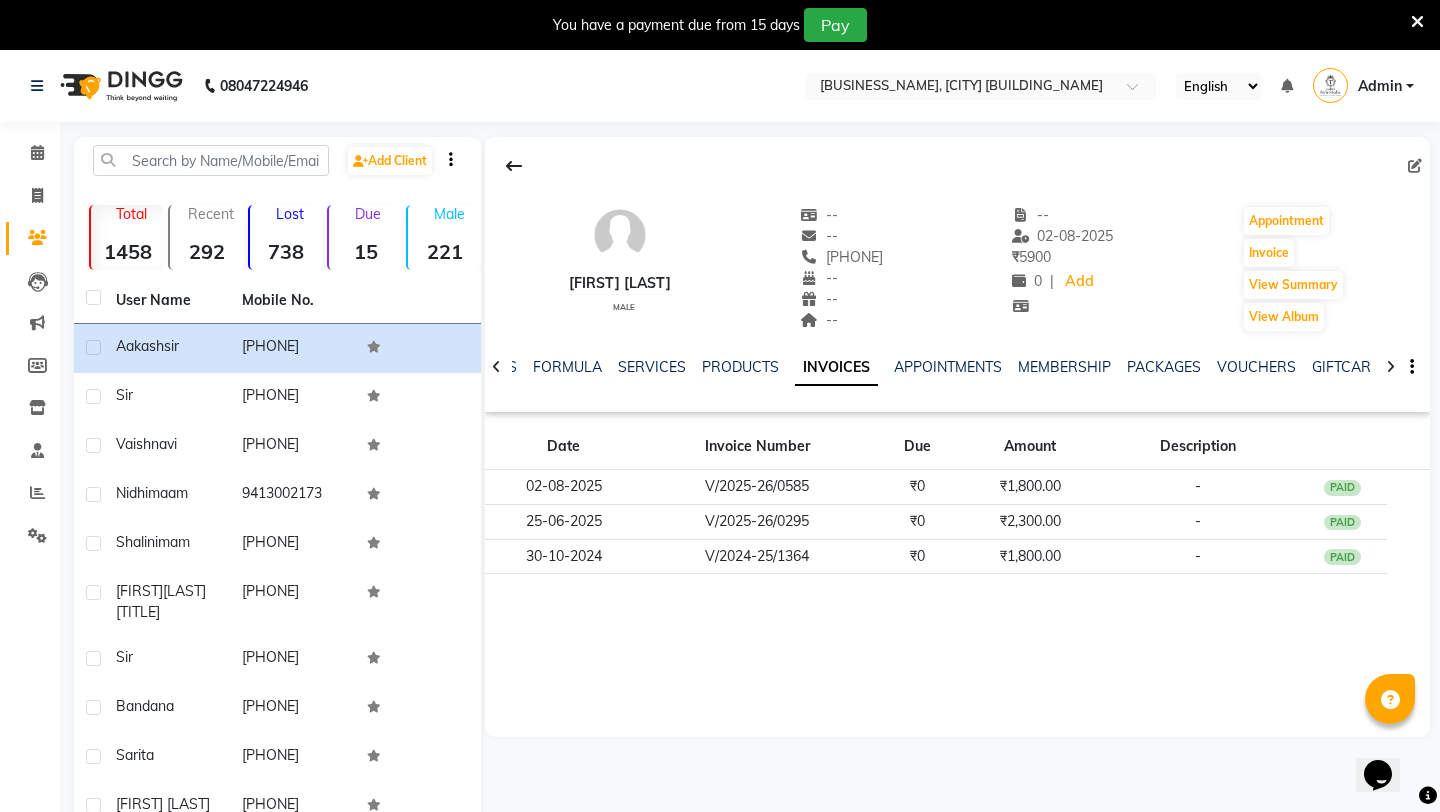 click at bounding box center (1417, 22) 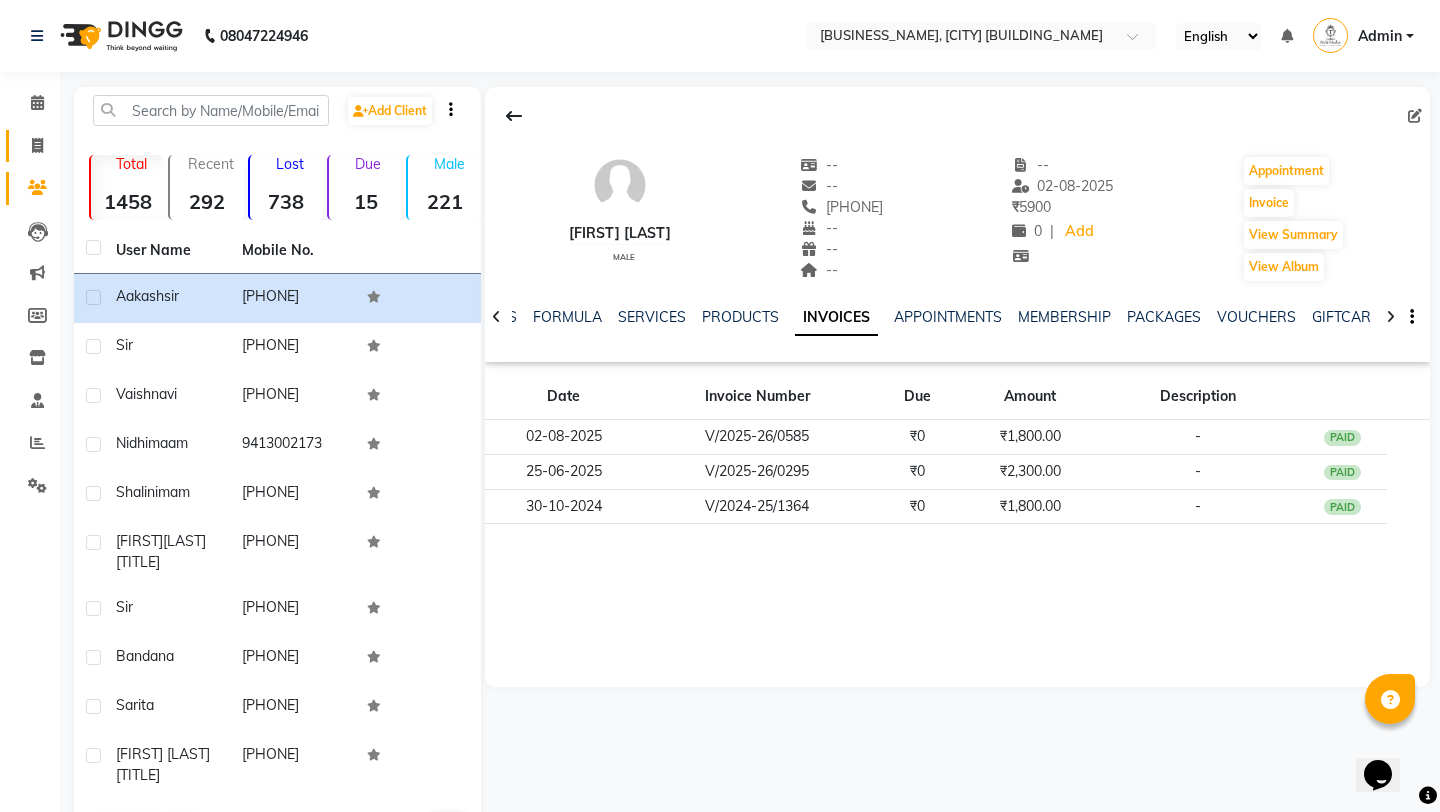 click 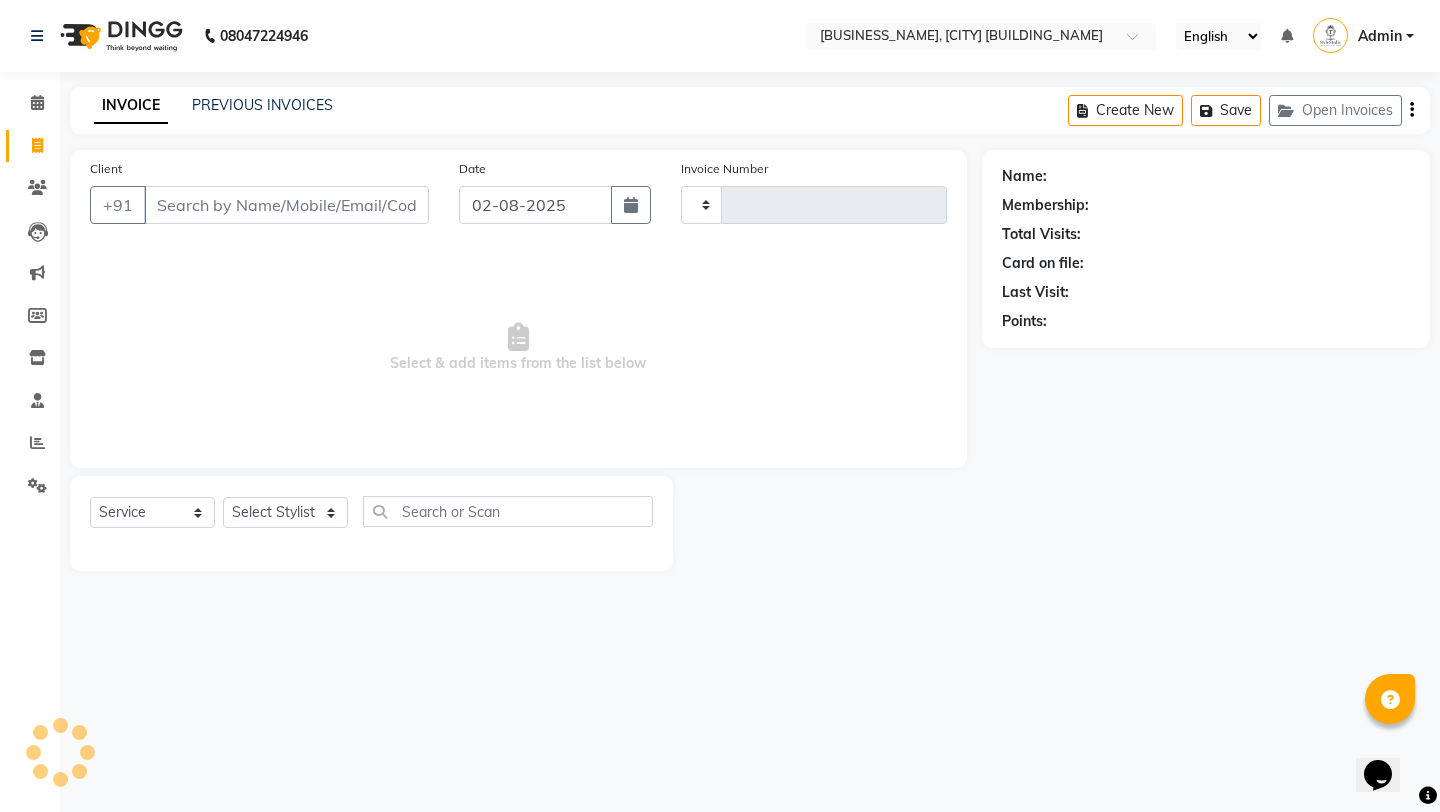type on "0586" 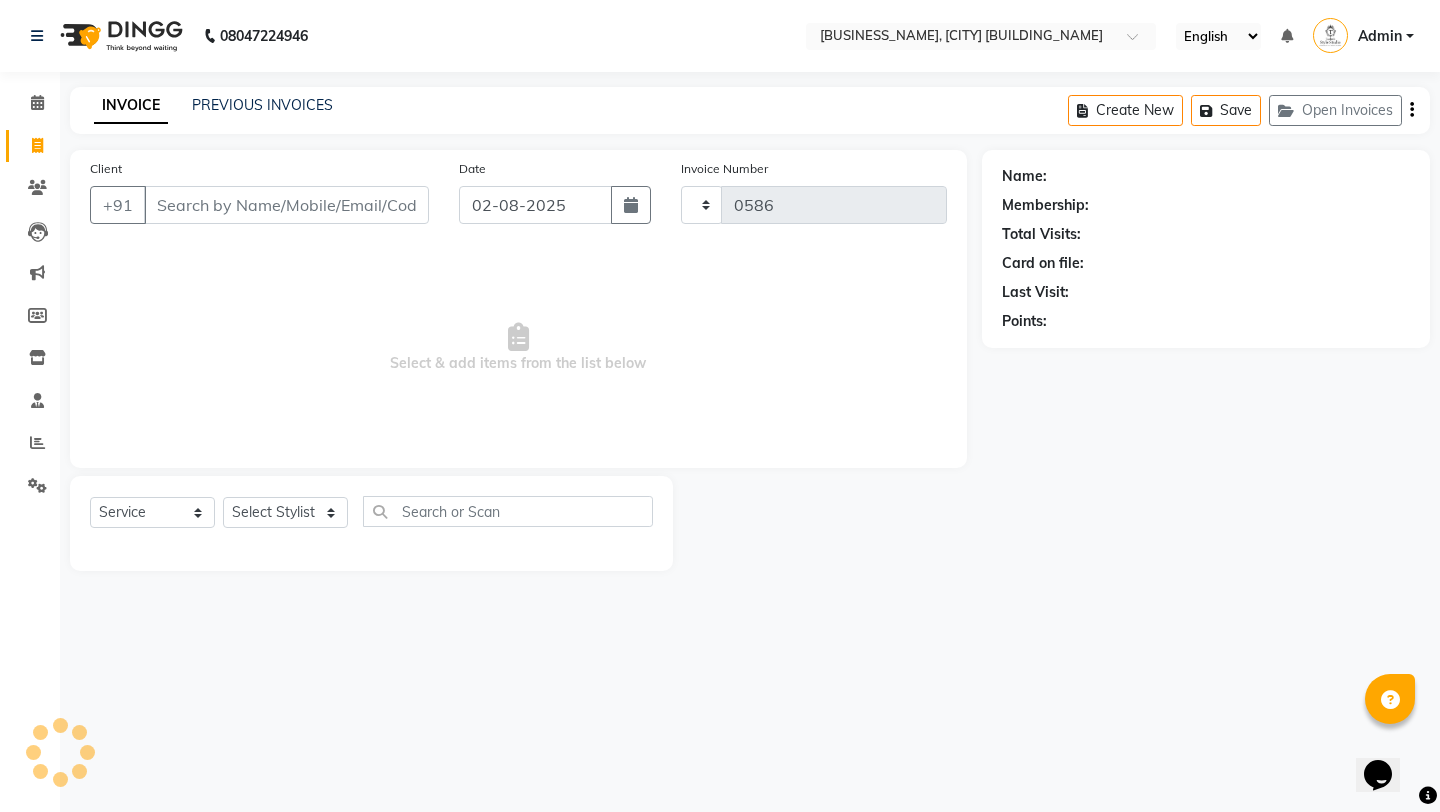 select on "5375" 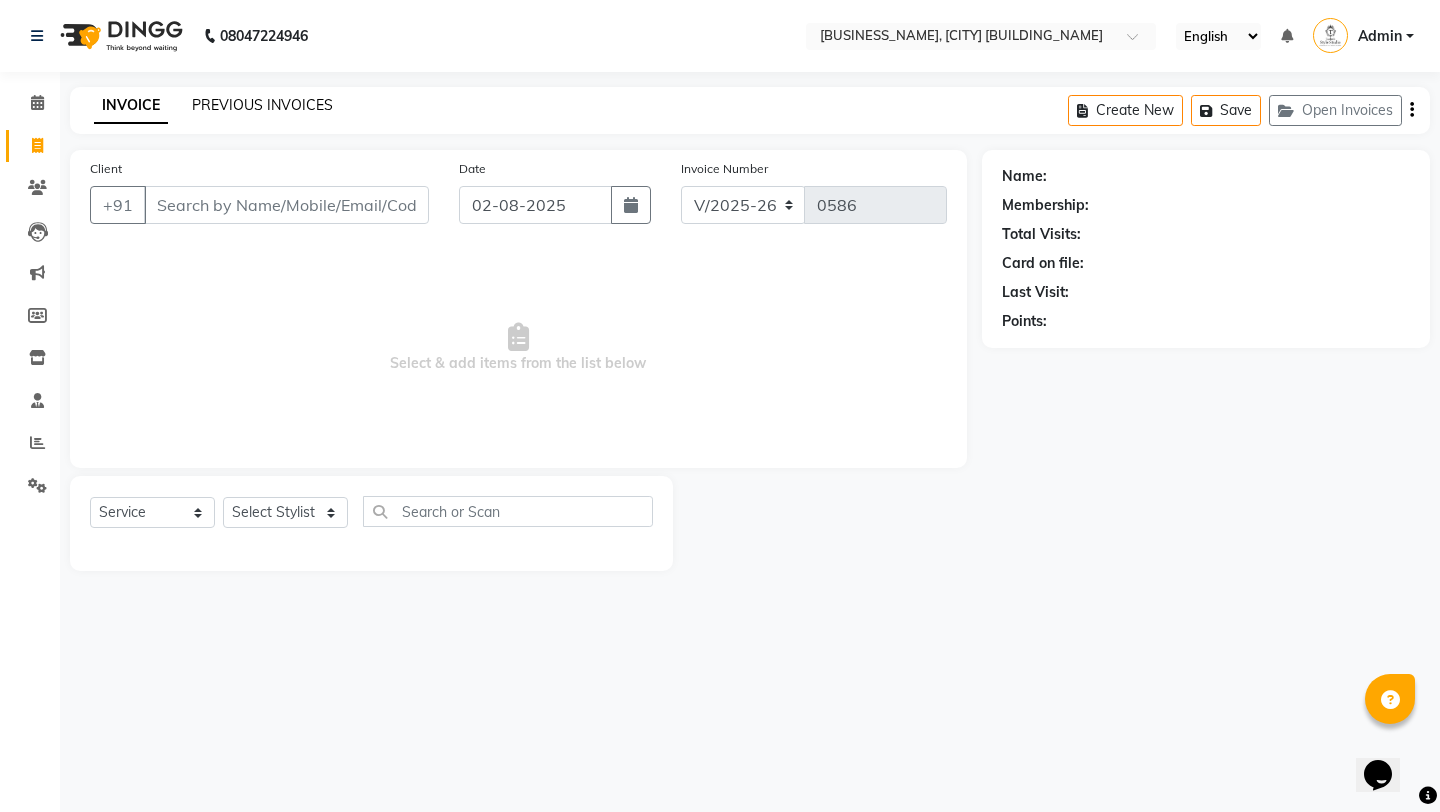 click on "PREVIOUS INVOICES" 